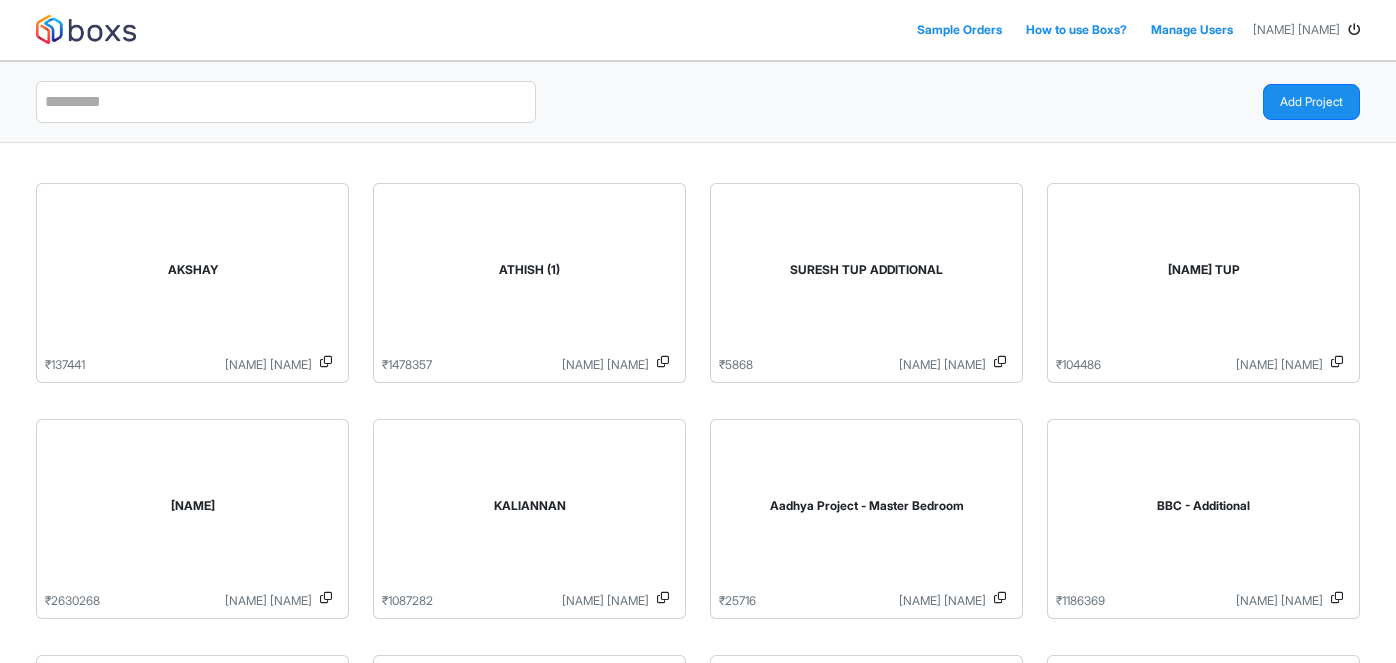 scroll, scrollTop: 0, scrollLeft: 0, axis: both 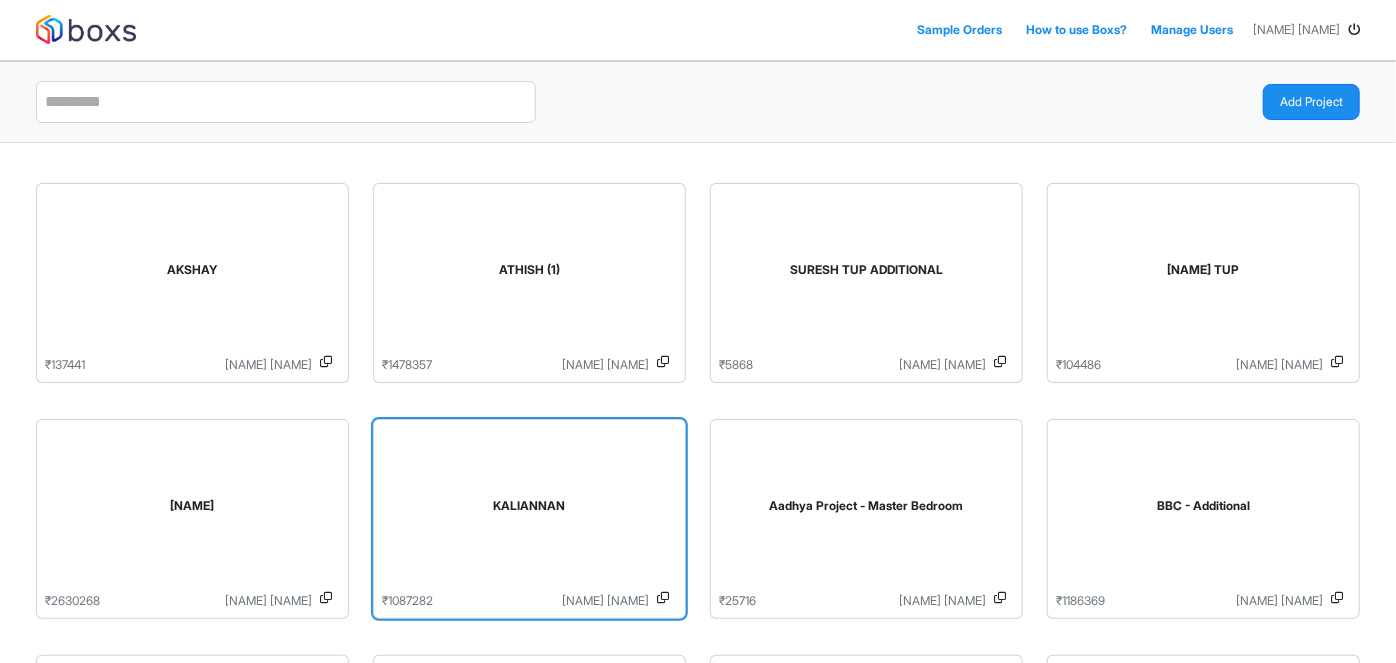 click on "KALIANNAN" at bounding box center [529, 510] 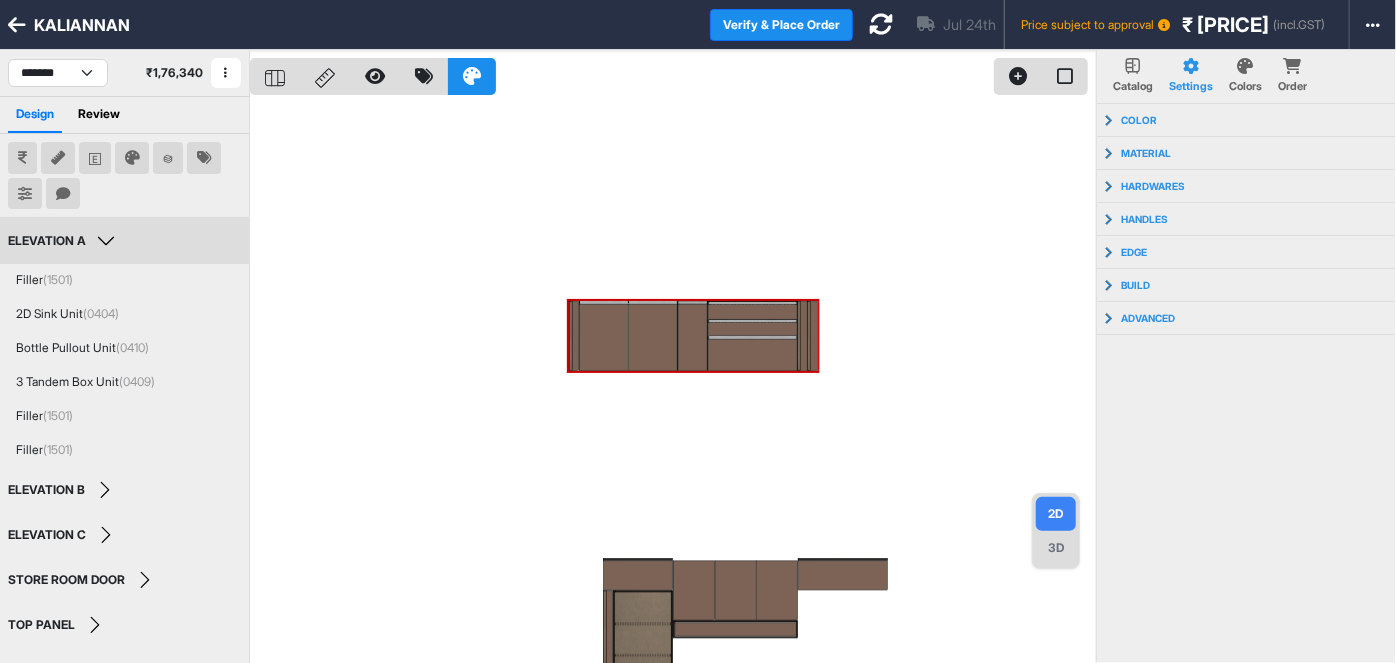 click on "ELEVATION A" at bounding box center (64, 241) 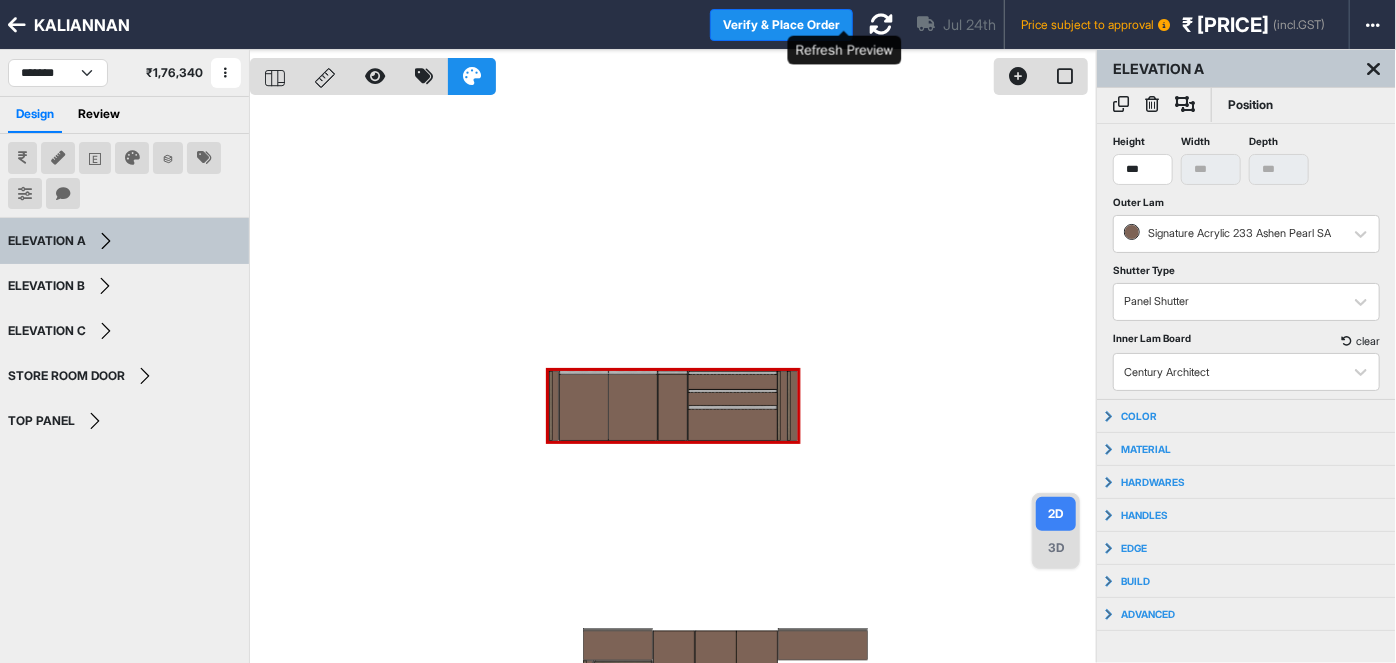 click at bounding box center (881, 24) 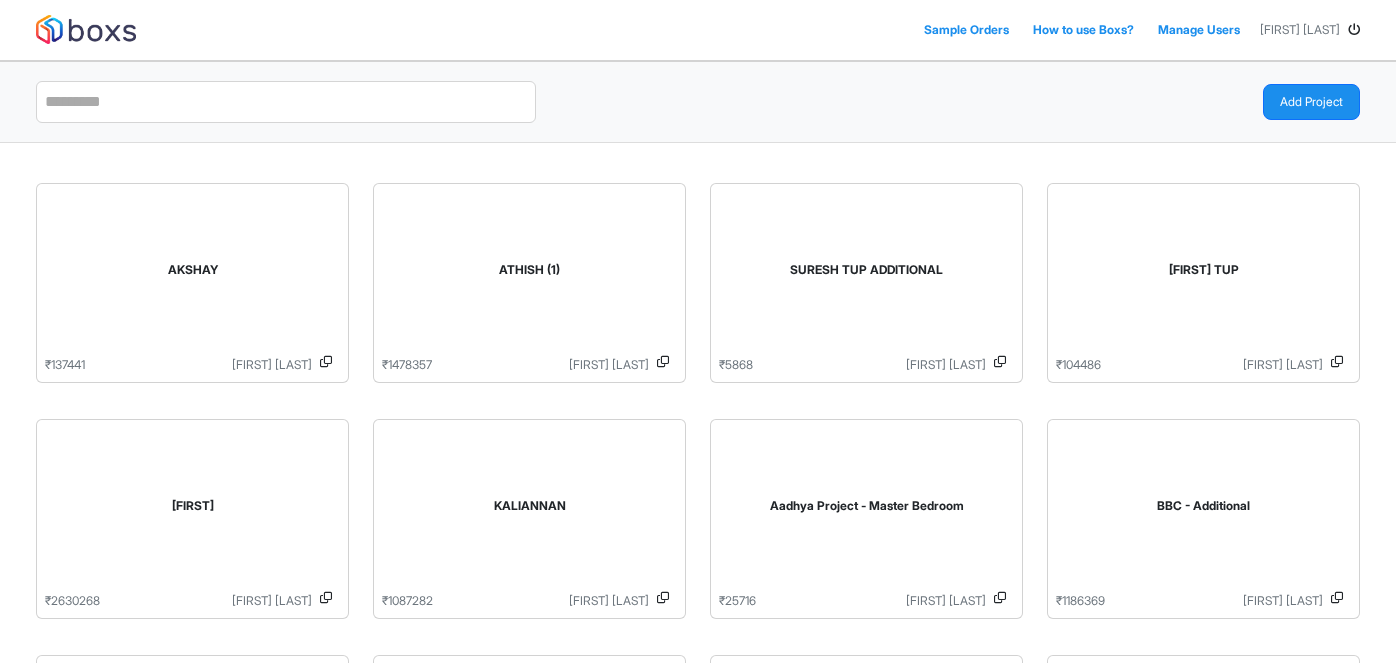scroll, scrollTop: 0, scrollLeft: 0, axis: both 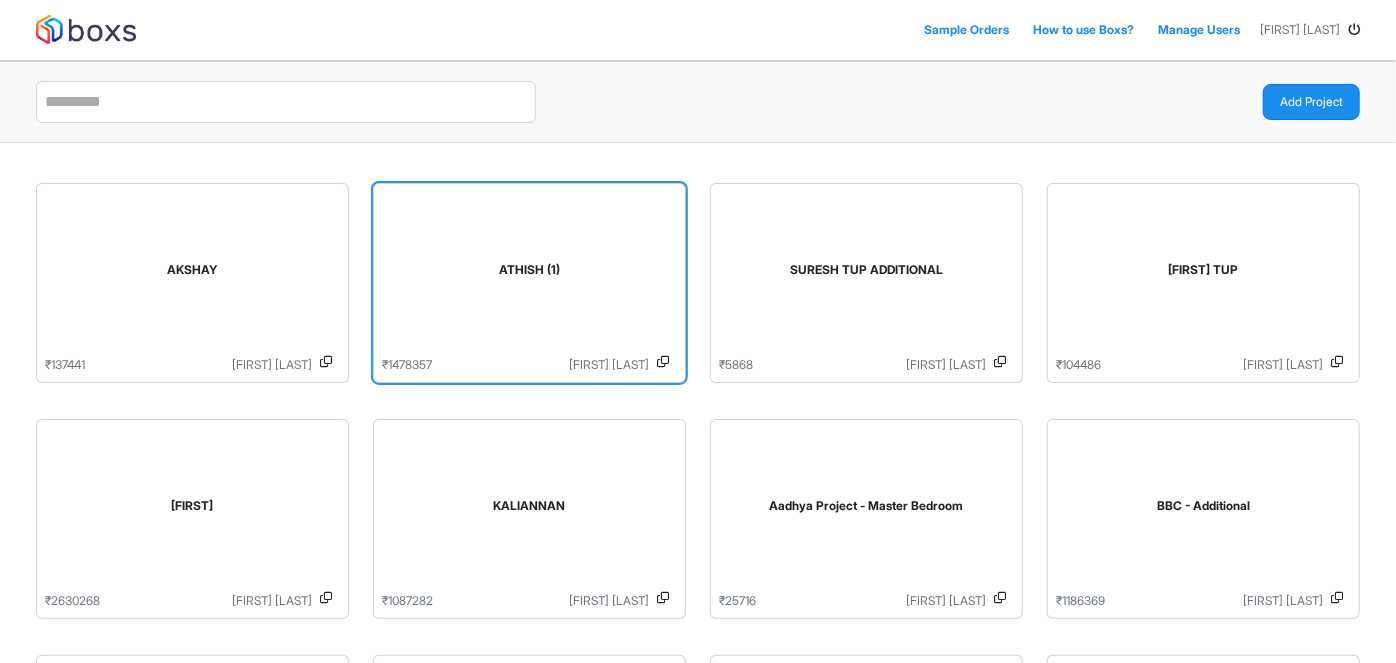 click on "ATHISH (1)" at bounding box center [529, 270] 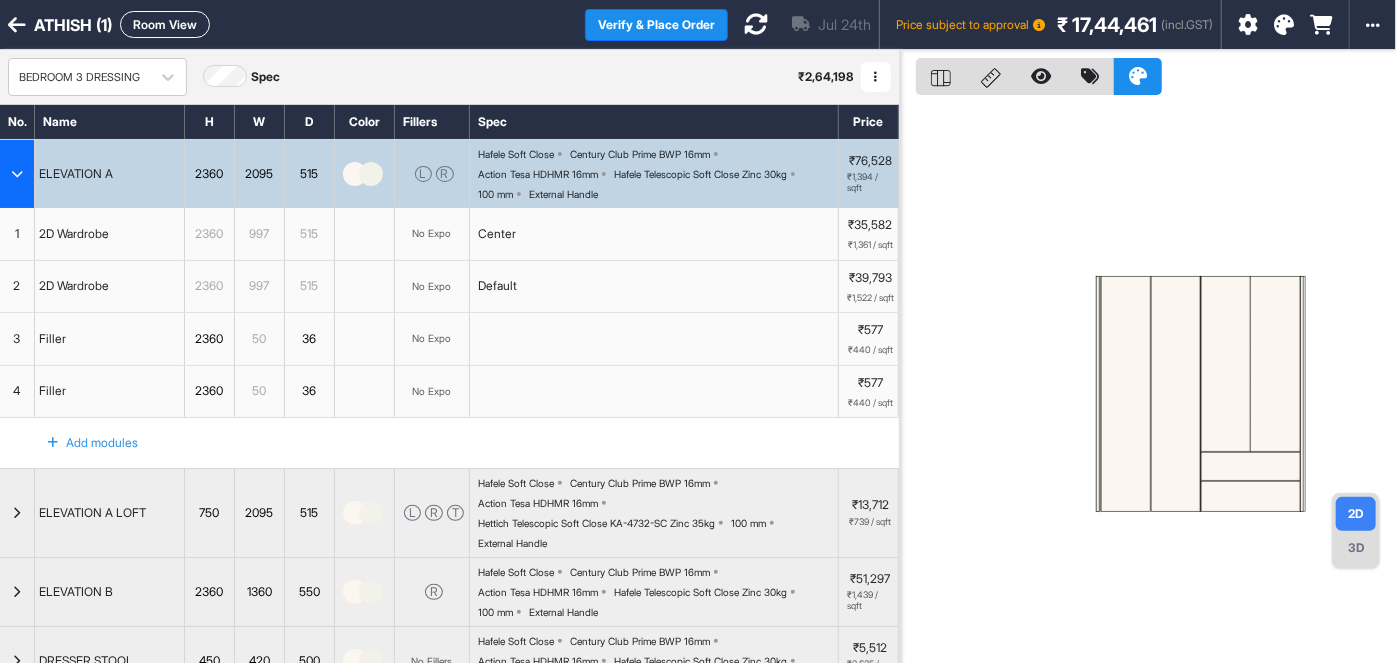 click at bounding box center [17, 174] 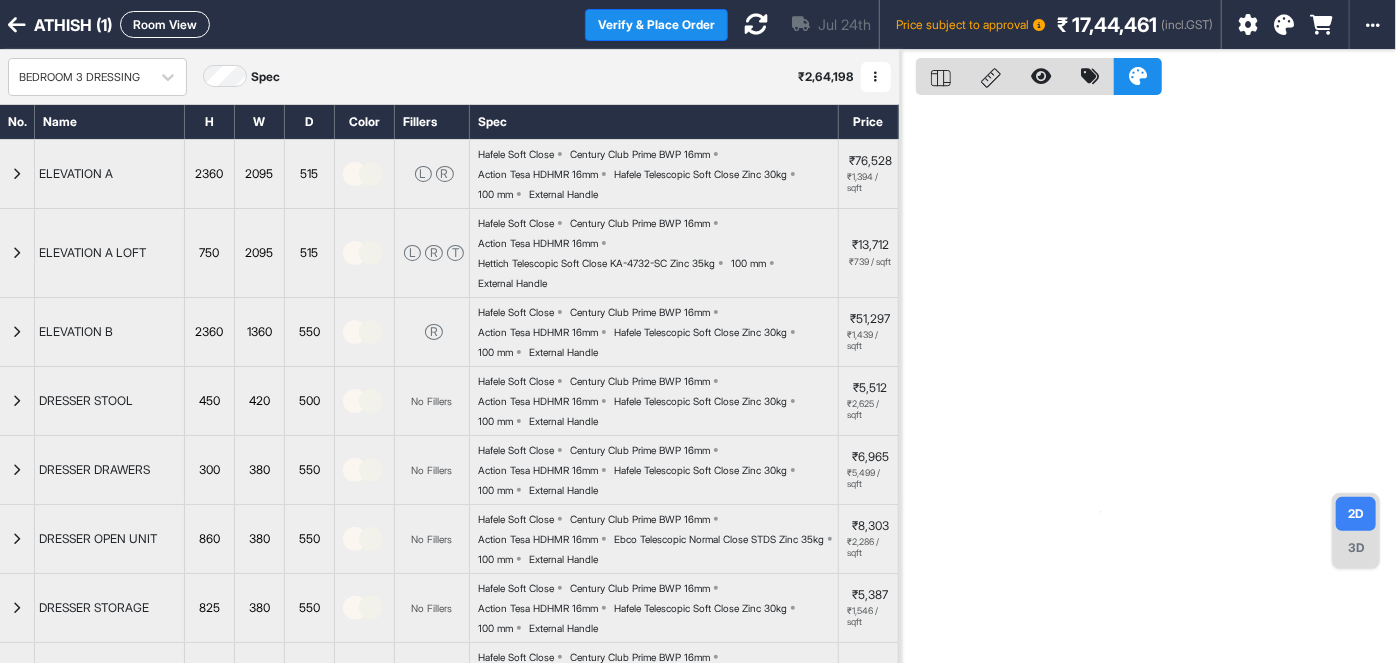 click at bounding box center [1284, 25] 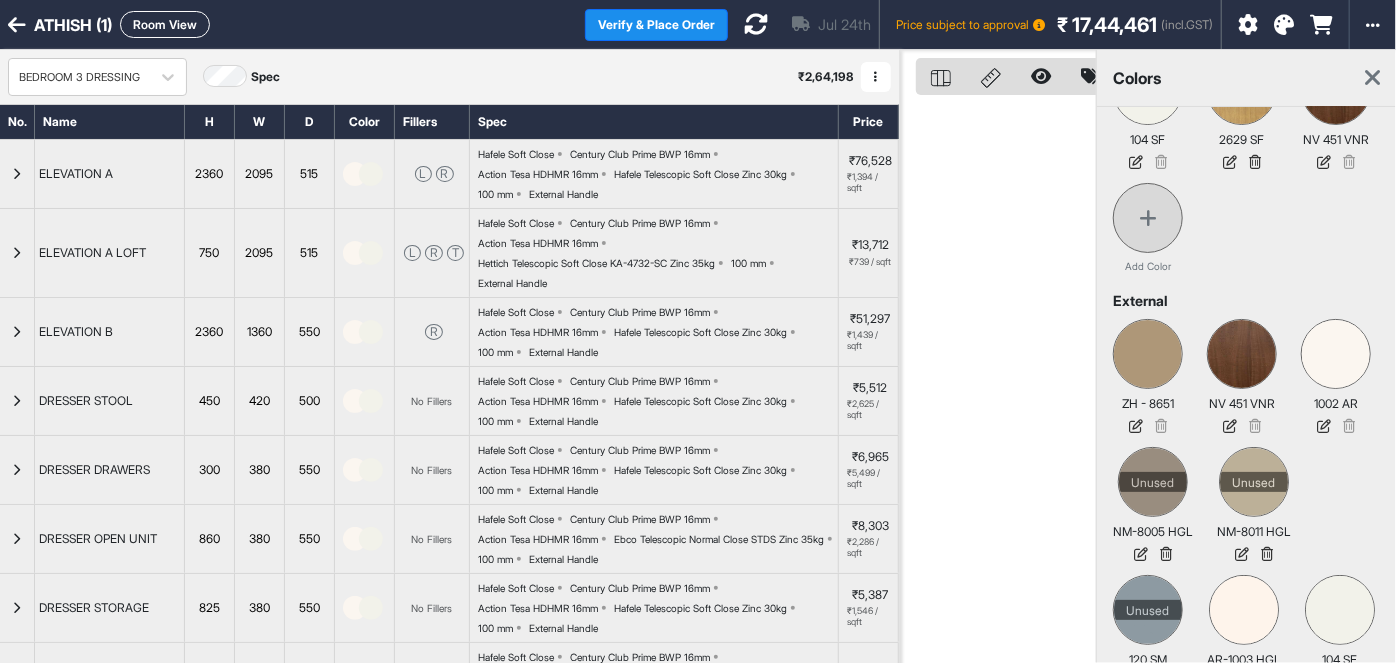 scroll, scrollTop: 97, scrollLeft: 0, axis: vertical 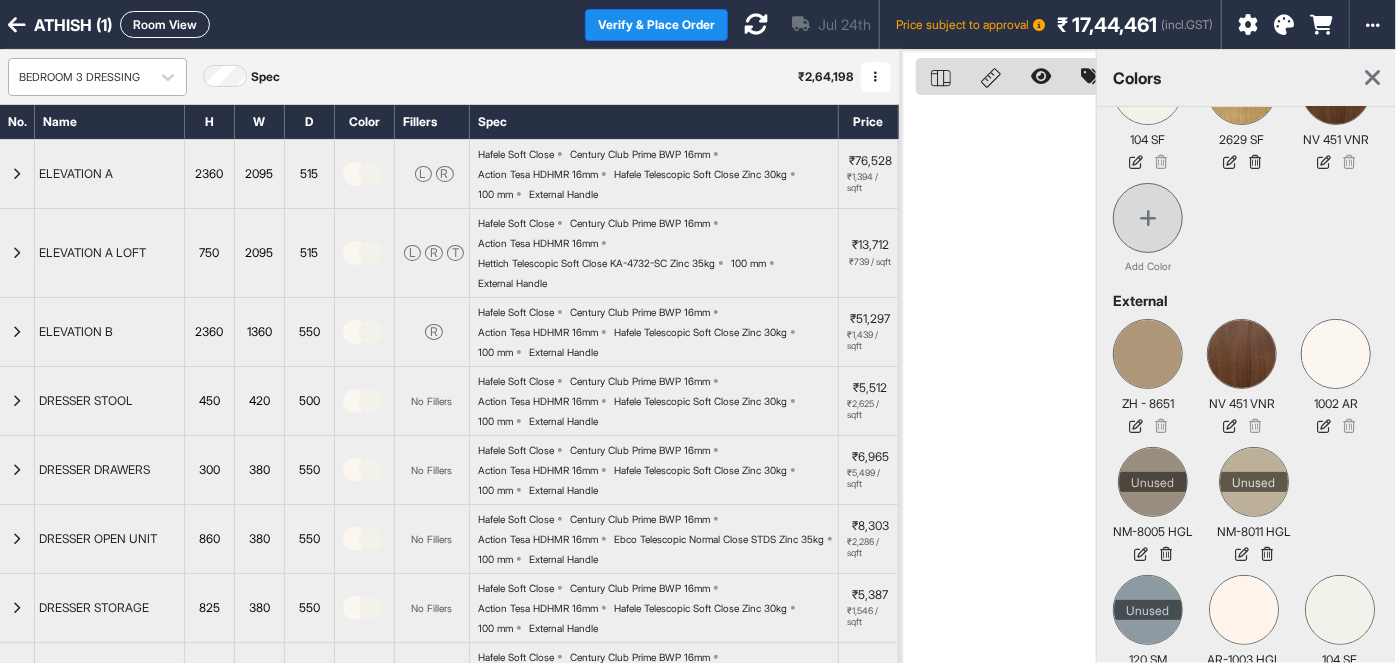 click on "BEDROOM 3 DRESSING" at bounding box center [97, 77] 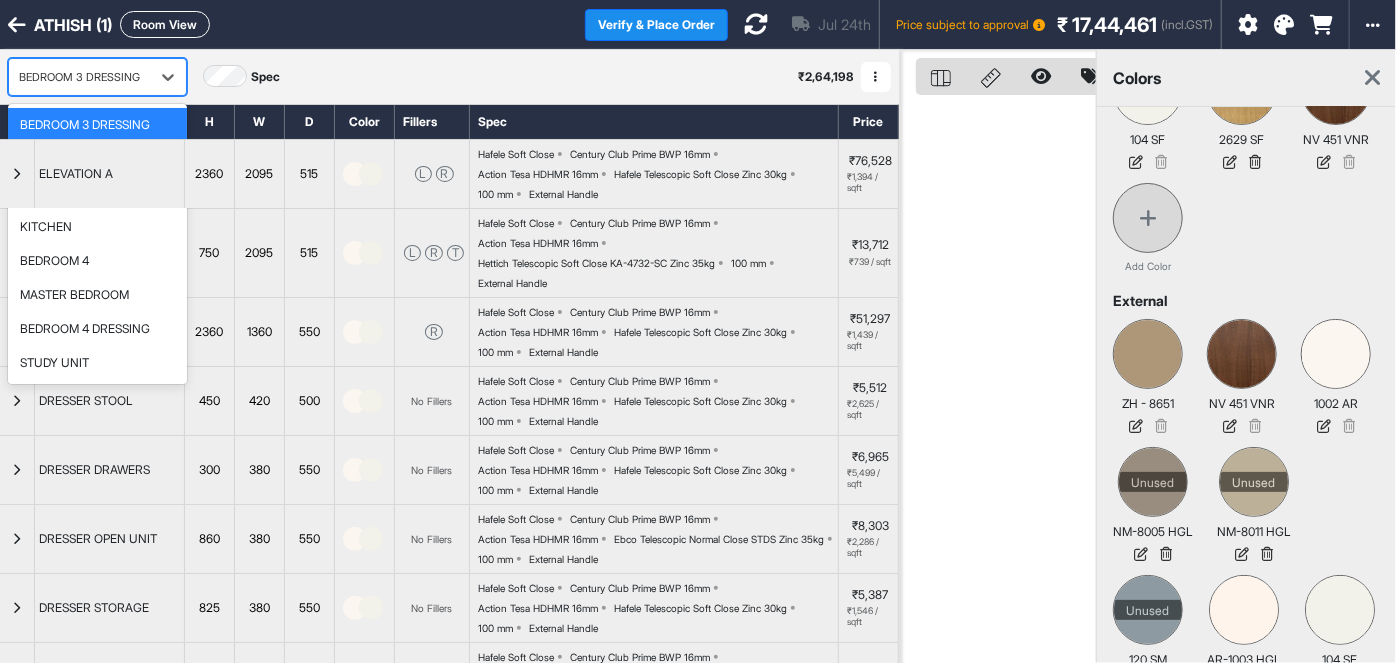 click on "BEDROOM 3" at bounding box center [97, 159] 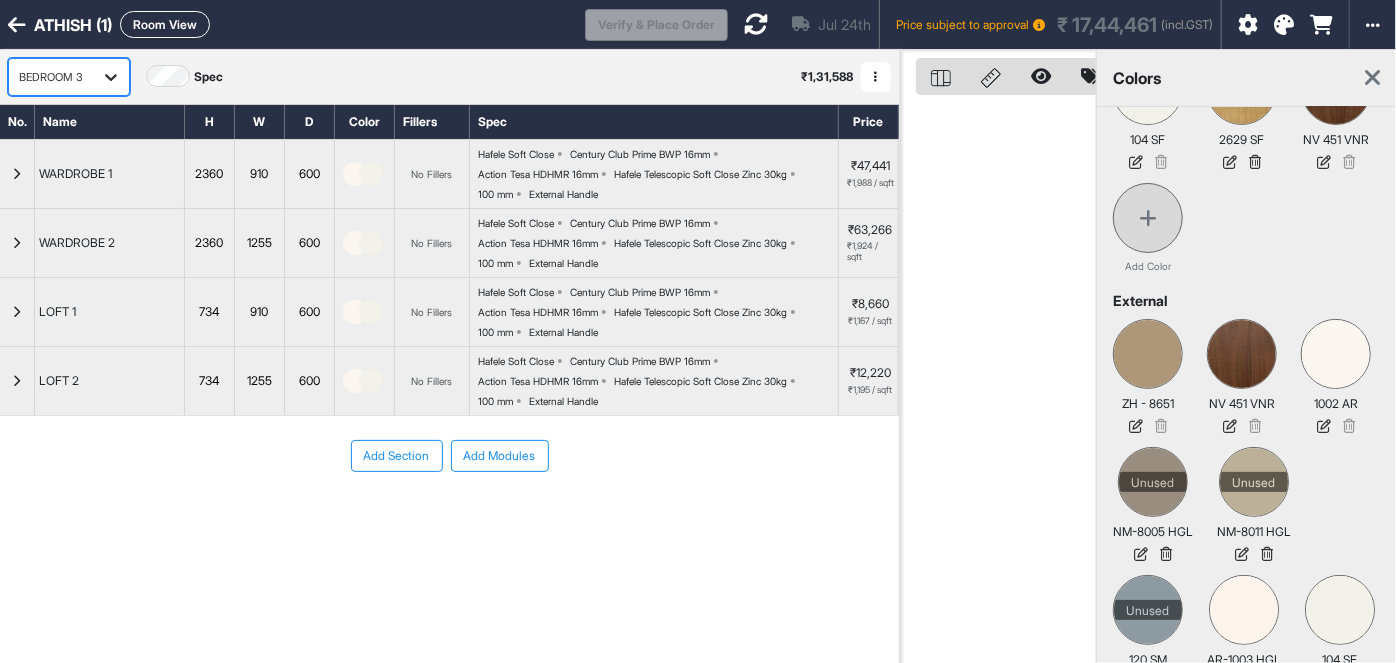click 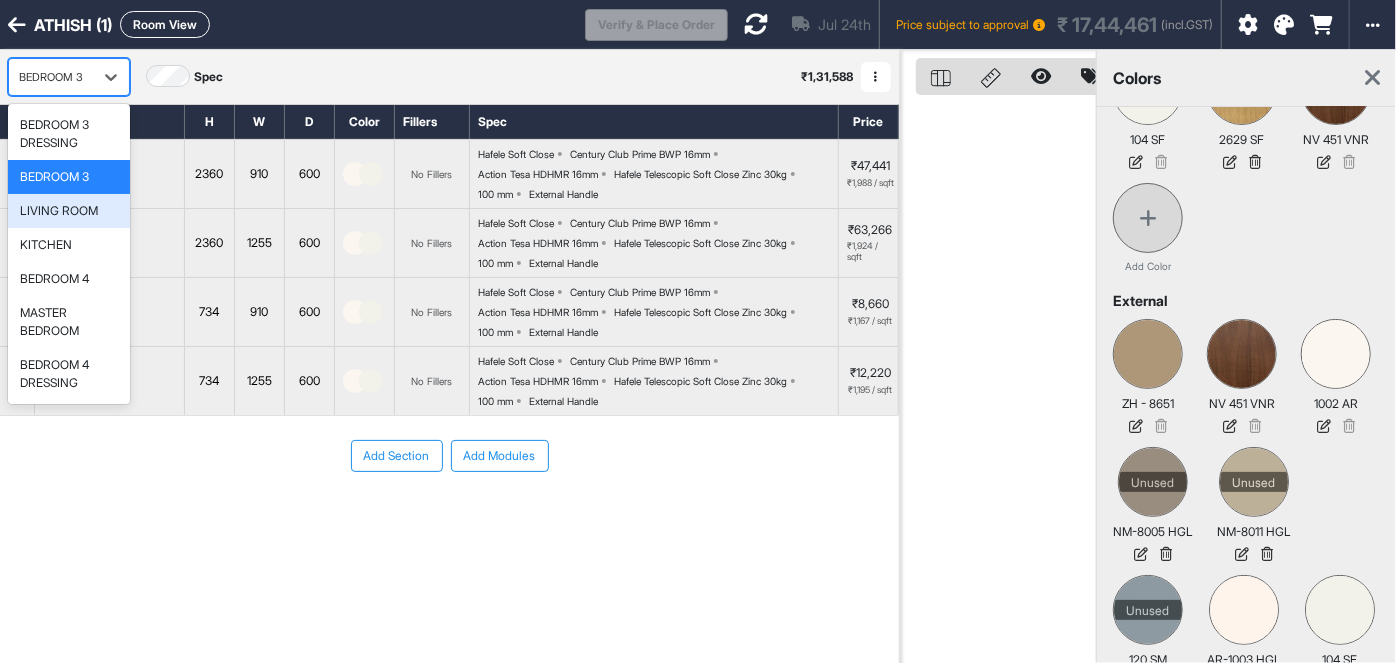 click on "LIVING ROOM" at bounding box center (69, 211) 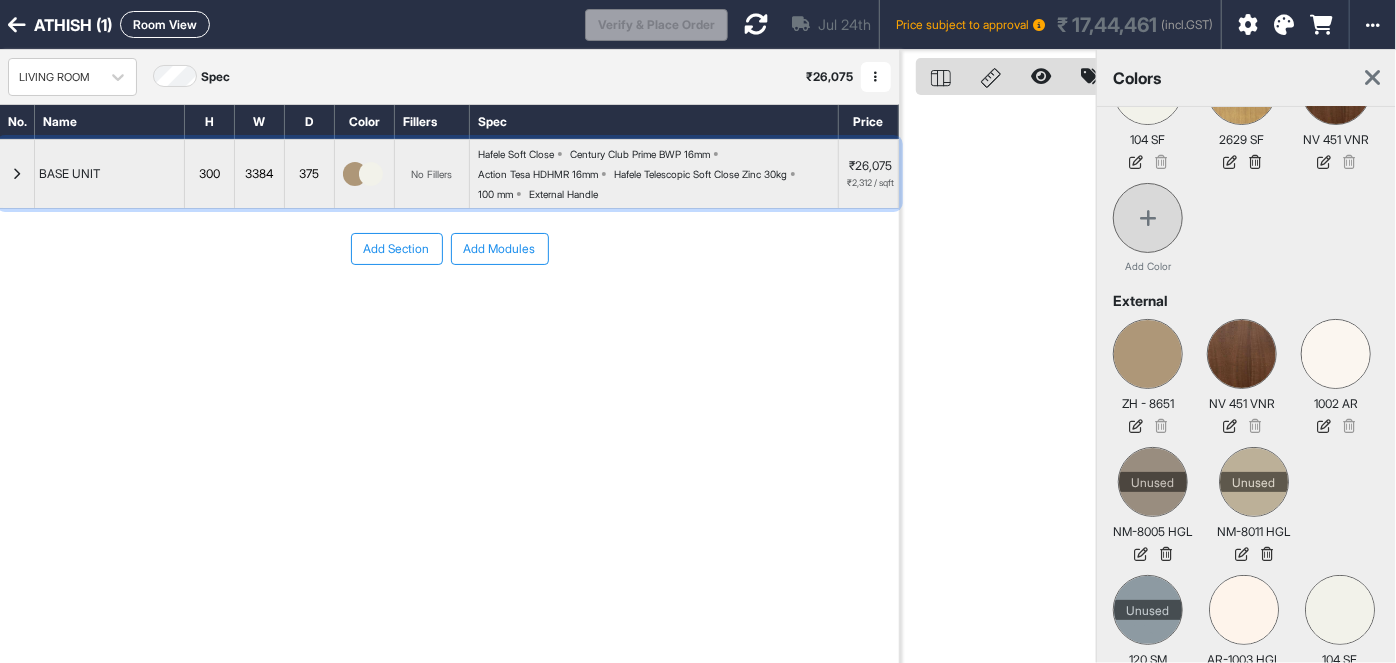 click at bounding box center (355, 174) 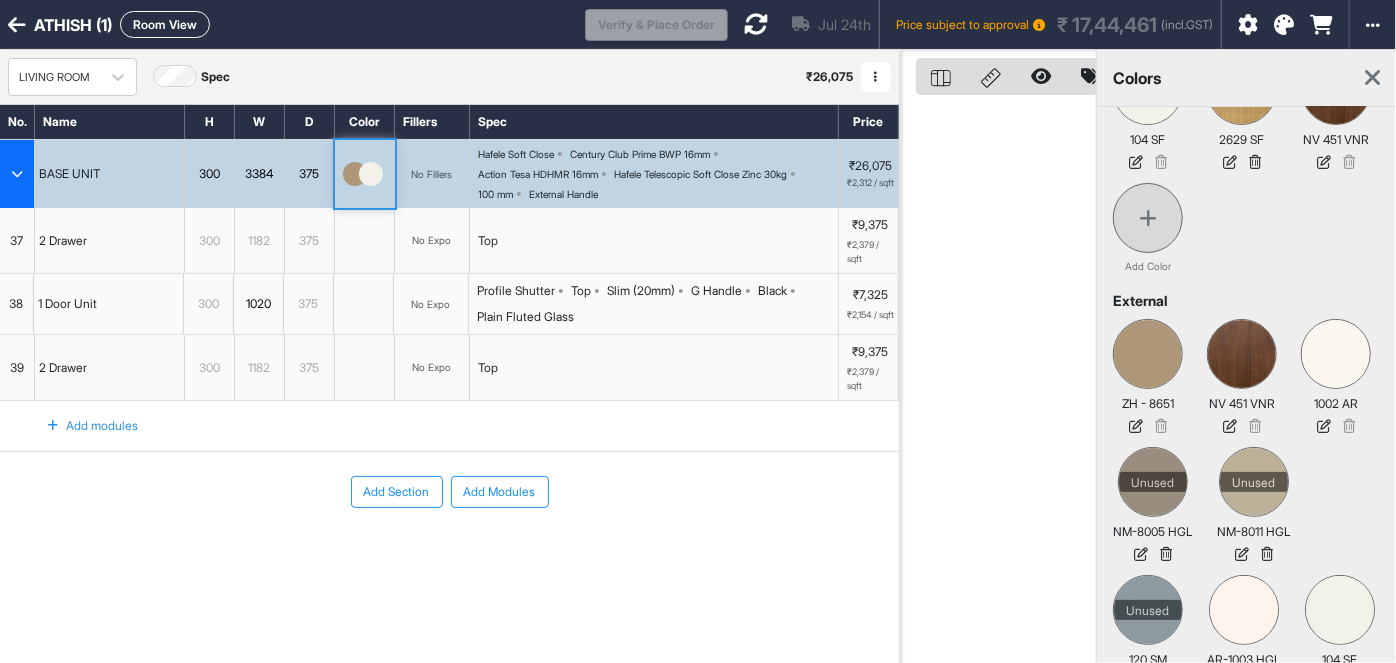 click at bounding box center (355, 174) 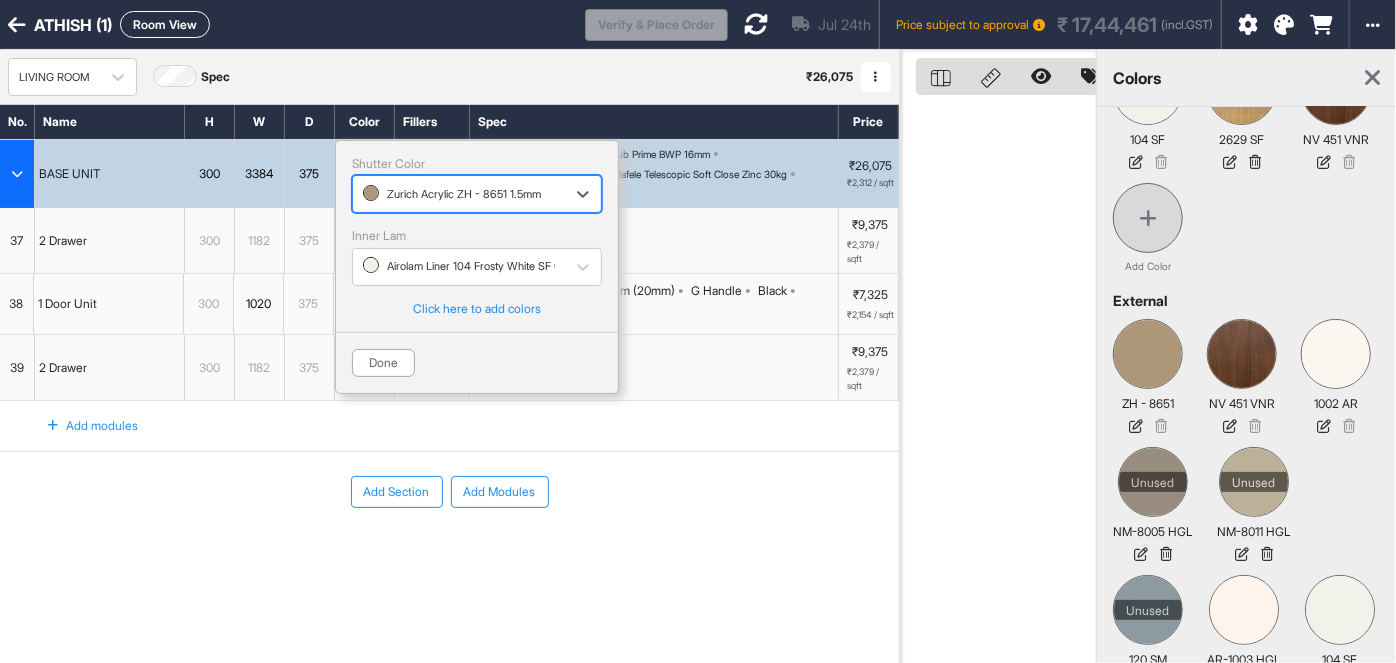 click on "Zurich Acrylic ZH - 8651 1.5mm" at bounding box center [459, 194] 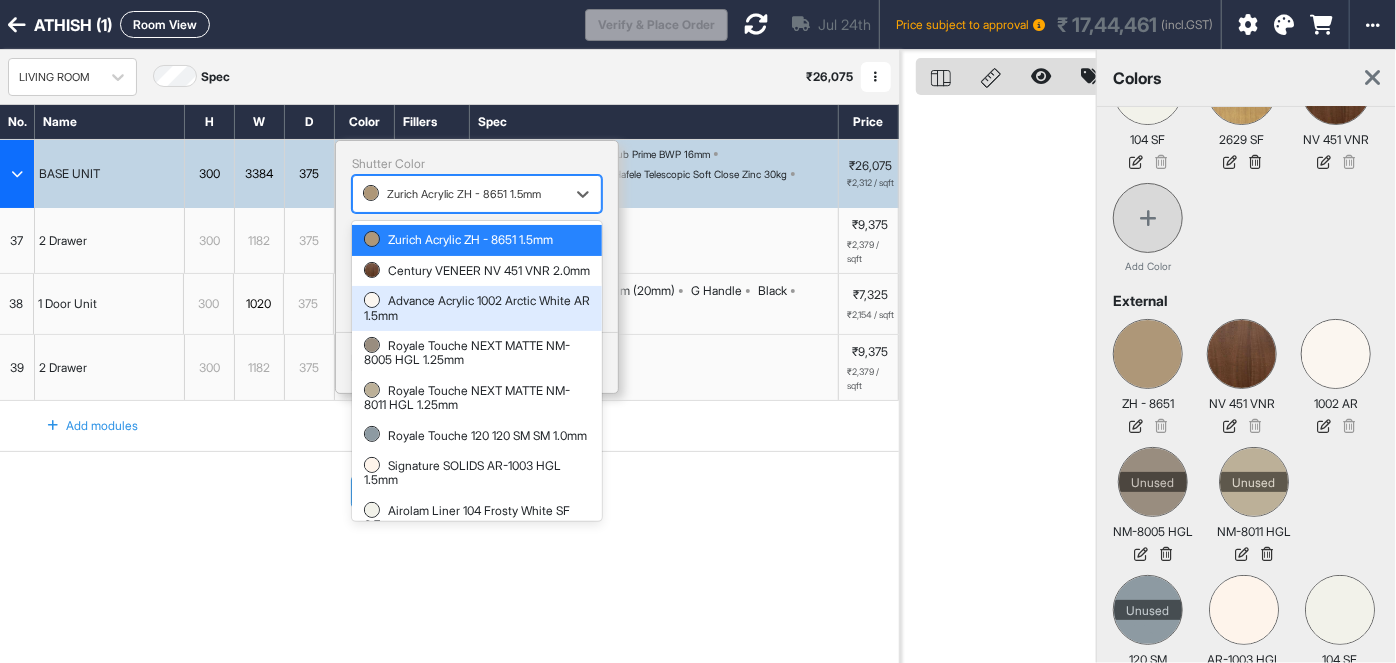 click on "Advance Acrylic 1002 Arctic White AR 1.5mm" at bounding box center (477, 308) 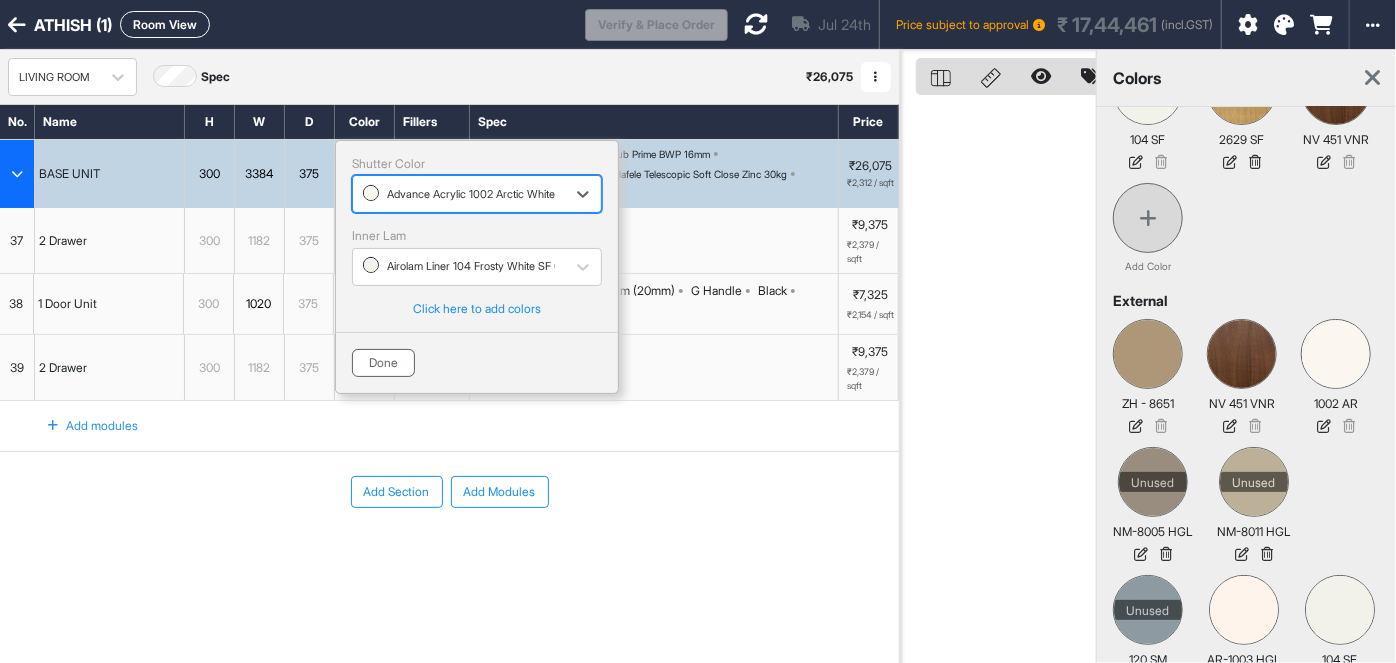 click on "Done" at bounding box center (383, 363) 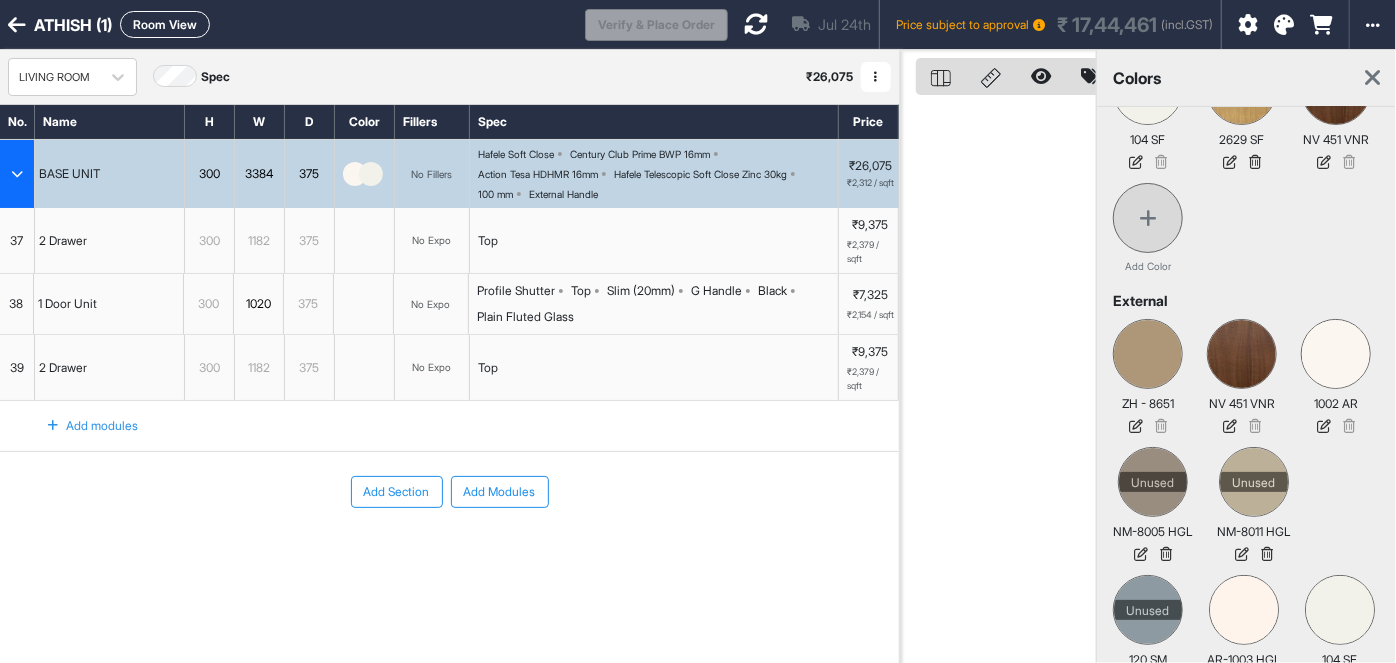 click at bounding box center [756, 24] 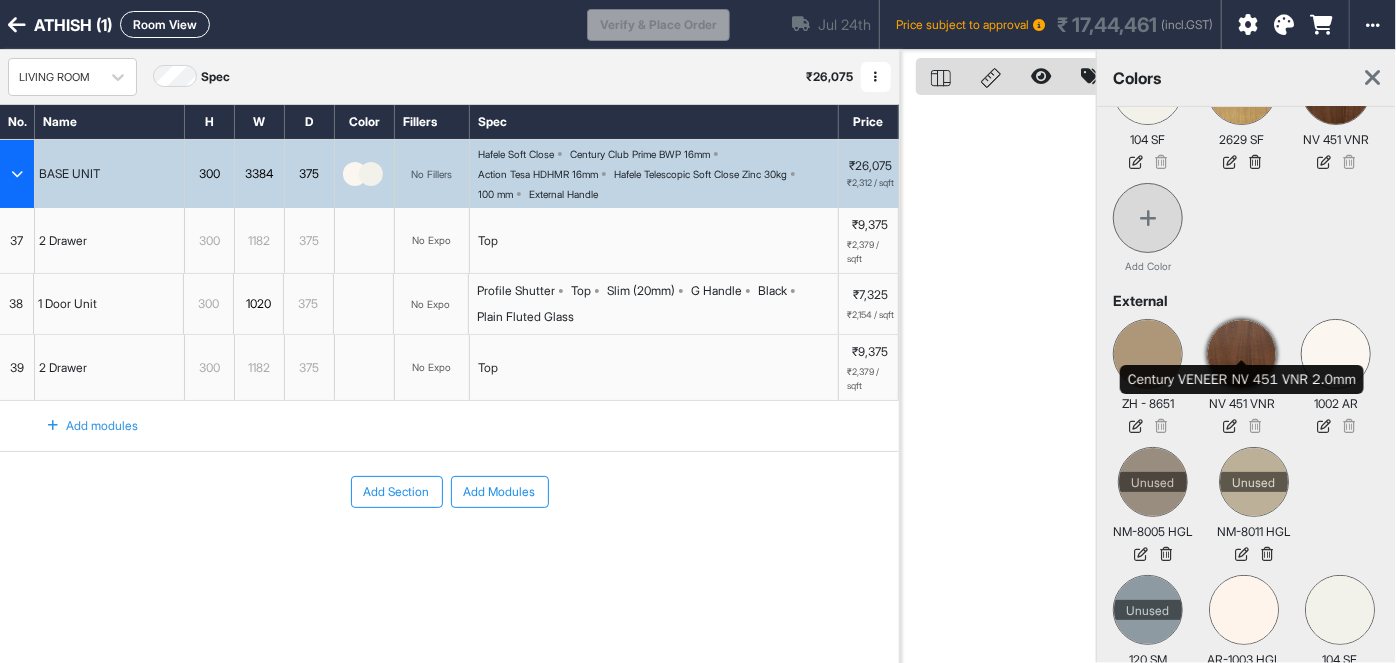 scroll, scrollTop: 120, scrollLeft: 0, axis: vertical 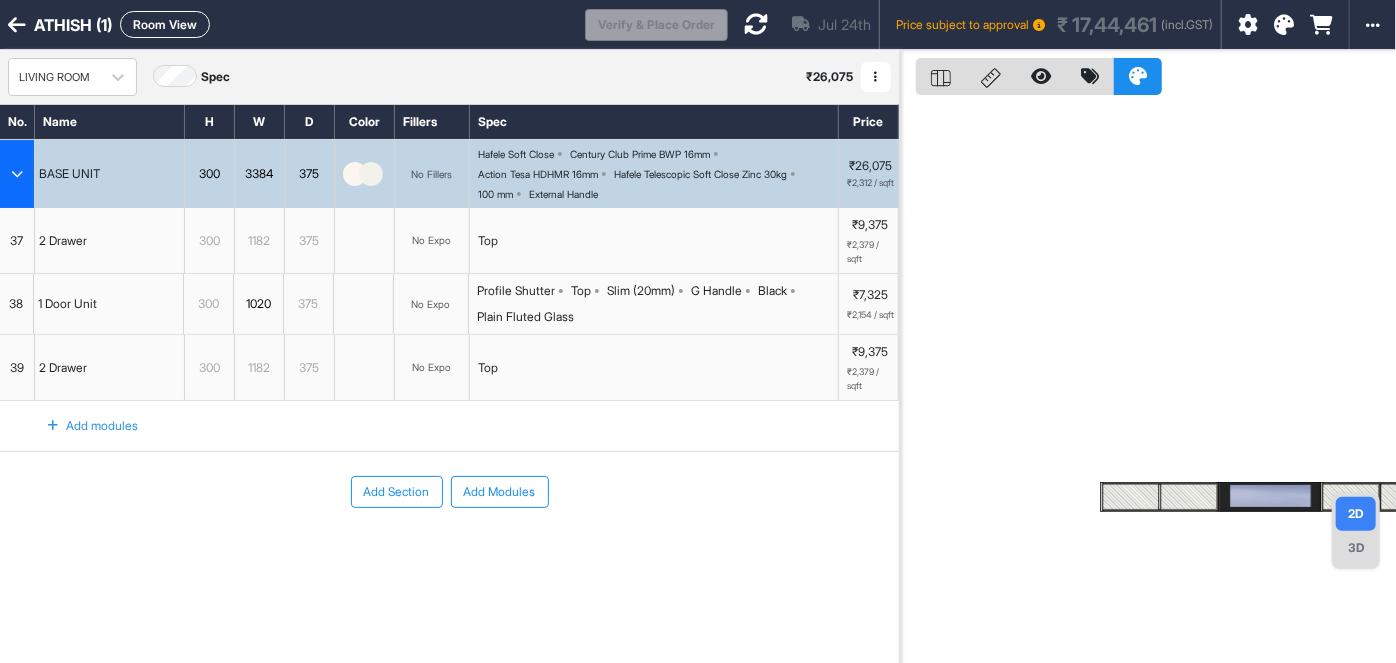 click at bounding box center [1284, 25] 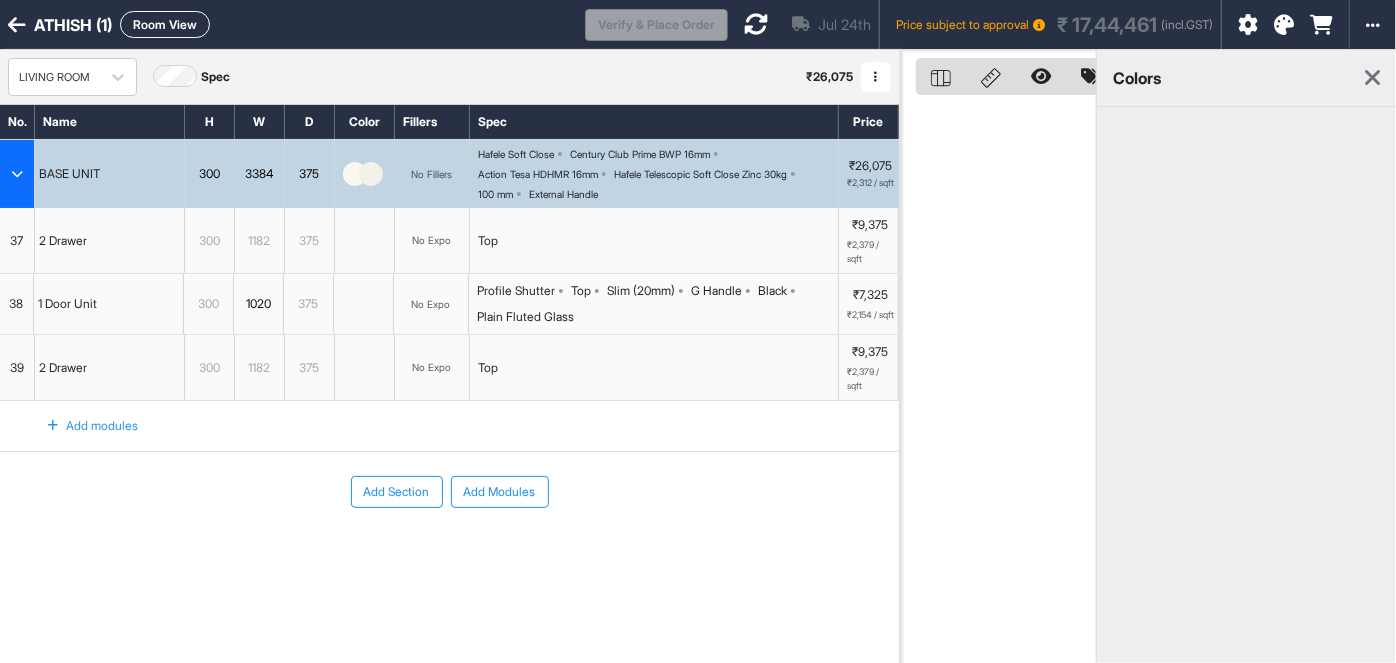 click at bounding box center (1284, 25) 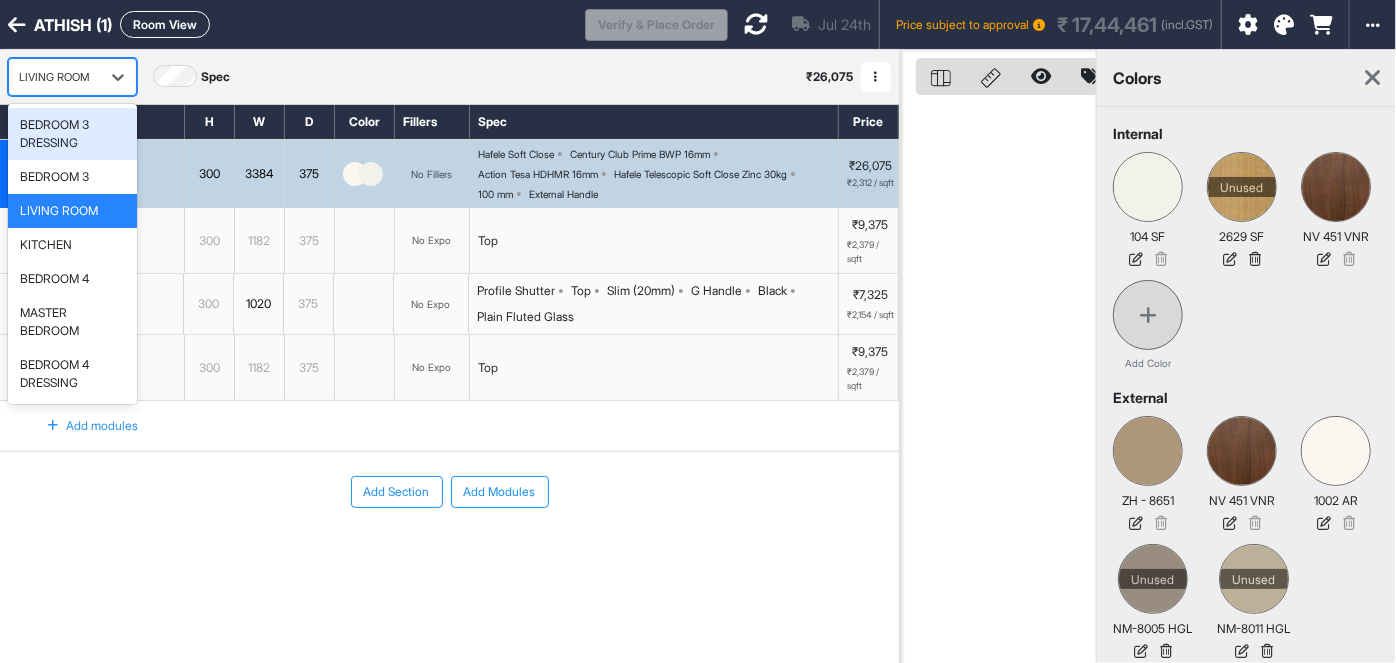 click on "LIVING ROOM" at bounding box center [54, 77] 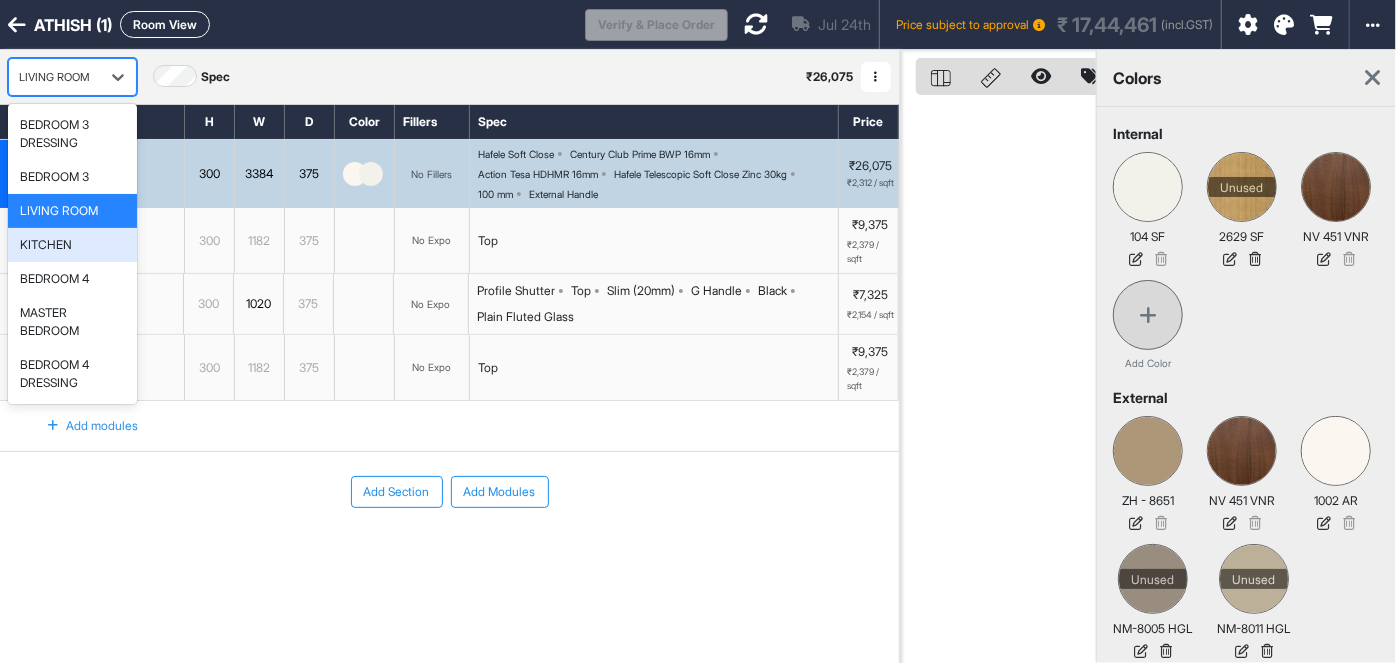 click on "KITCHEN" at bounding box center (46, 245) 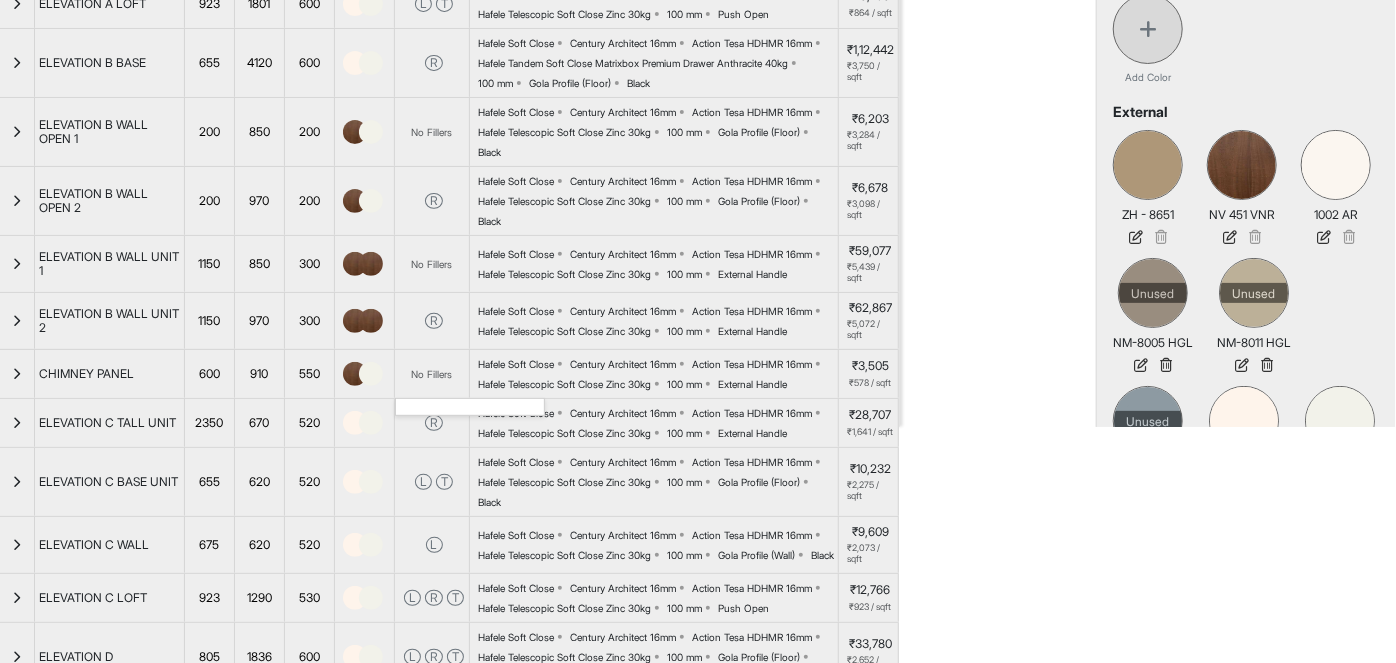 scroll, scrollTop: 0, scrollLeft: 0, axis: both 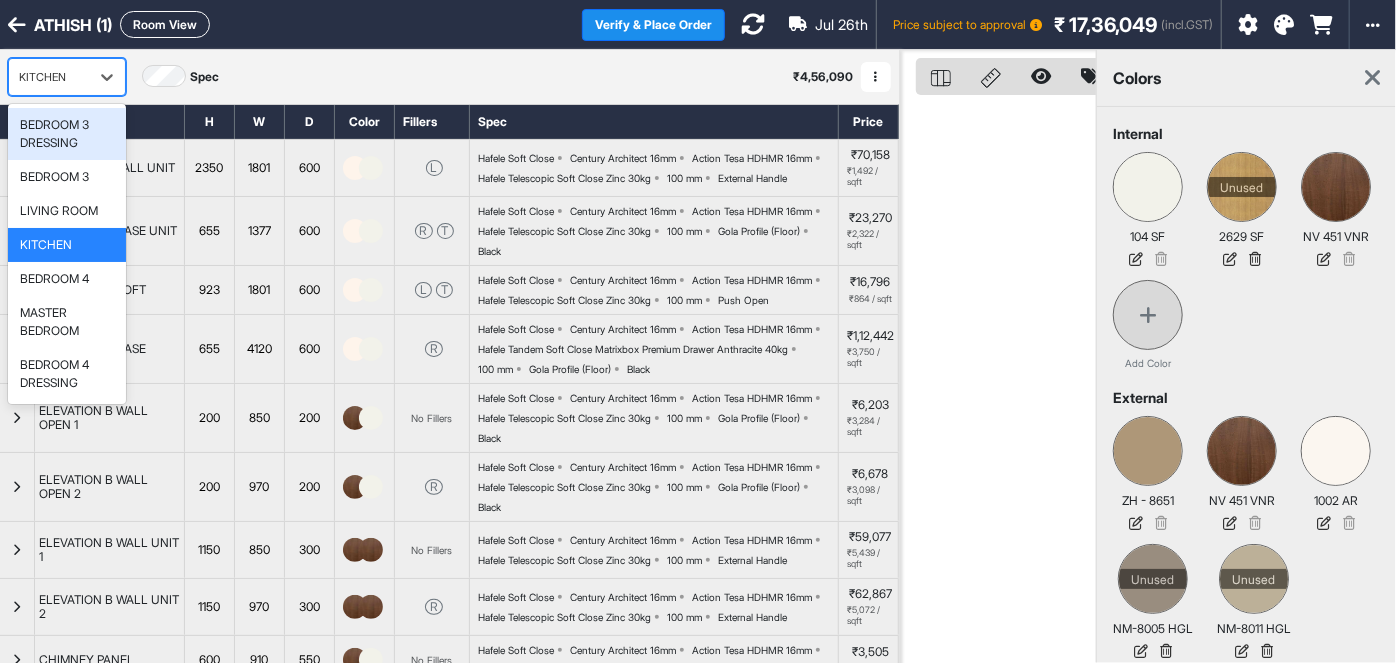 click on "KITCHEN" at bounding box center (49, 77) 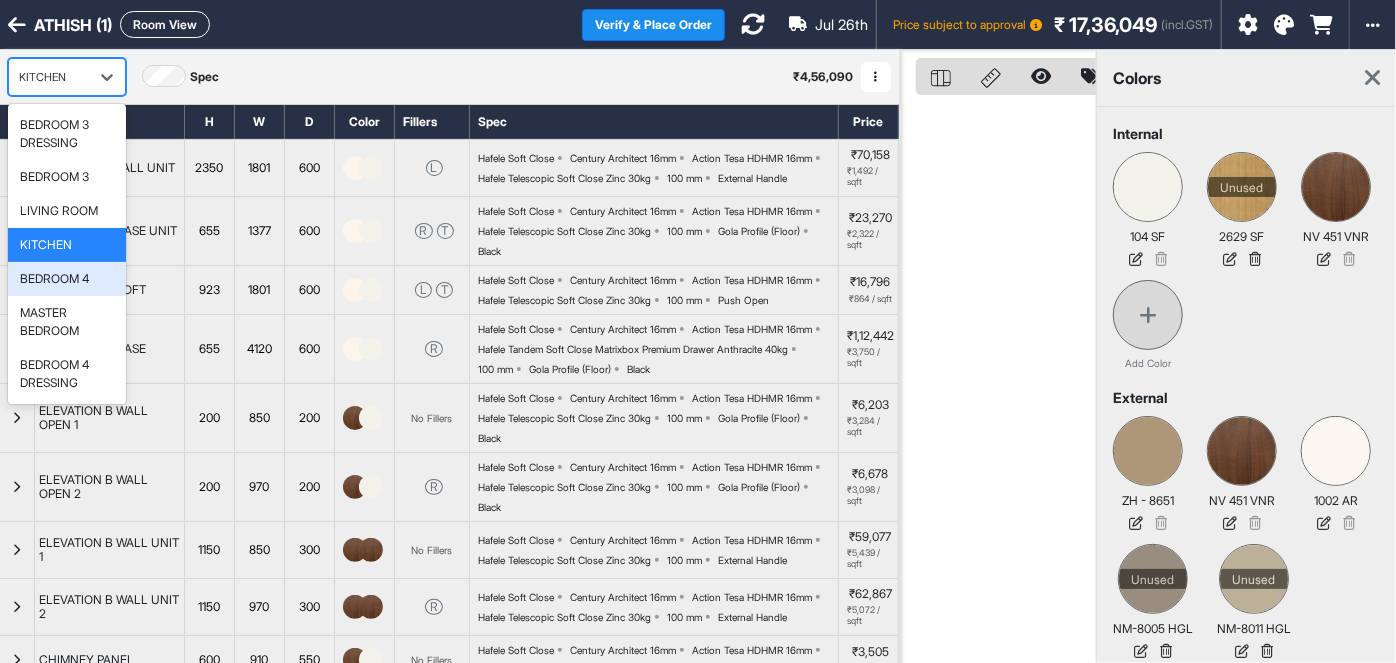 click on "BEDROOM 4" at bounding box center [54, 279] 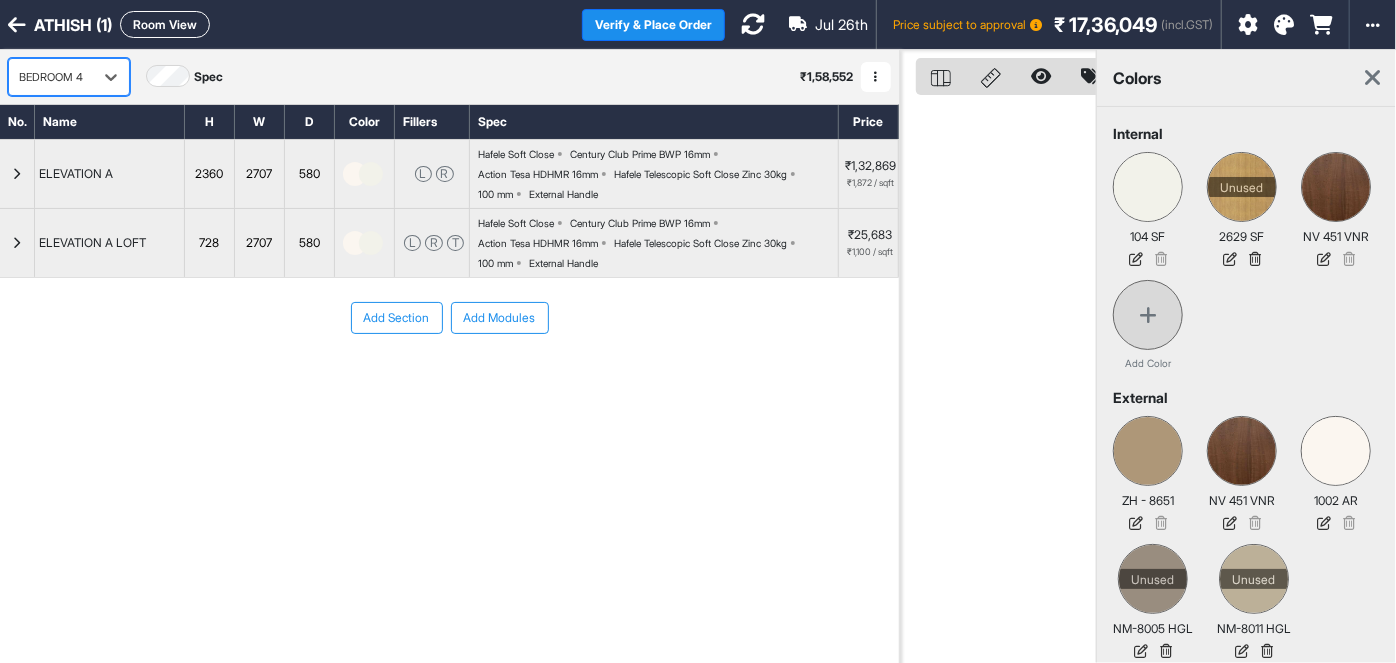 click on "BEDROOM 4" at bounding box center [51, 77] 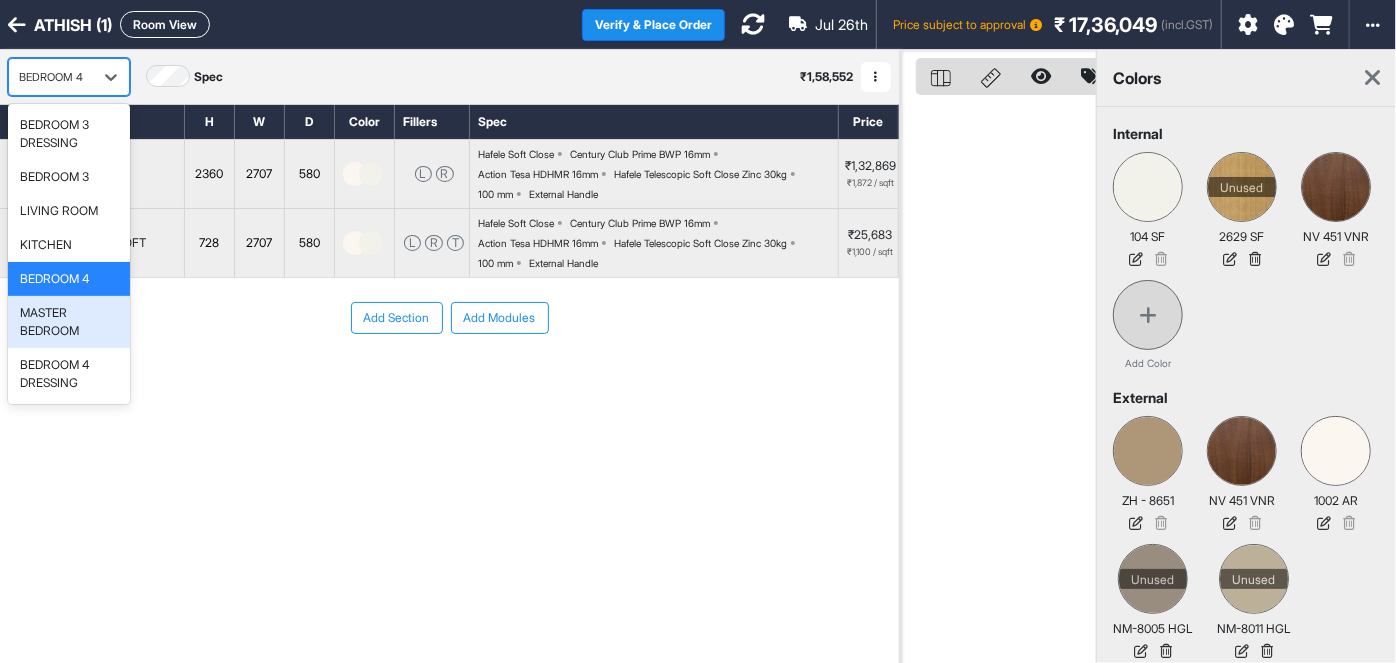 click on "MASTER BEDROOM" at bounding box center (69, 322) 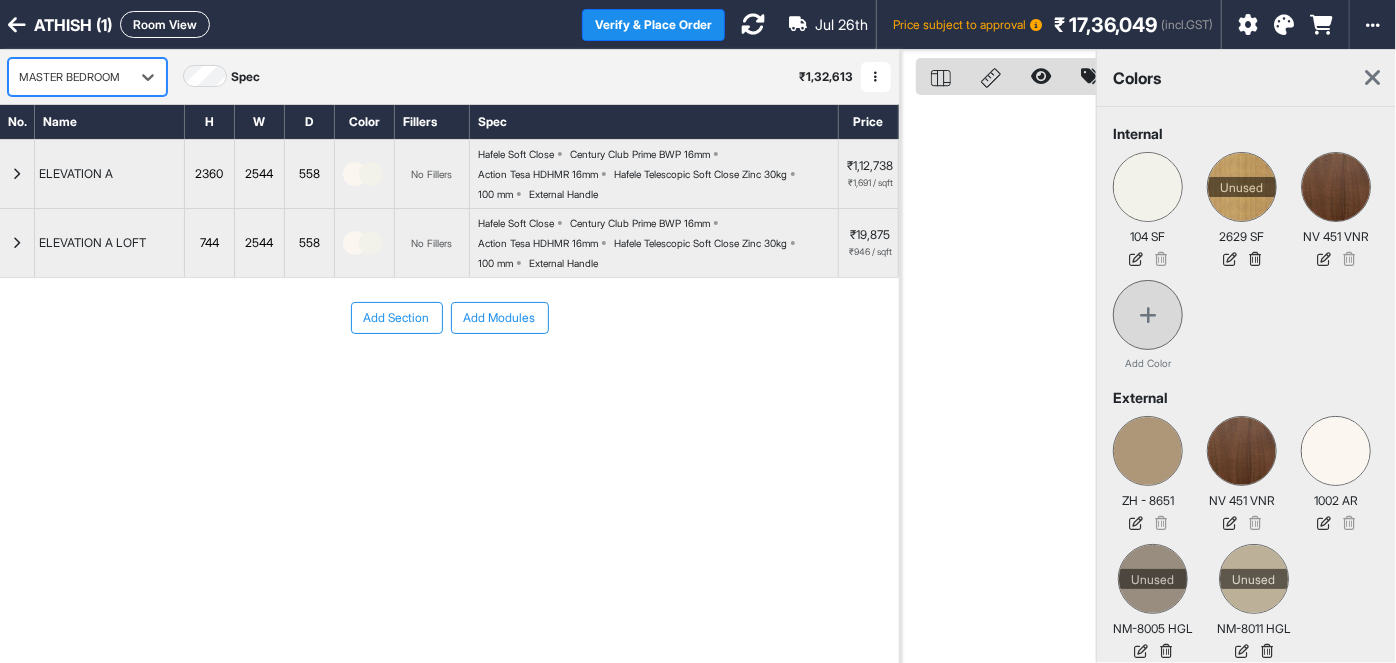 click at bounding box center (69, 77) 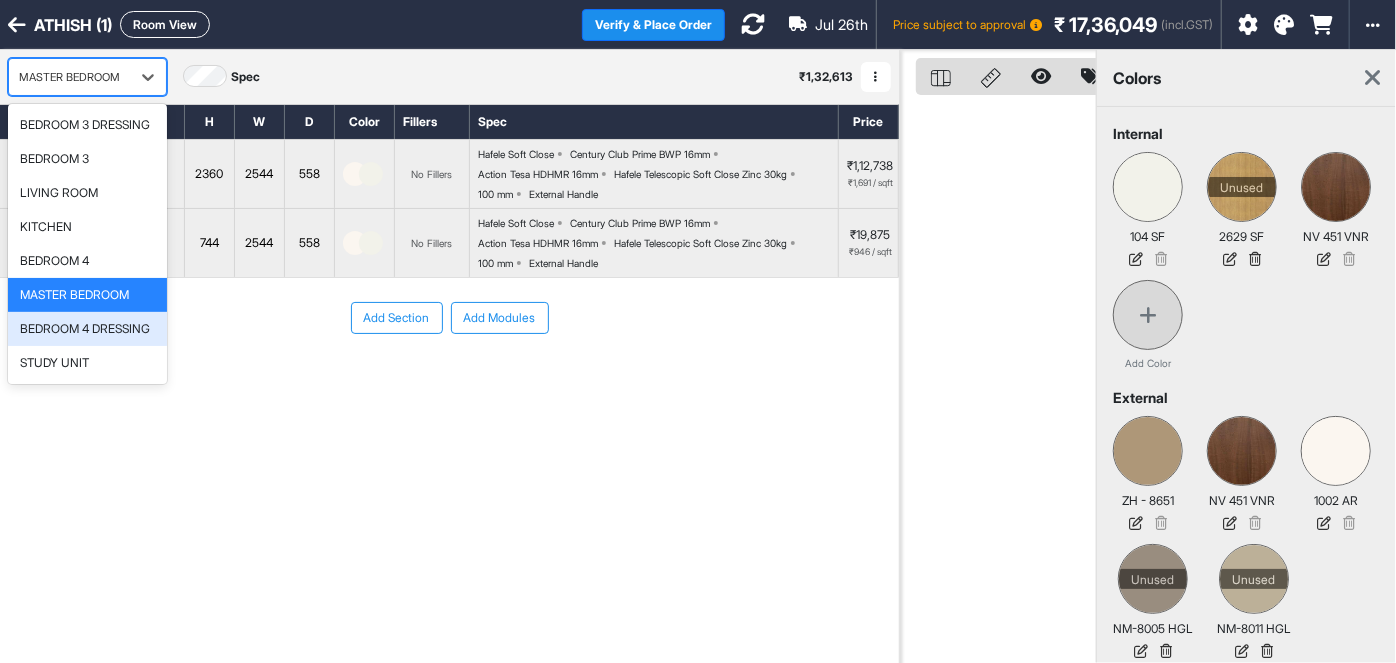 click on "BEDROOM 4 DRESSING" at bounding box center [85, 329] 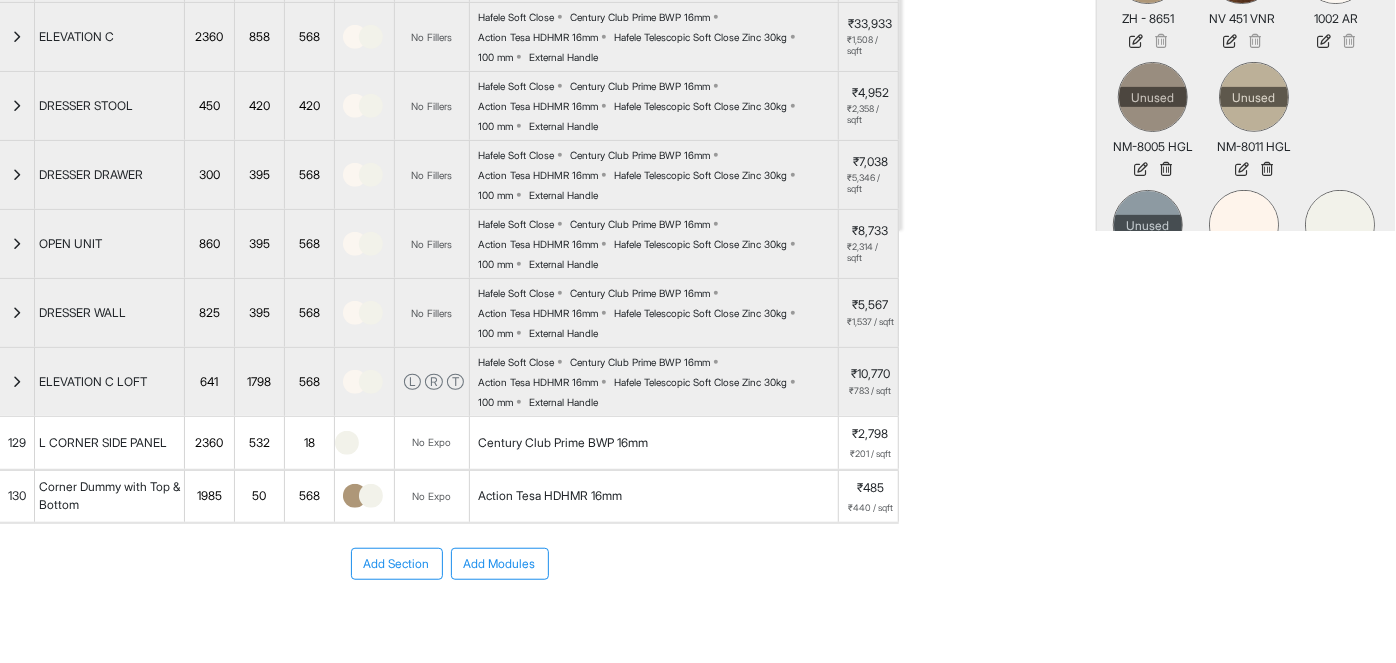 scroll, scrollTop: 480, scrollLeft: 0, axis: vertical 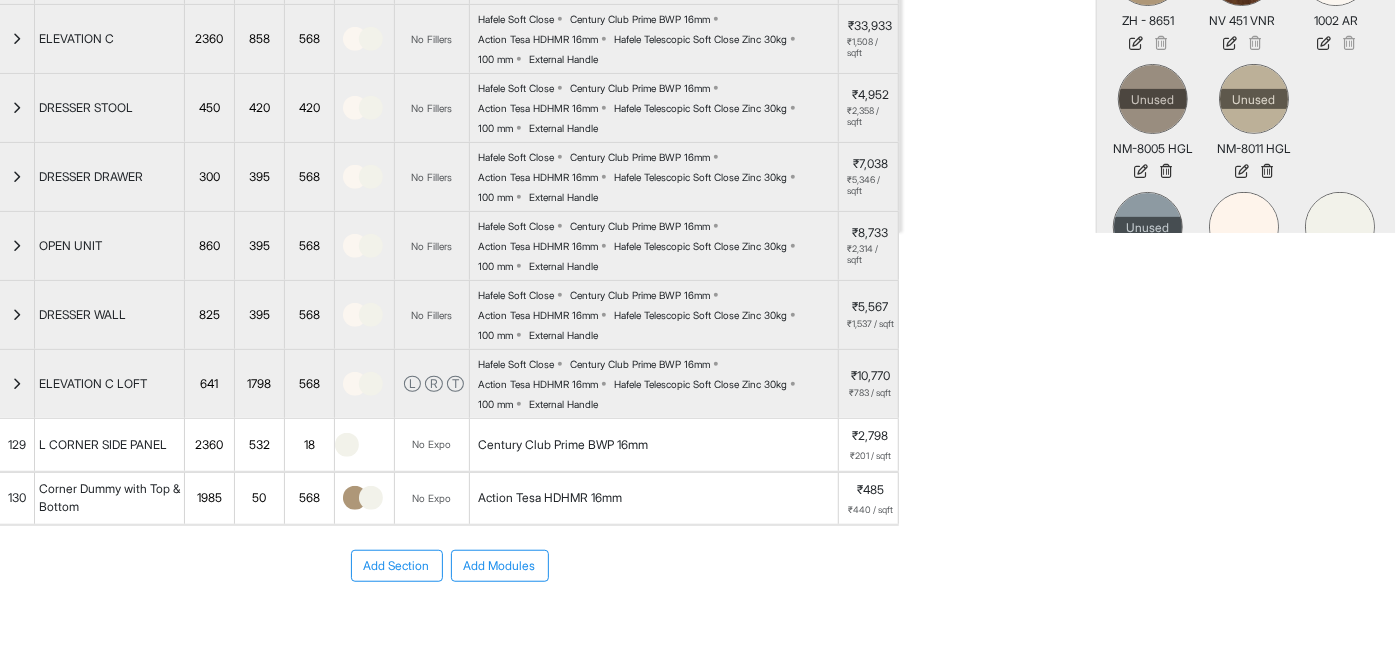 click at bounding box center [355, 498] 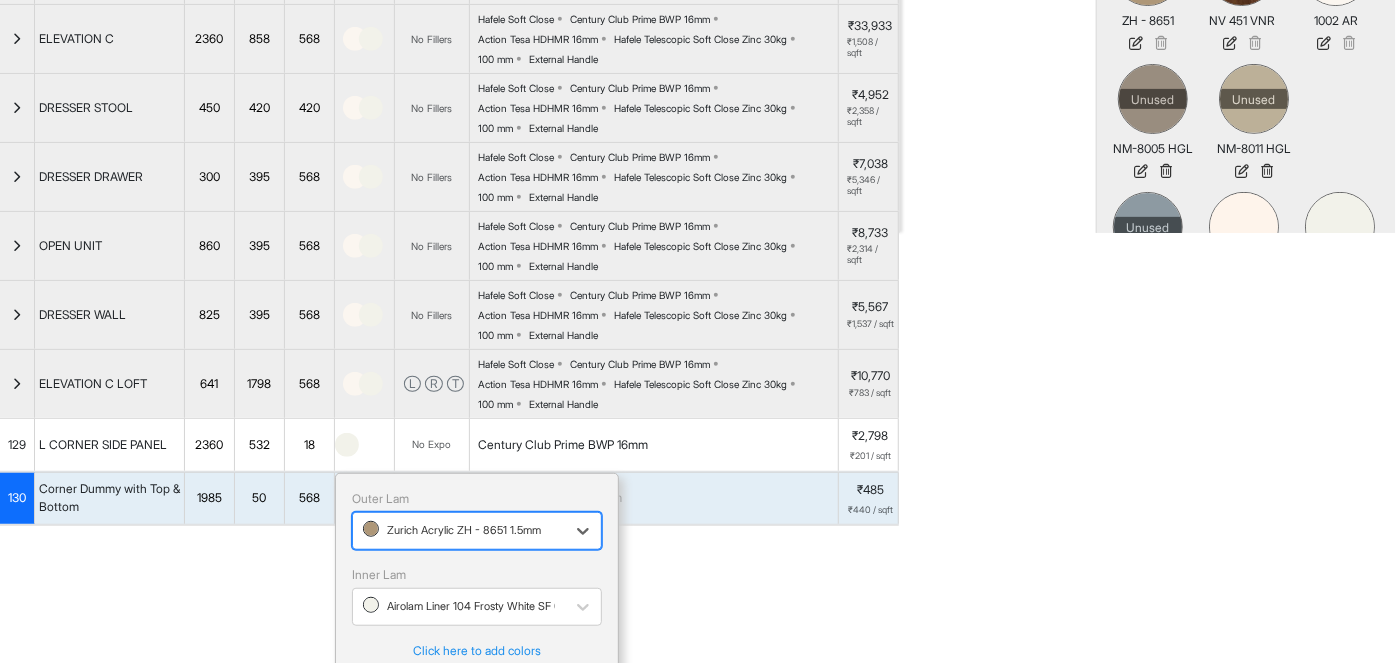click at bounding box center (459, 531) 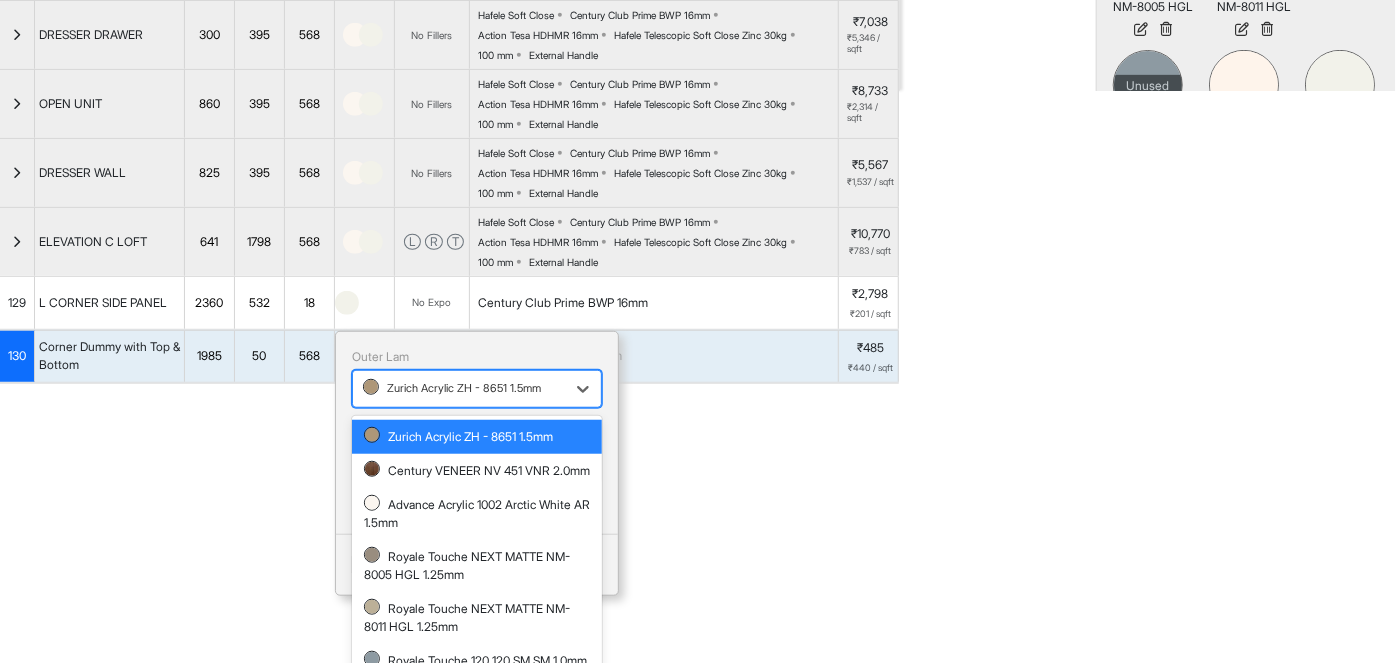 scroll, scrollTop: 622, scrollLeft: 0, axis: vertical 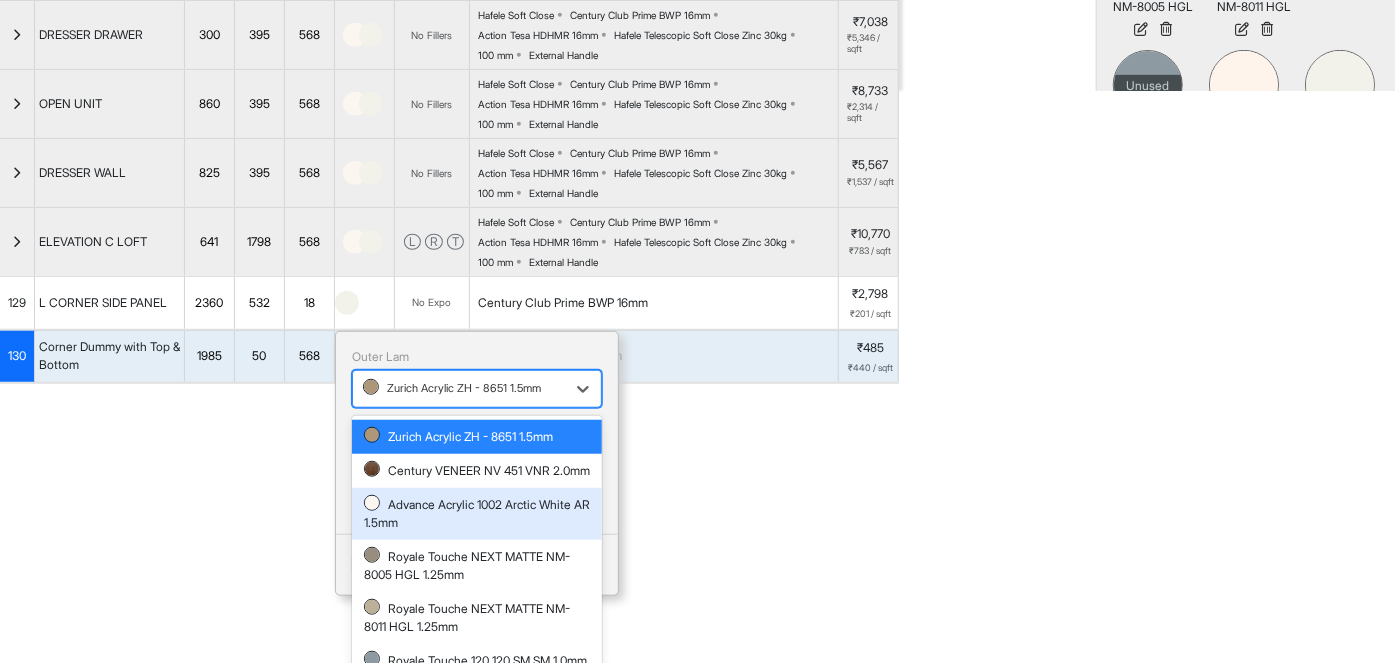 click on "Advance Acrylic 1002 Arctic White AR 1.5mm" at bounding box center (477, 514) 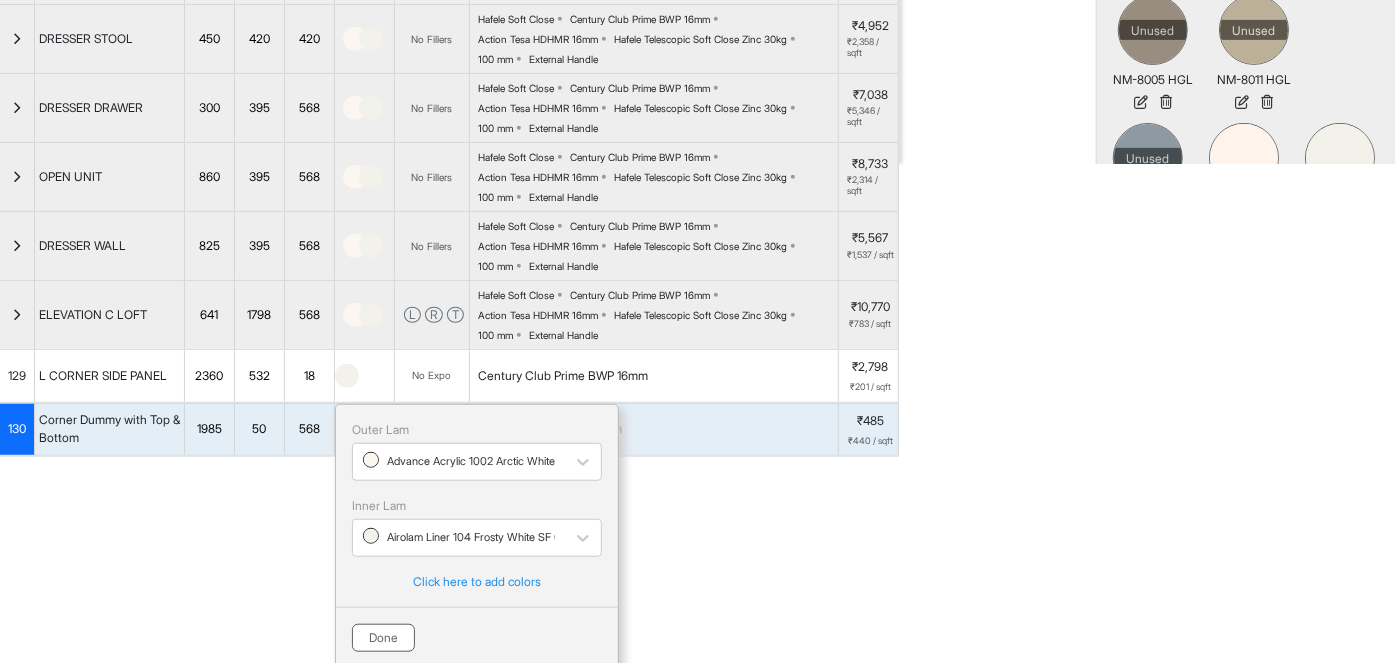 click on "Done" at bounding box center (383, 638) 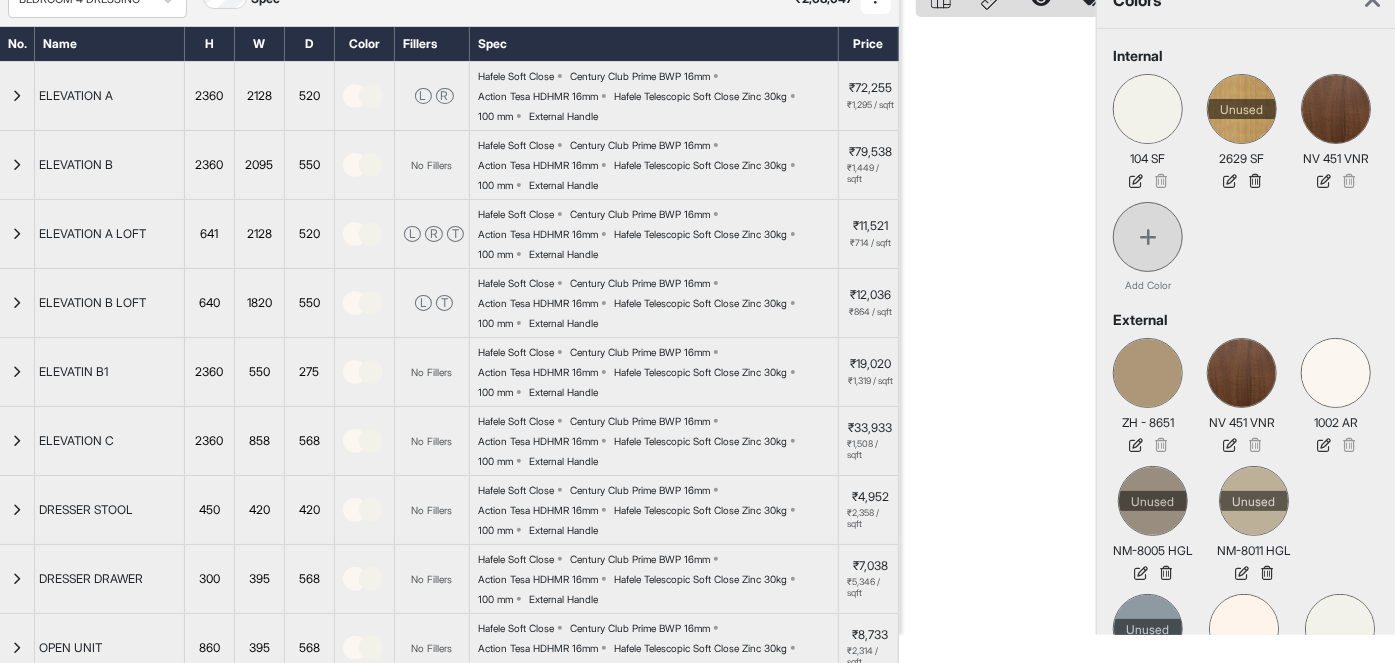 scroll, scrollTop: 0, scrollLeft: 0, axis: both 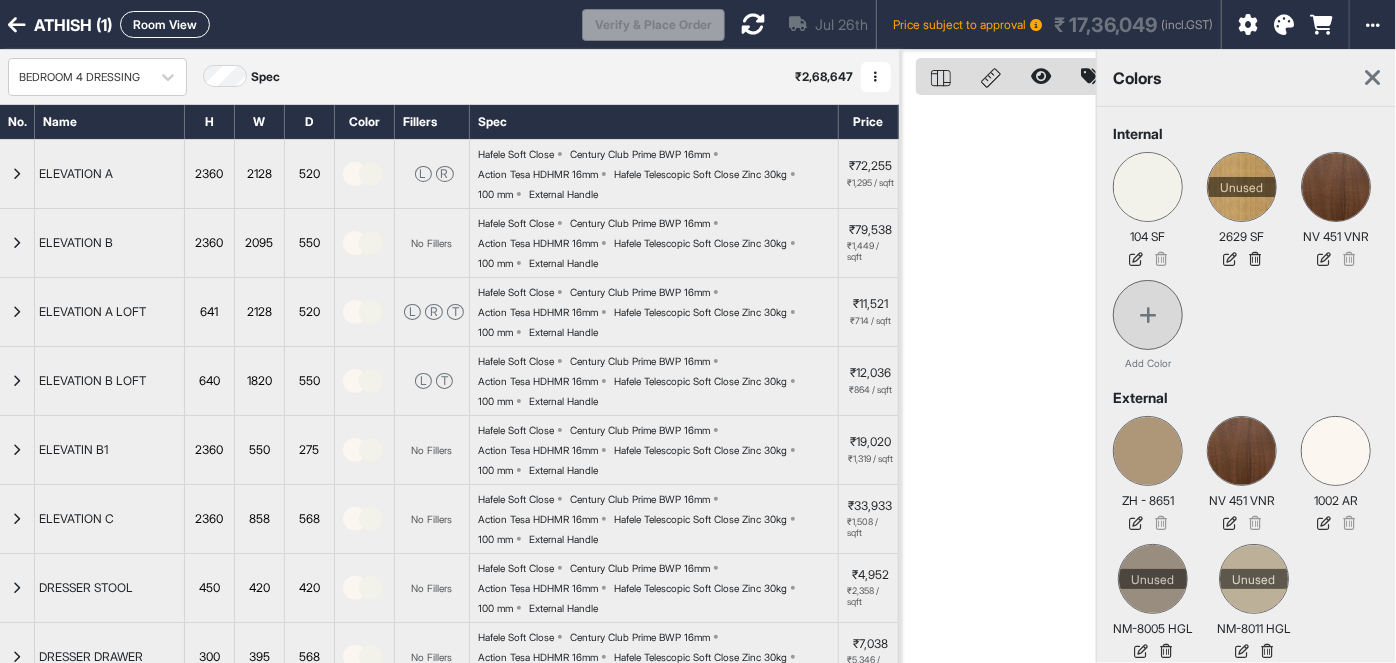 click at bounding box center (753, 24) 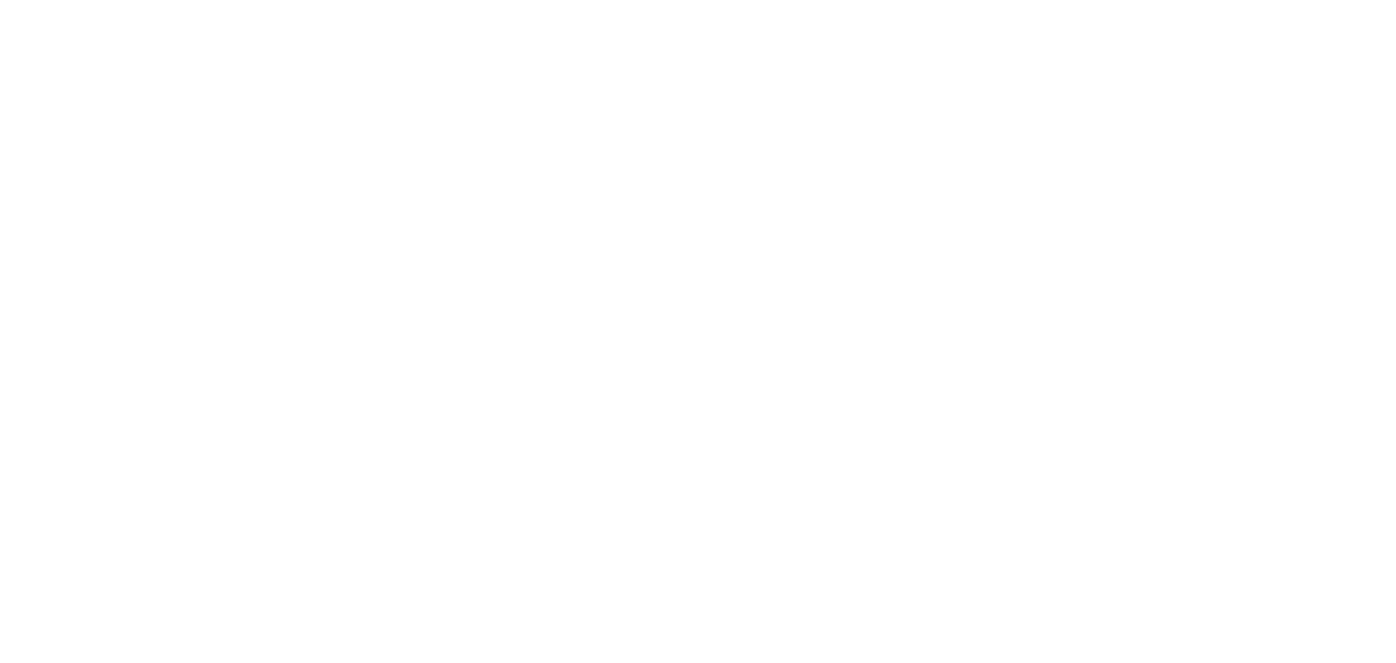 scroll, scrollTop: 0, scrollLeft: 0, axis: both 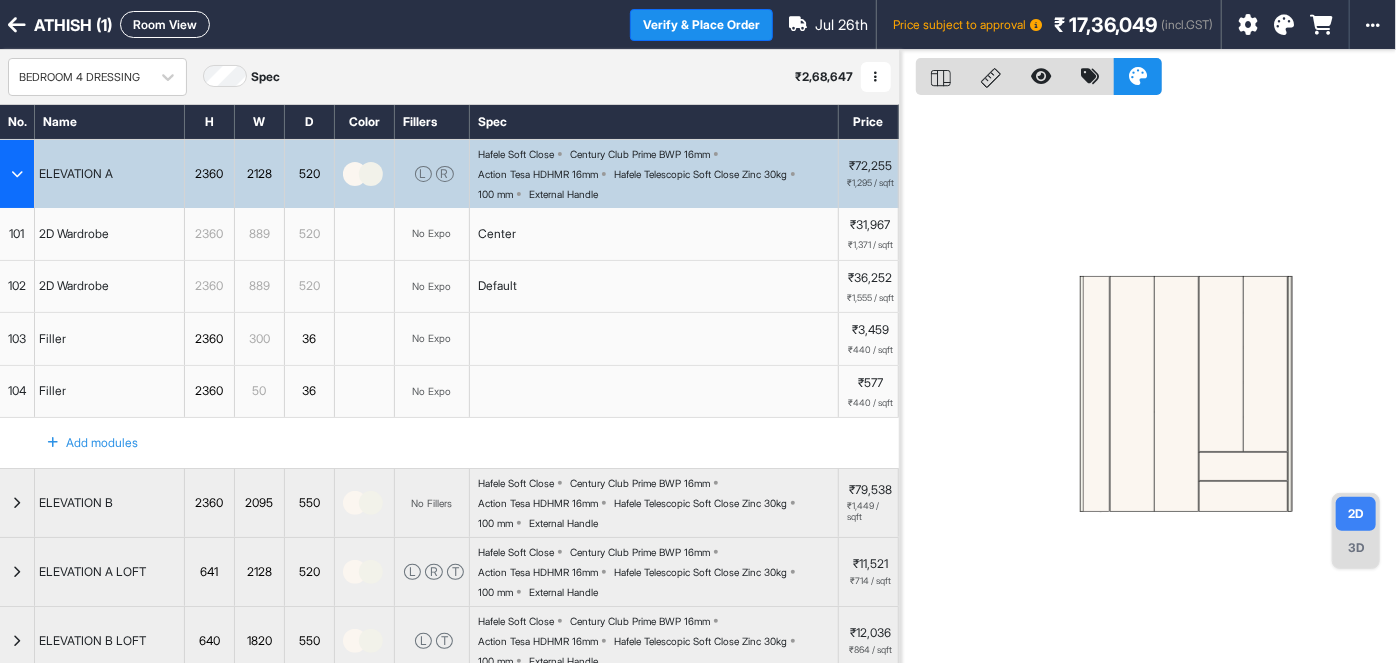 click at bounding box center (1284, 25) 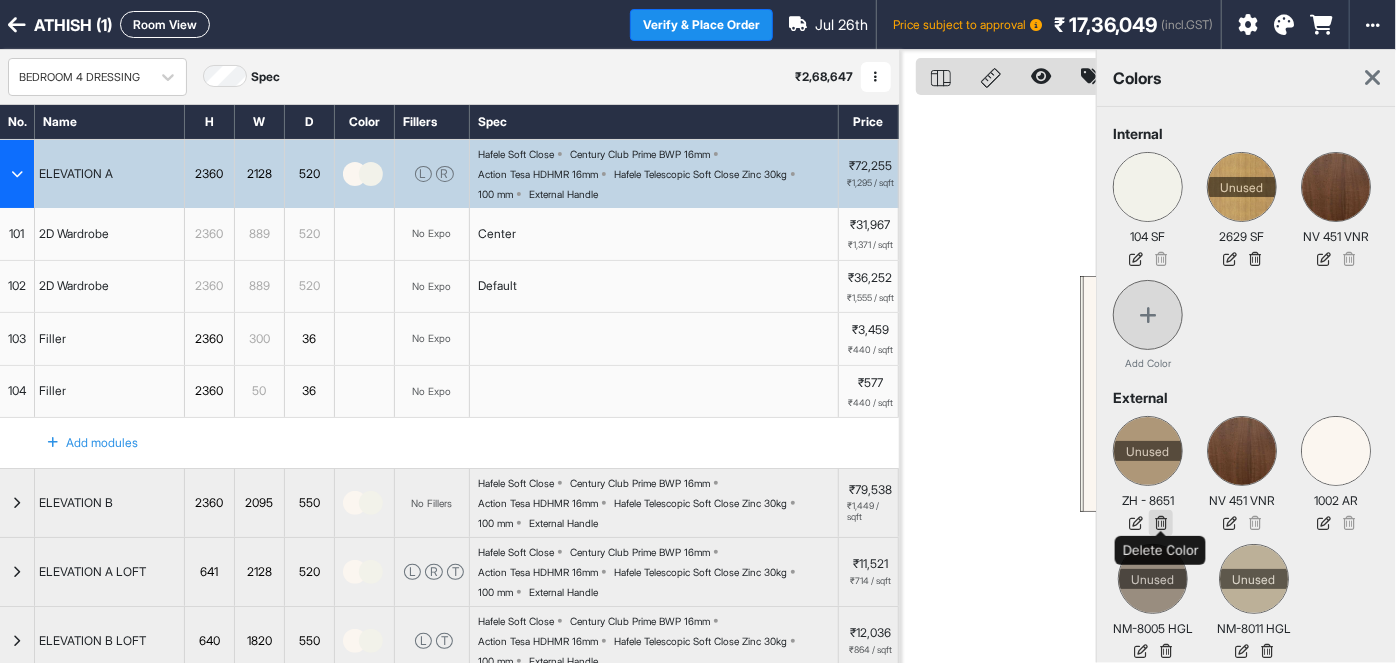 click at bounding box center [1161, 523] 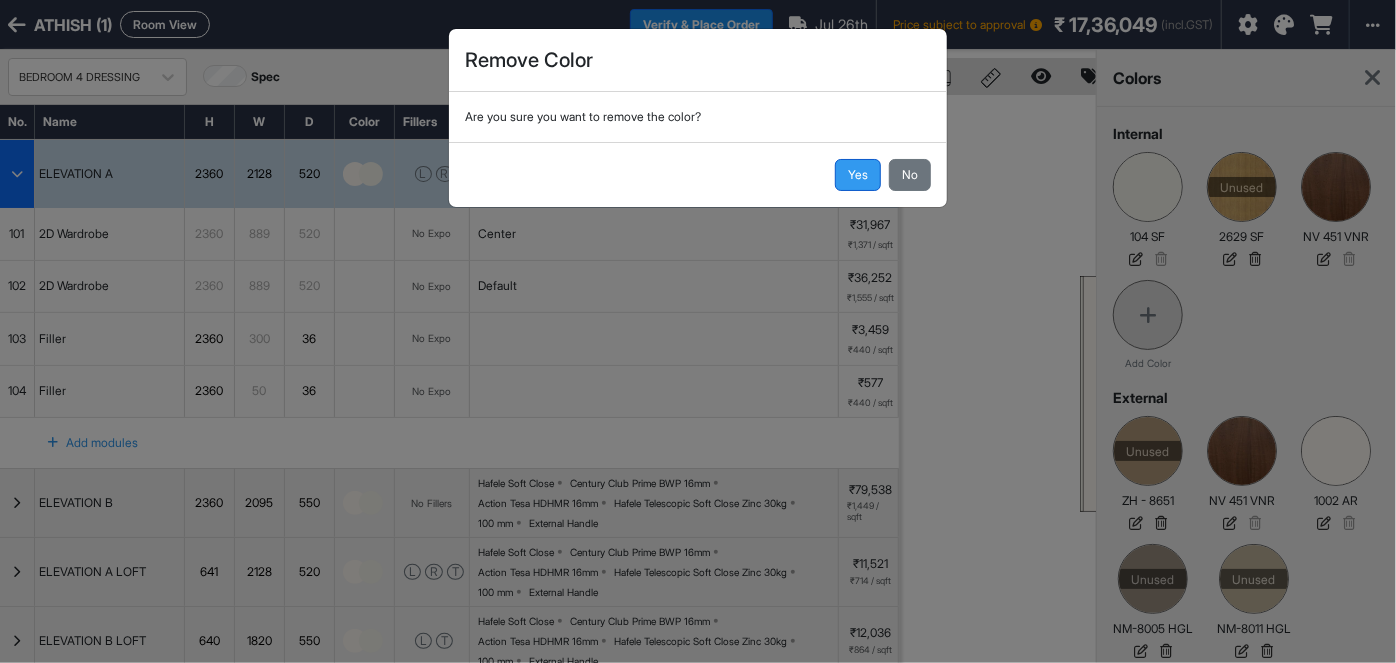 click on "Yes" at bounding box center [858, 175] 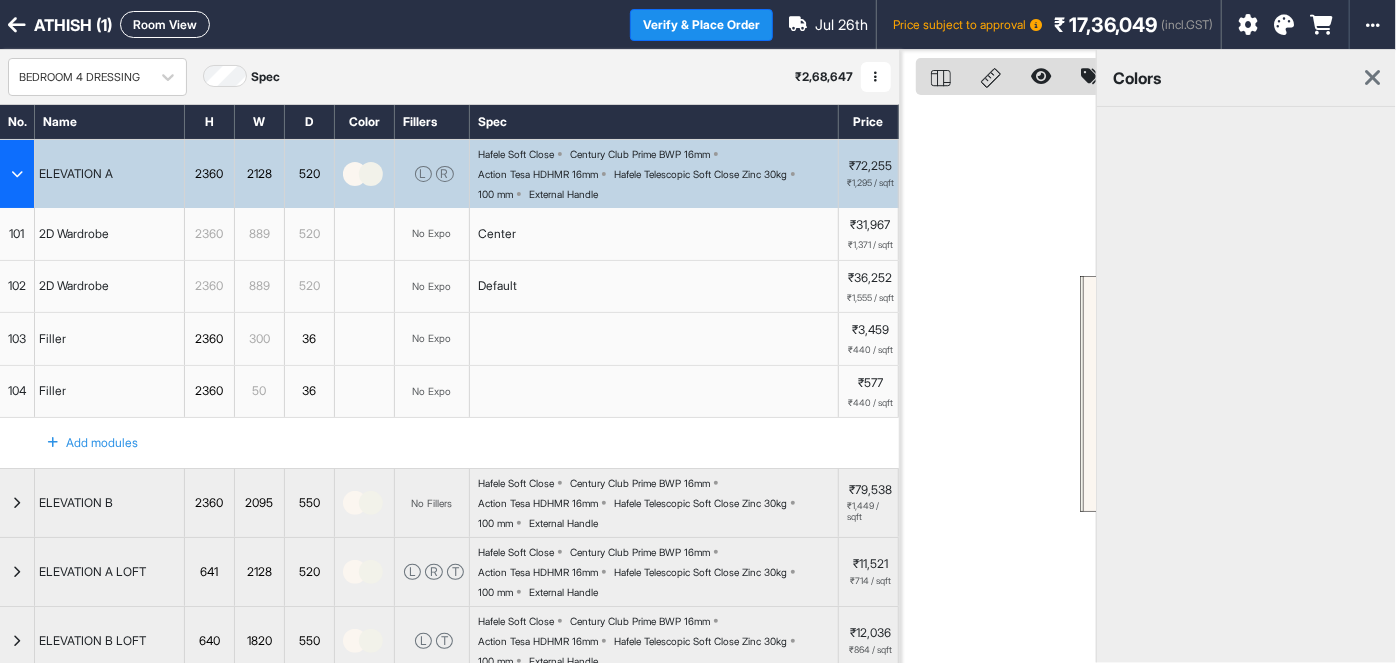 click at bounding box center [1372, 78] 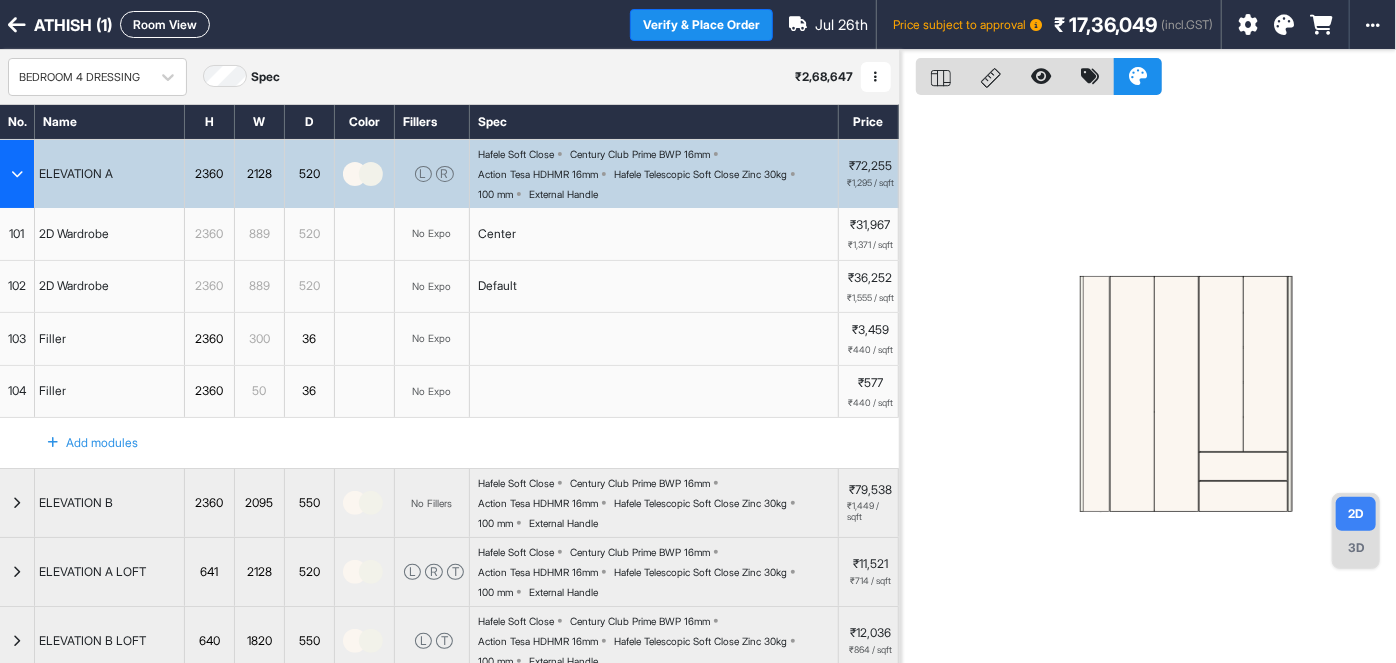 click at bounding box center (1148, 381) 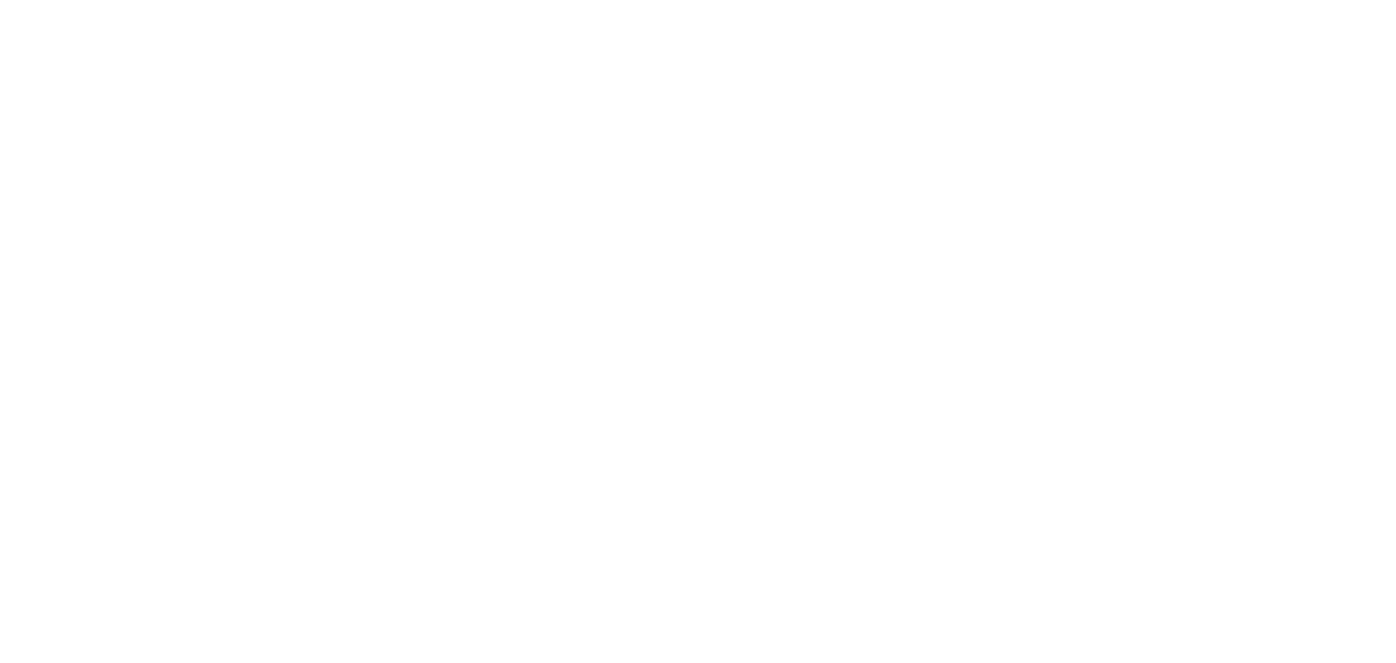 scroll, scrollTop: 0, scrollLeft: 0, axis: both 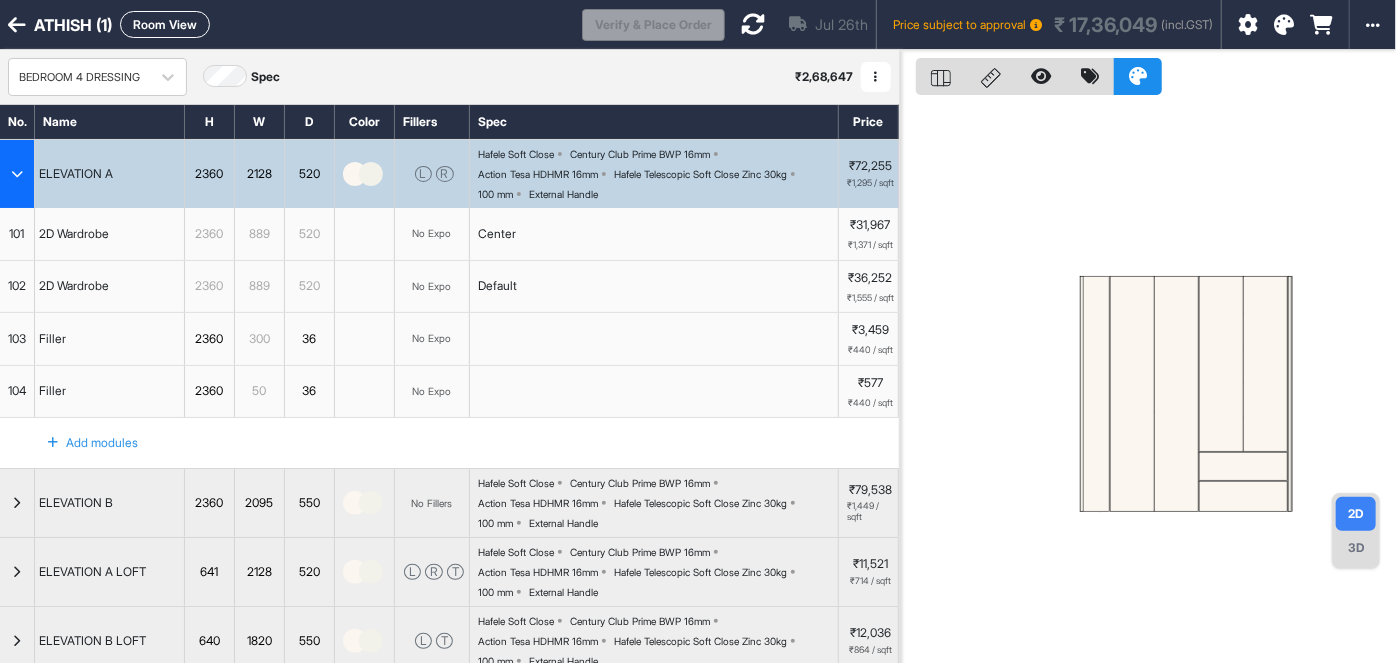 click at bounding box center [1284, 25] 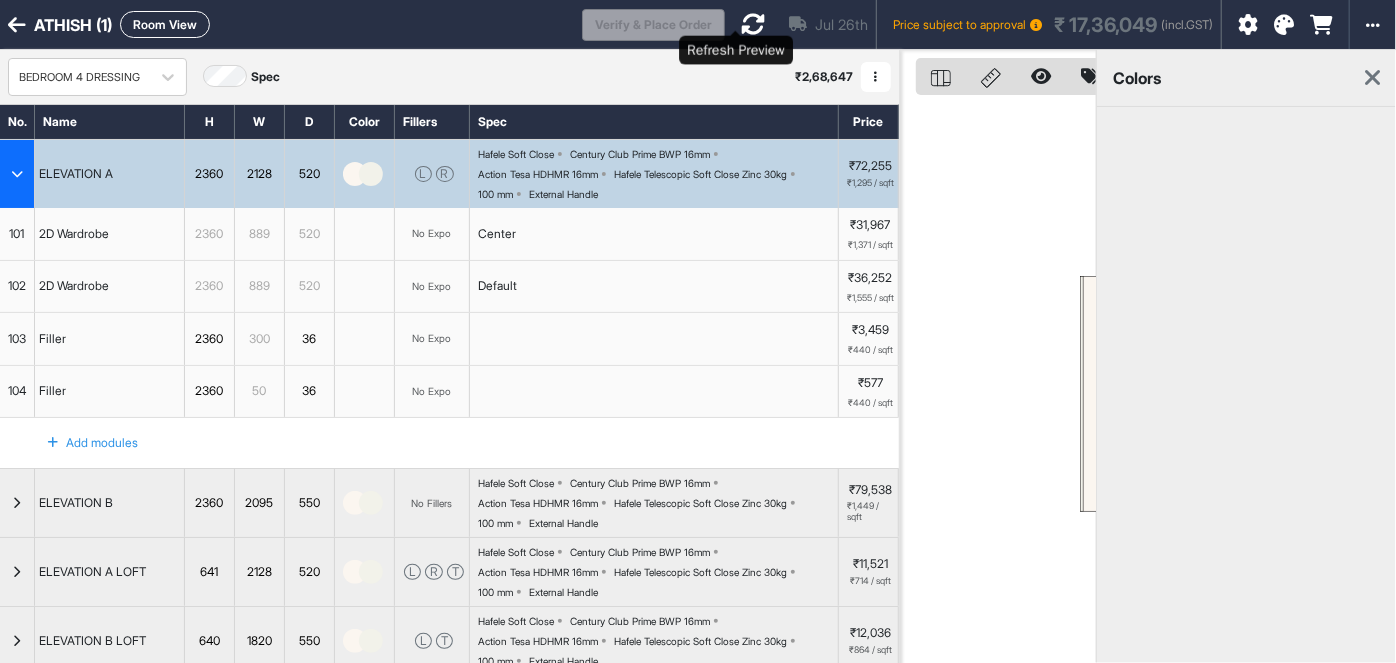 click at bounding box center [753, 24] 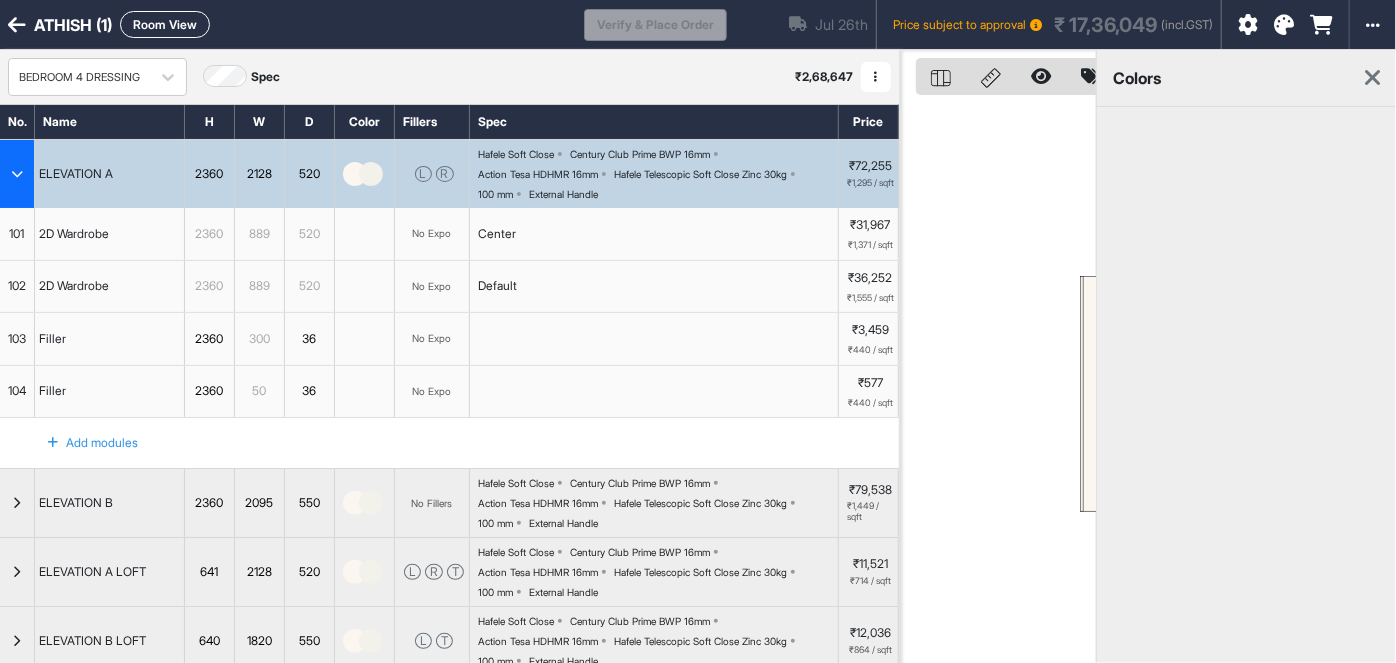 click at bounding box center (1372, 78) 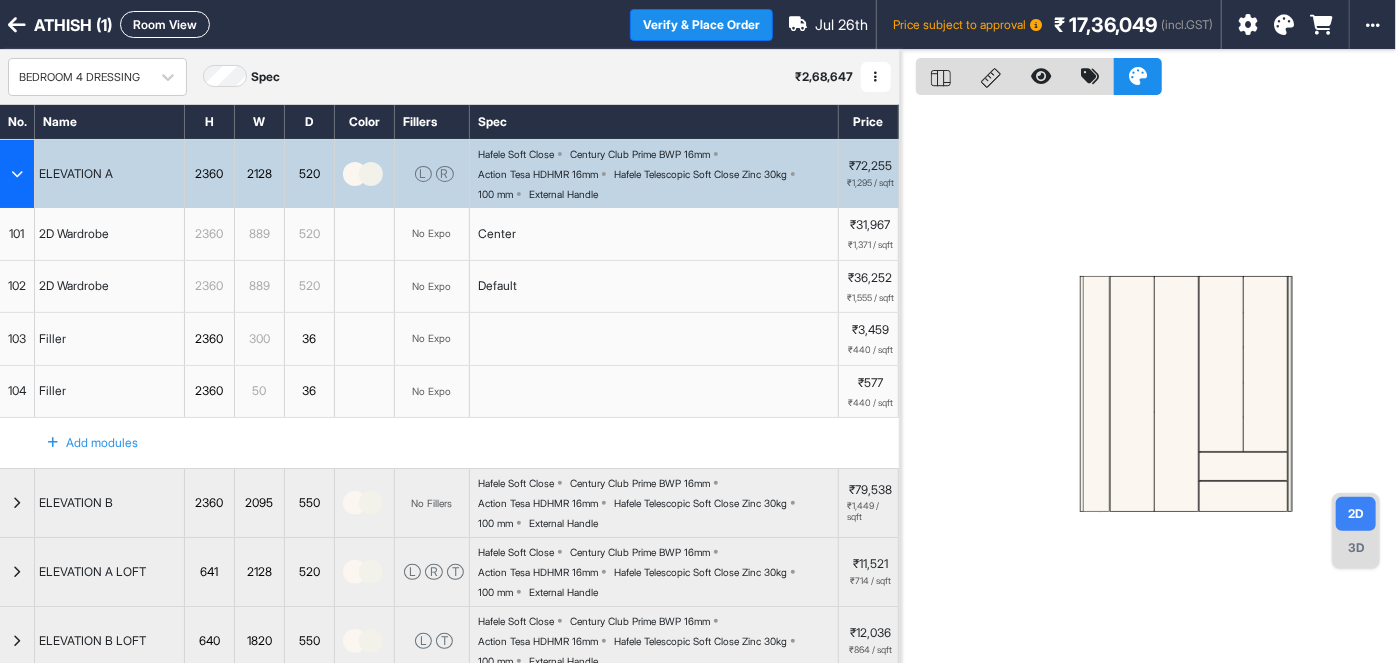 click at bounding box center [1284, 25] 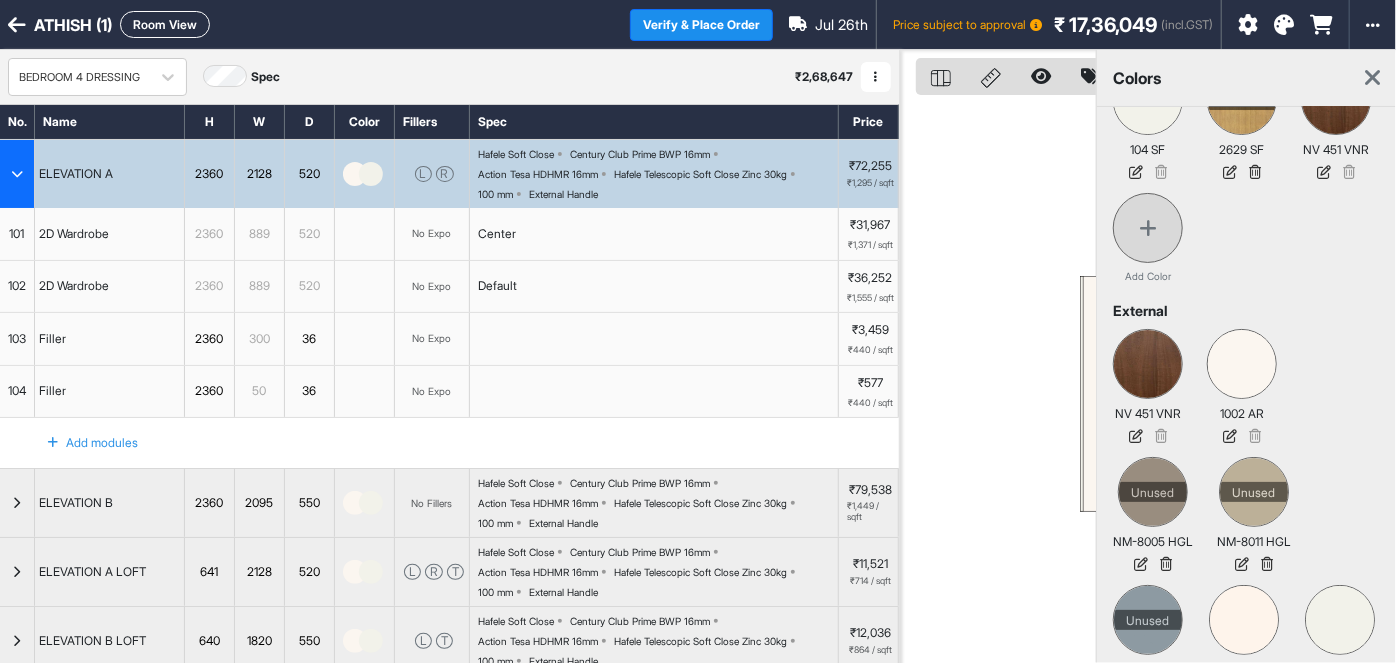 scroll, scrollTop: 120, scrollLeft: 0, axis: vertical 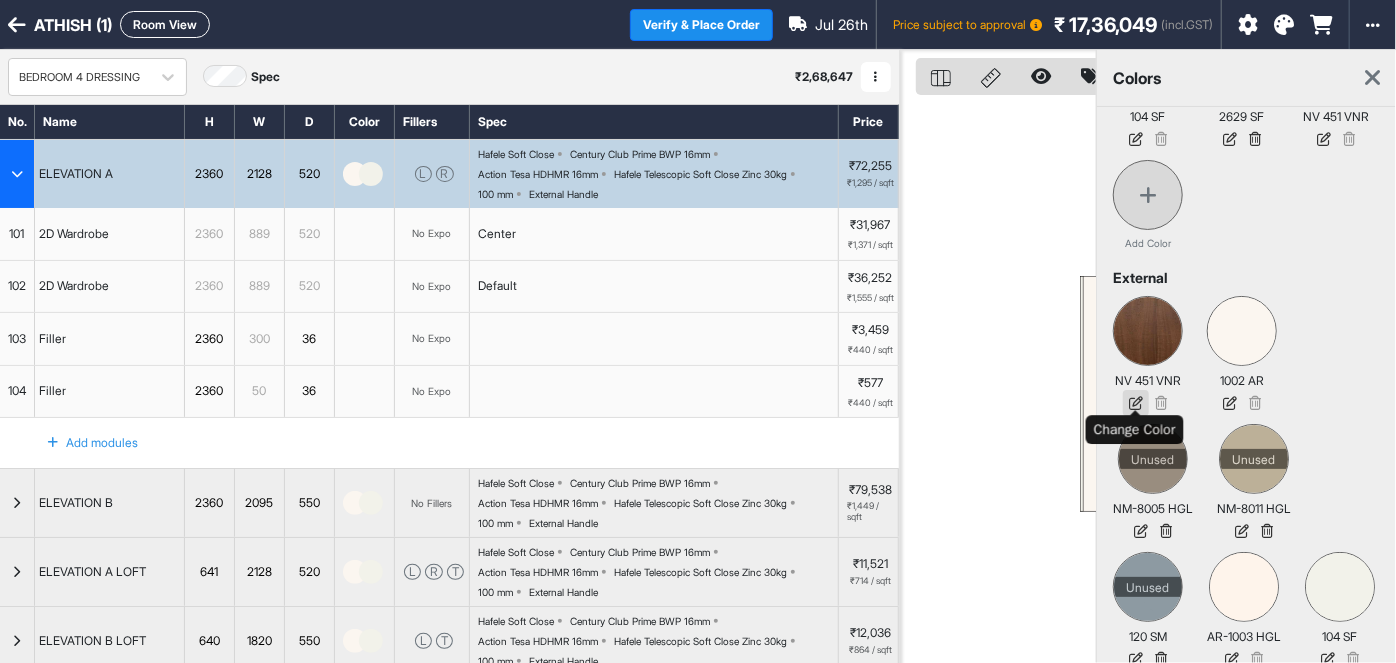 click at bounding box center [1136, 403] 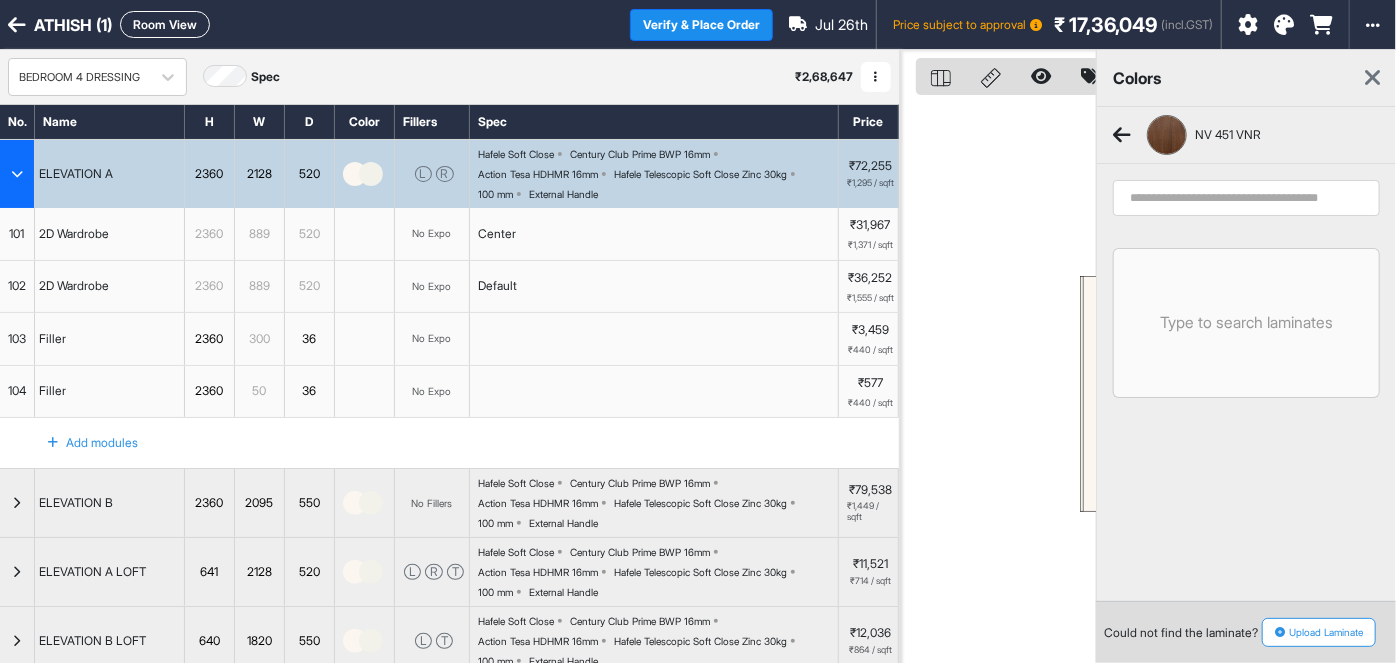 scroll, scrollTop: 0, scrollLeft: 0, axis: both 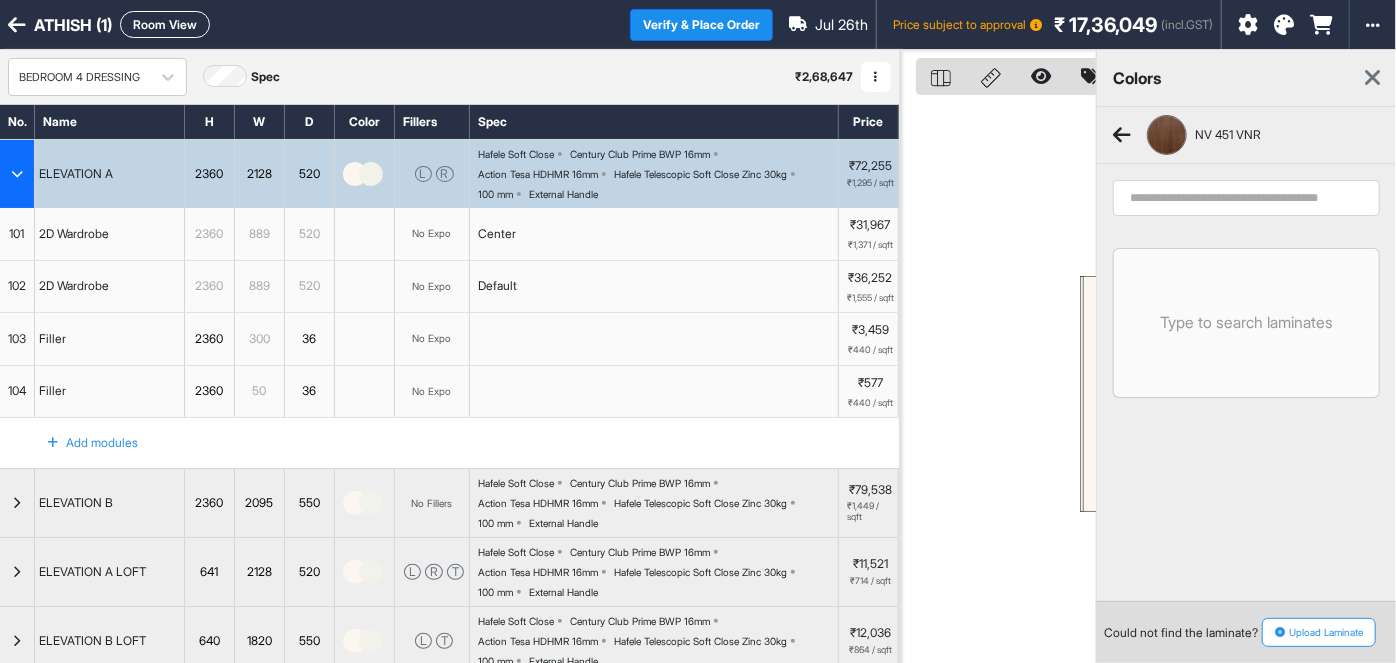 click on "Upload Laminate" at bounding box center [1319, 632] 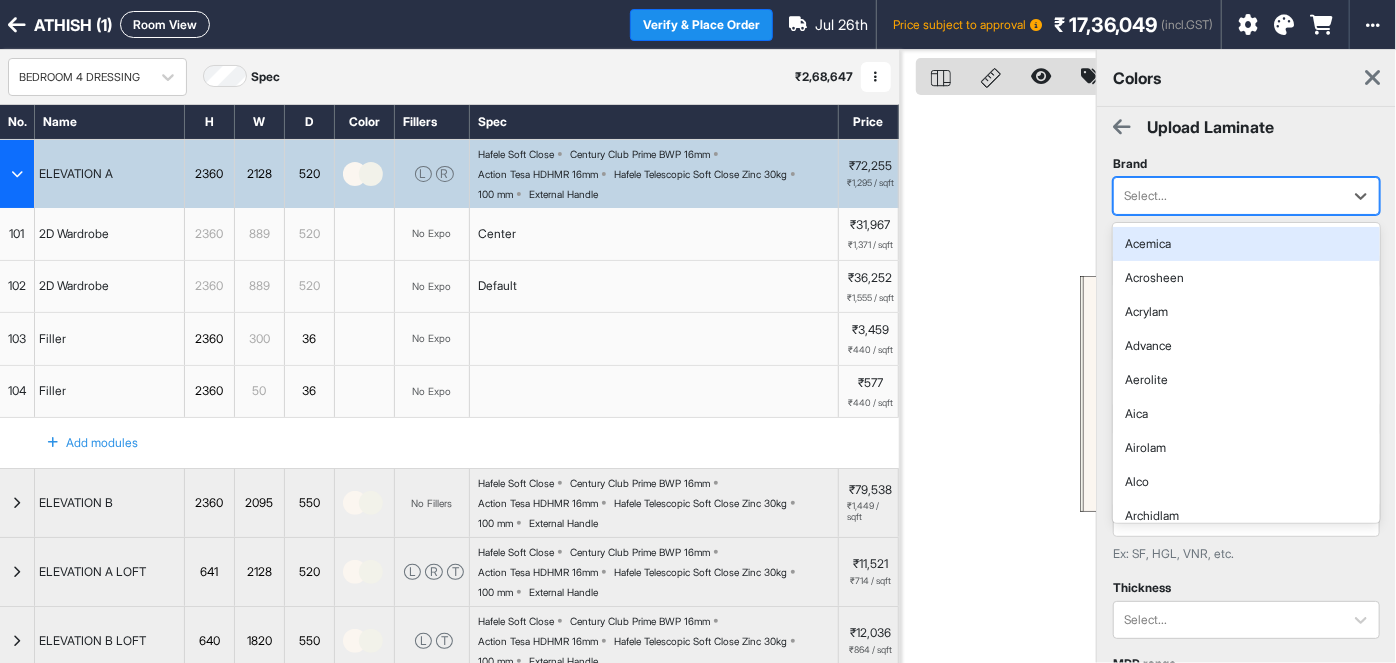 click at bounding box center (1228, 196) 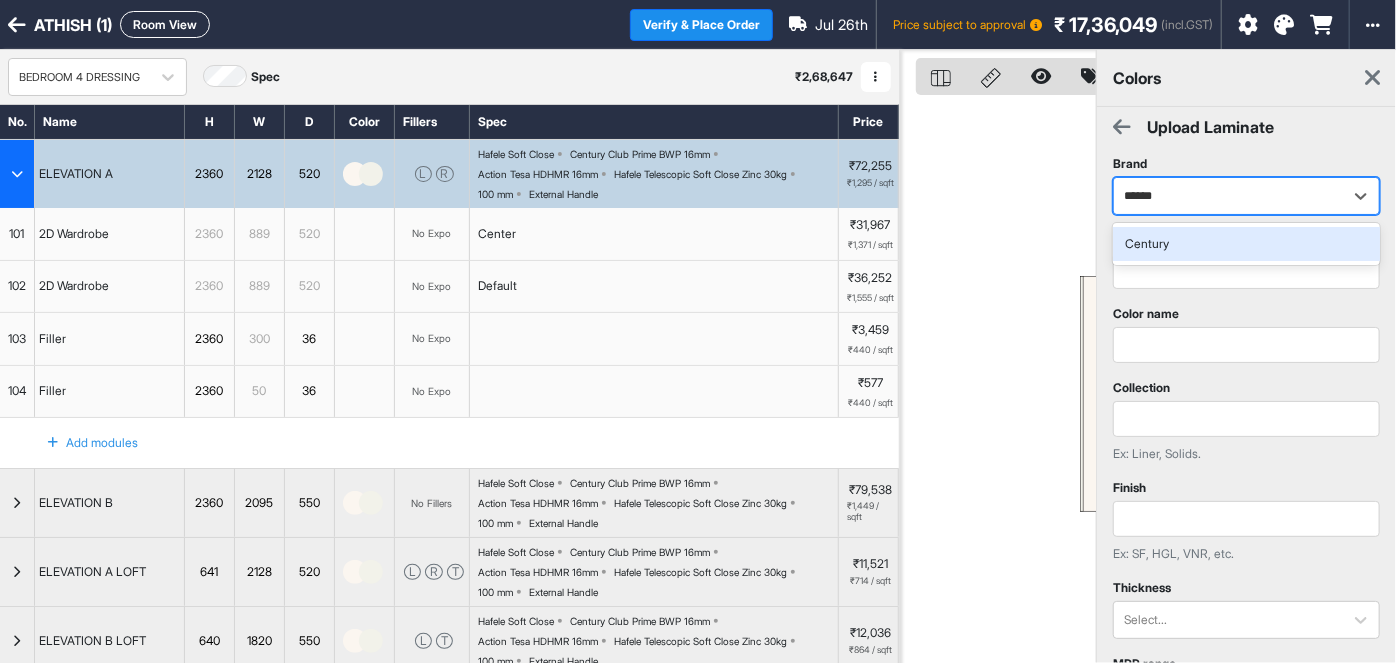 type on "*******" 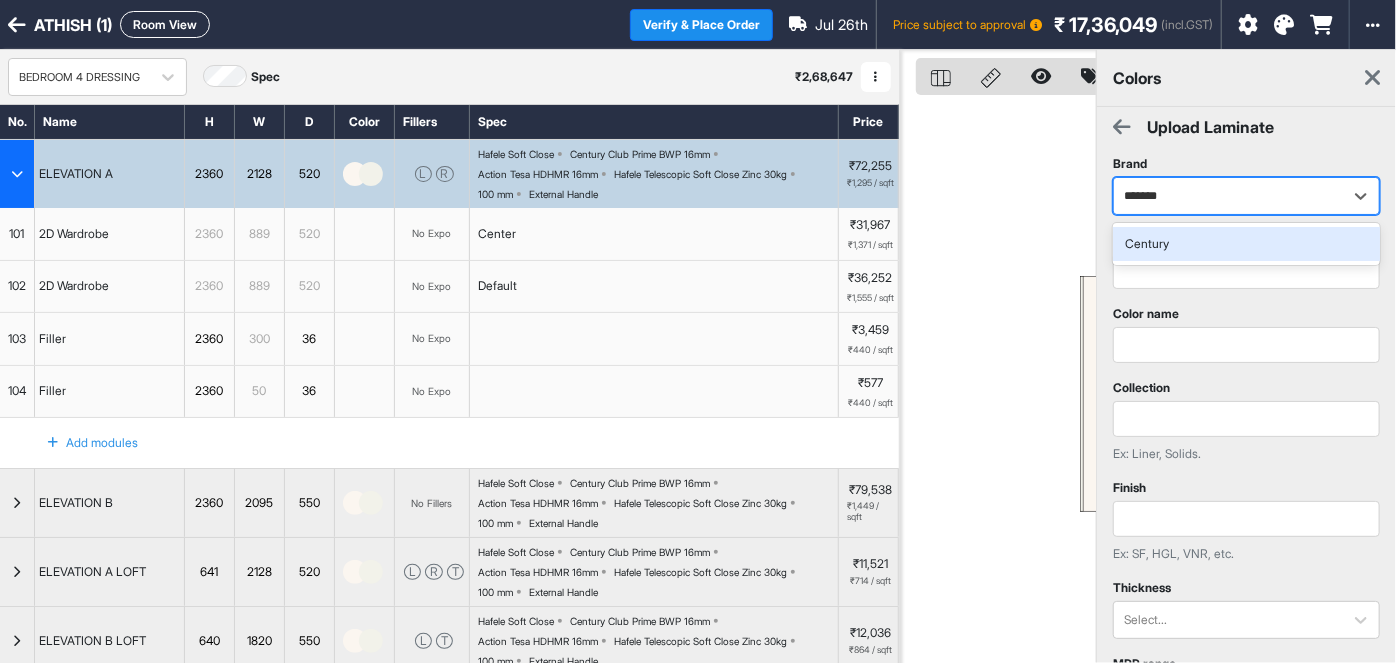 click on "Century" at bounding box center [1246, 244] 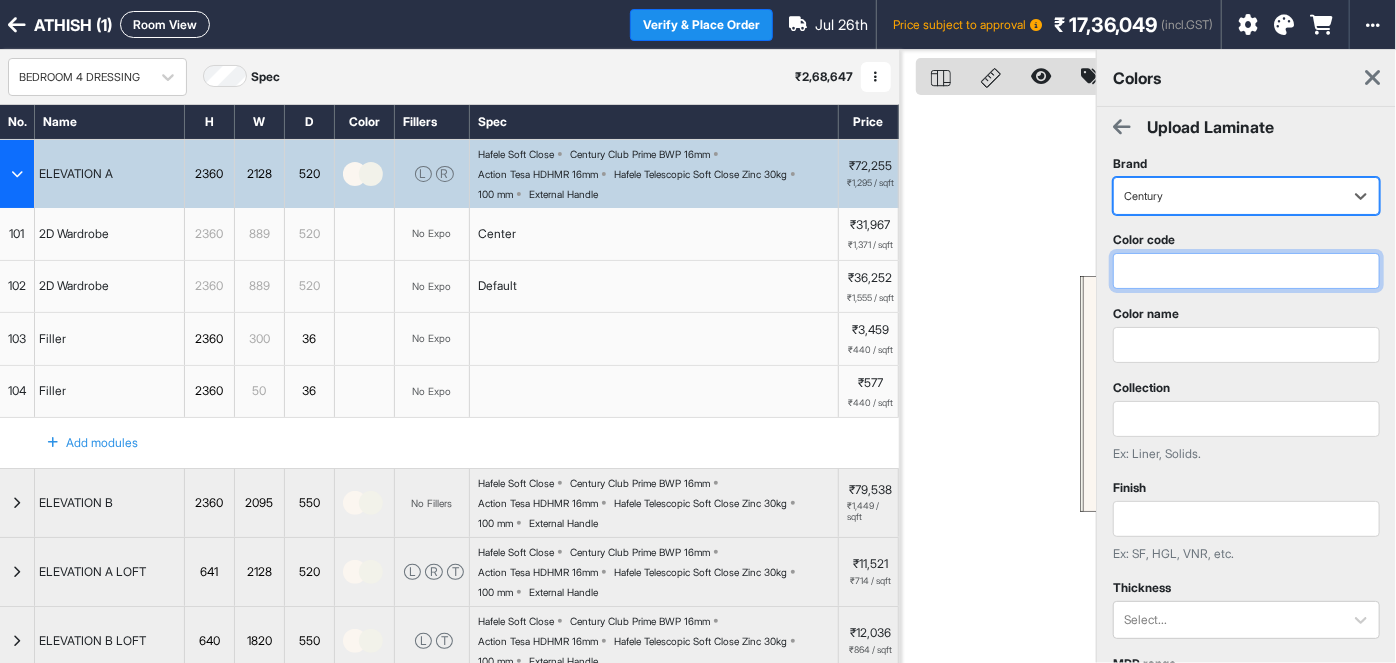 click at bounding box center (1246, 271) 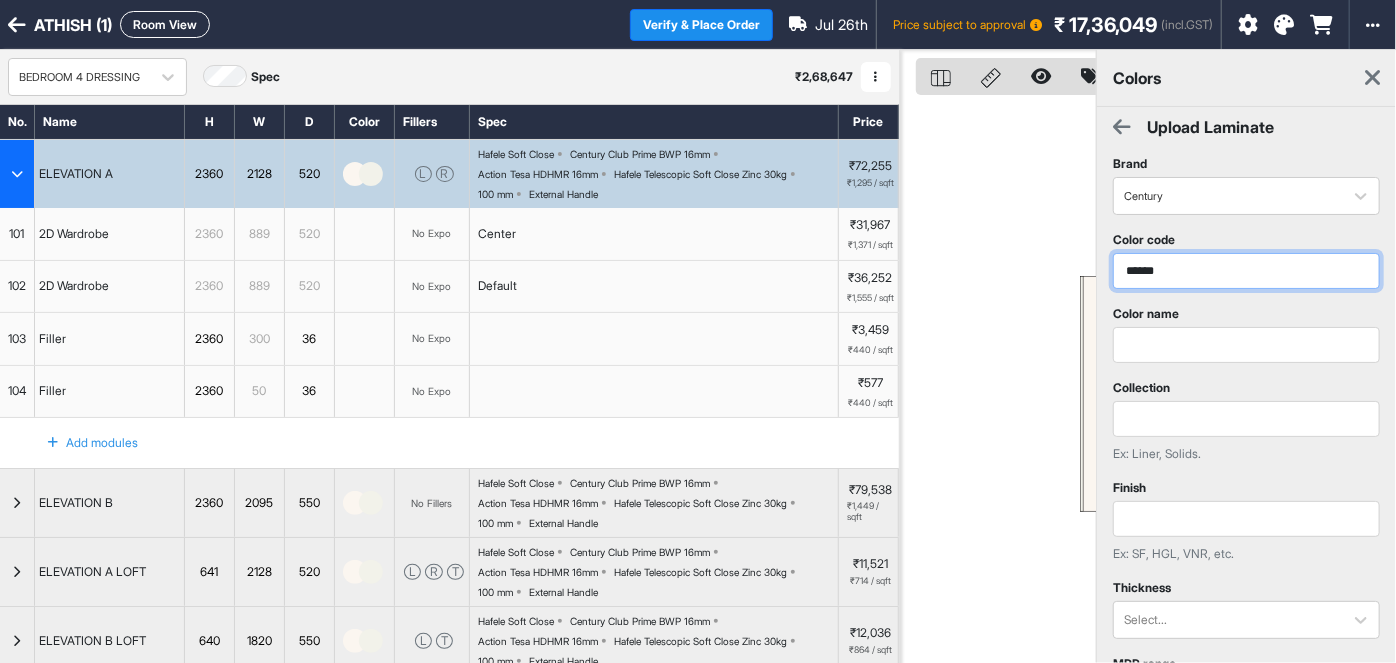 type on "******" 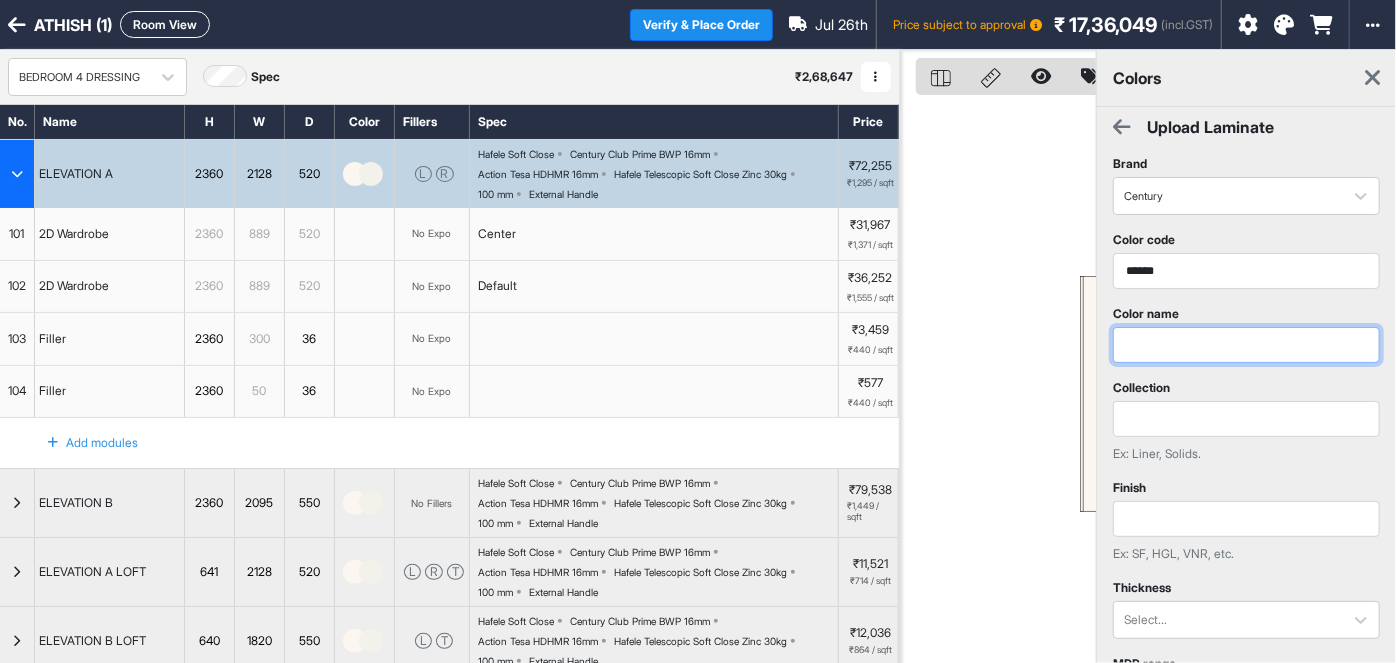 click at bounding box center (1246, 345) 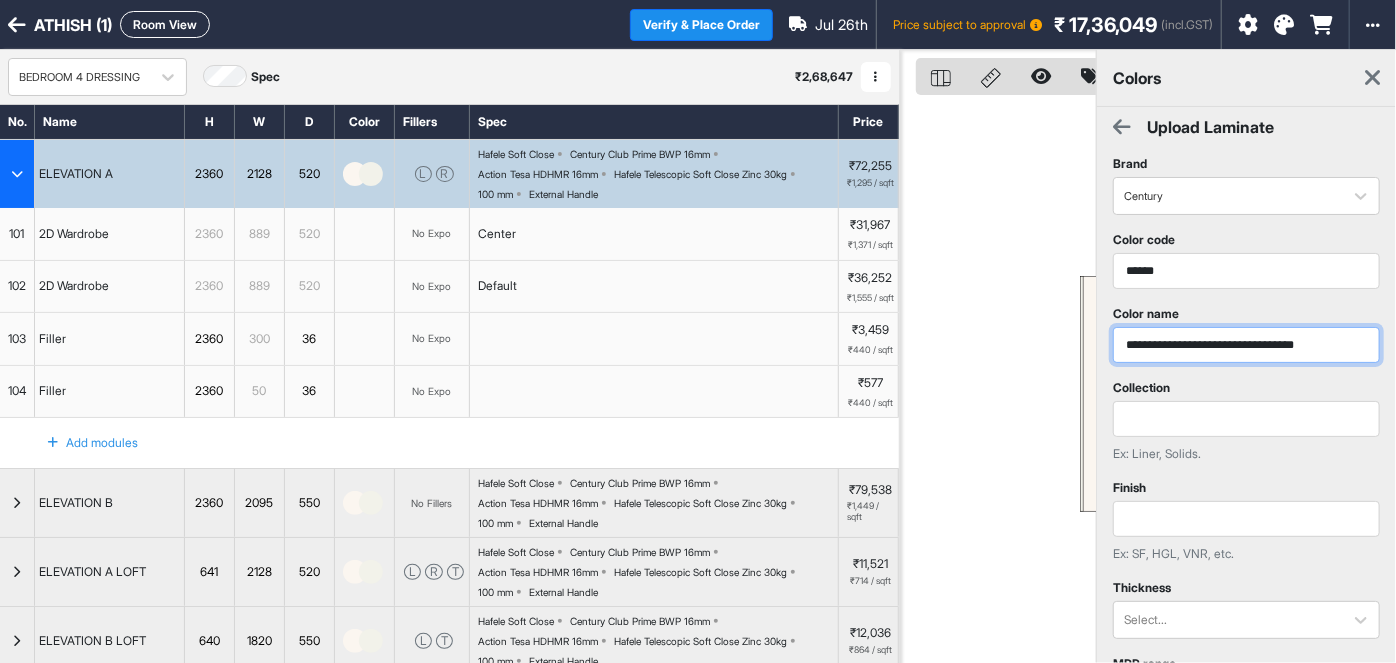 scroll, scrollTop: 0, scrollLeft: 2, axis: horizontal 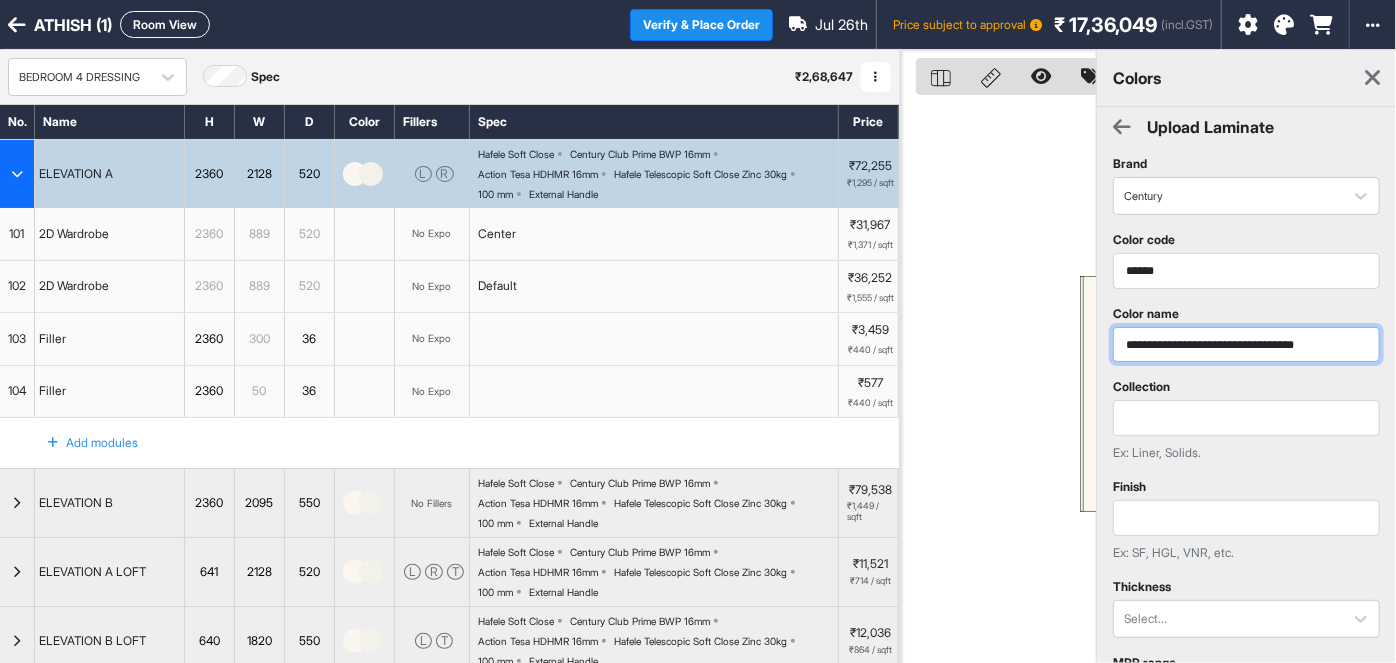 type on "**********" 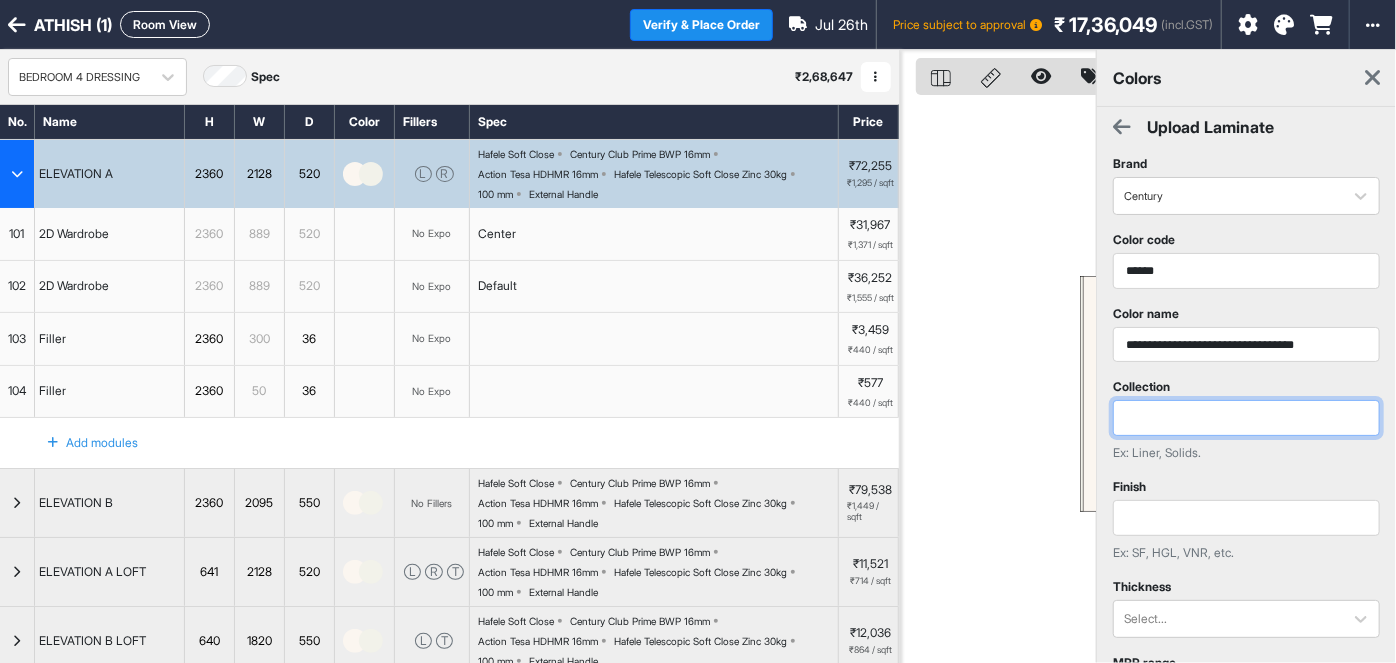 scroll, scrollTop: 0, scrollLeft: 0, axis: both 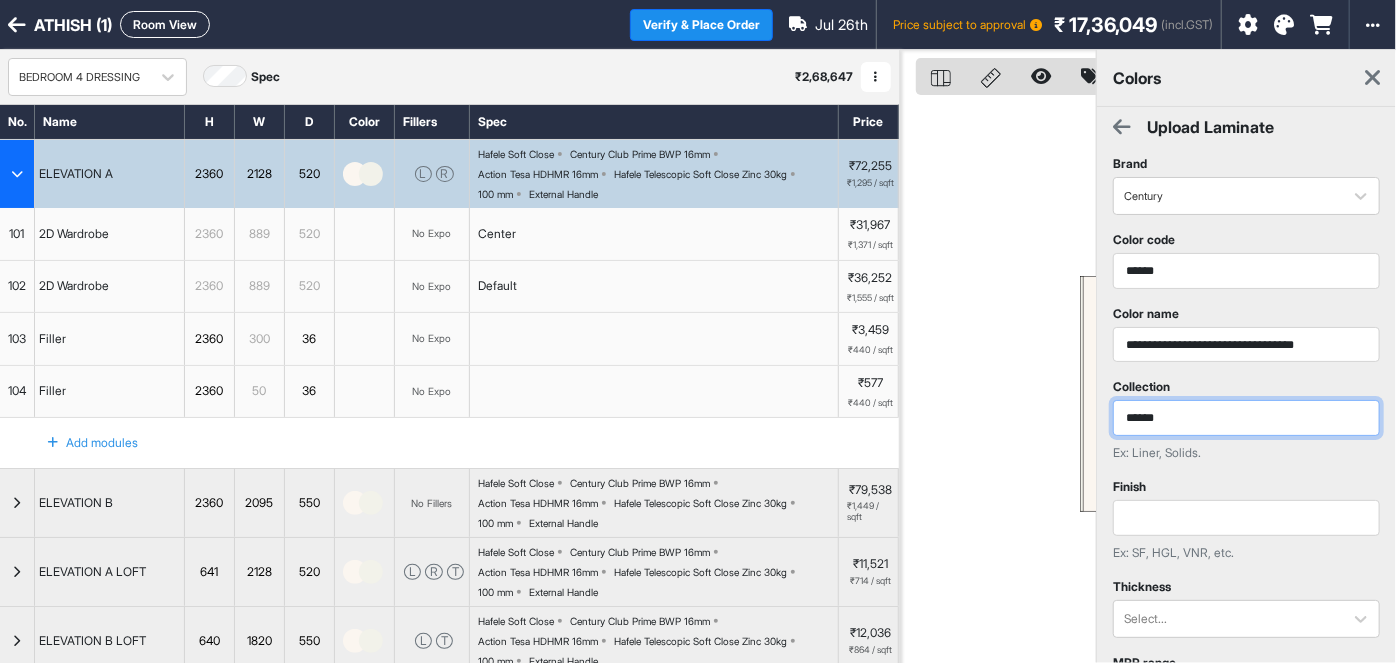 type on "******" 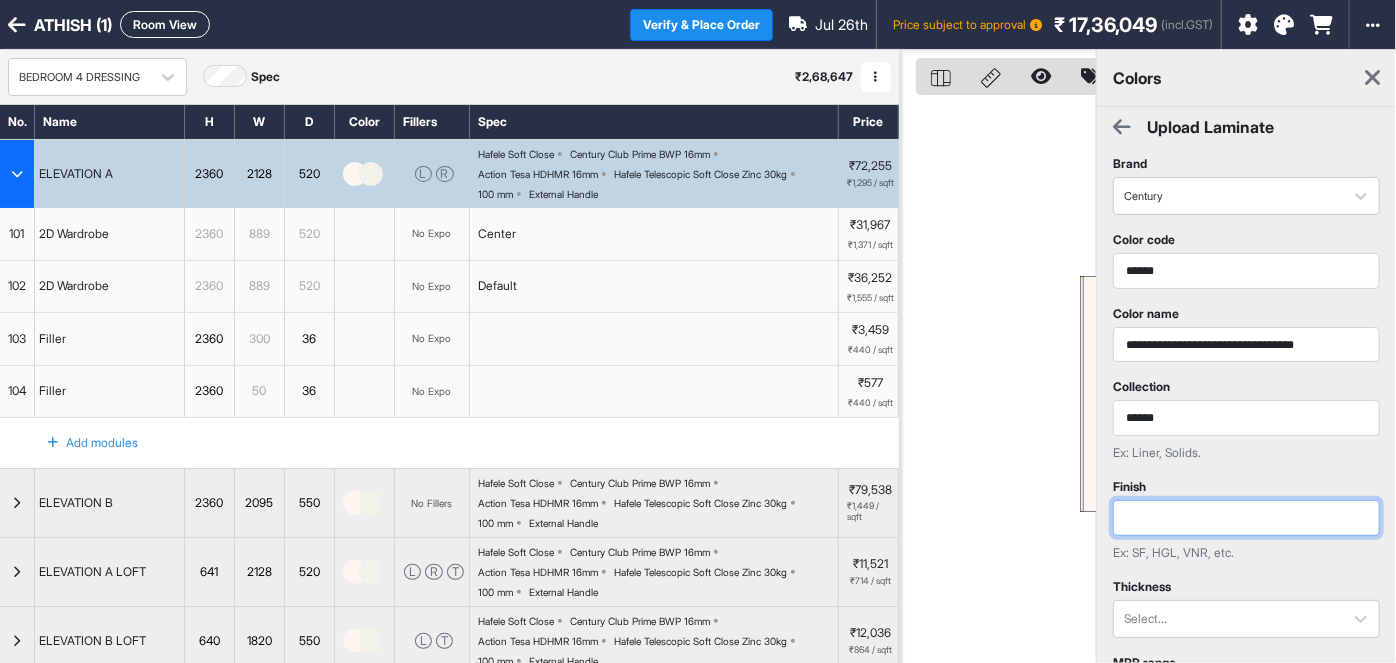 click at bounding box center (1246, 518) 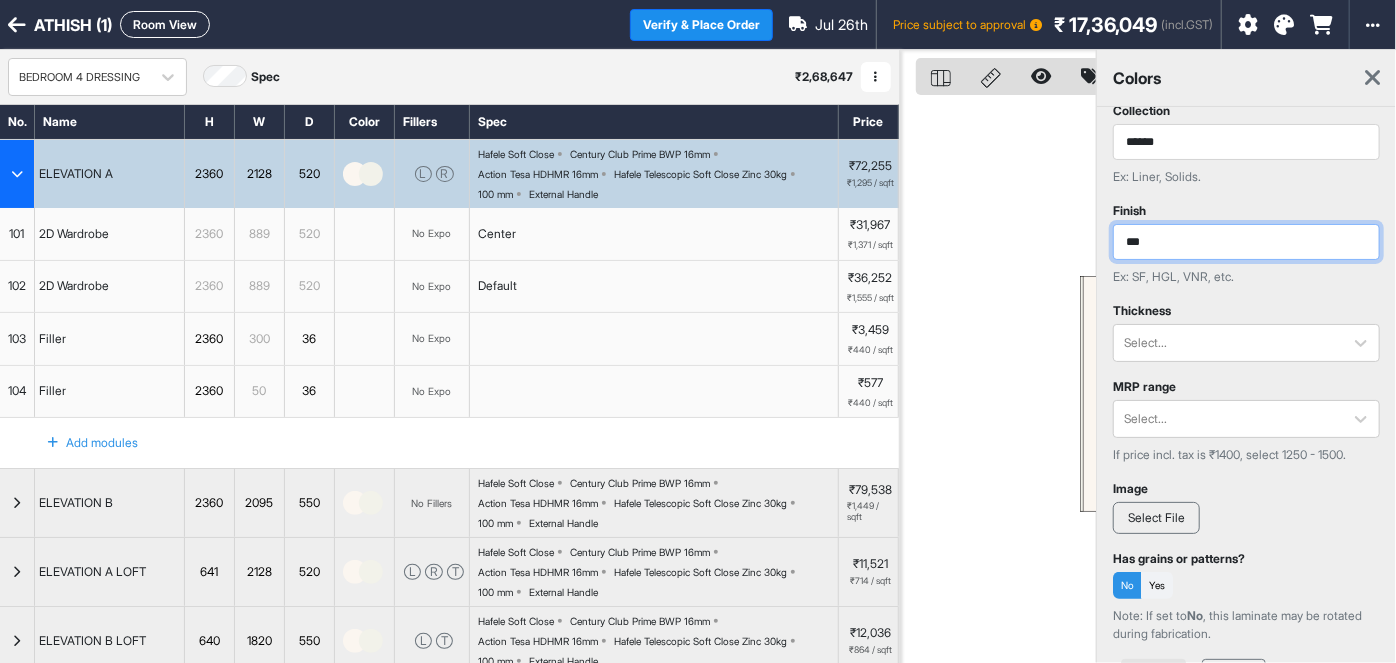 scroll, scrollTop: 277, scrollLeft: 0, axis: vertical 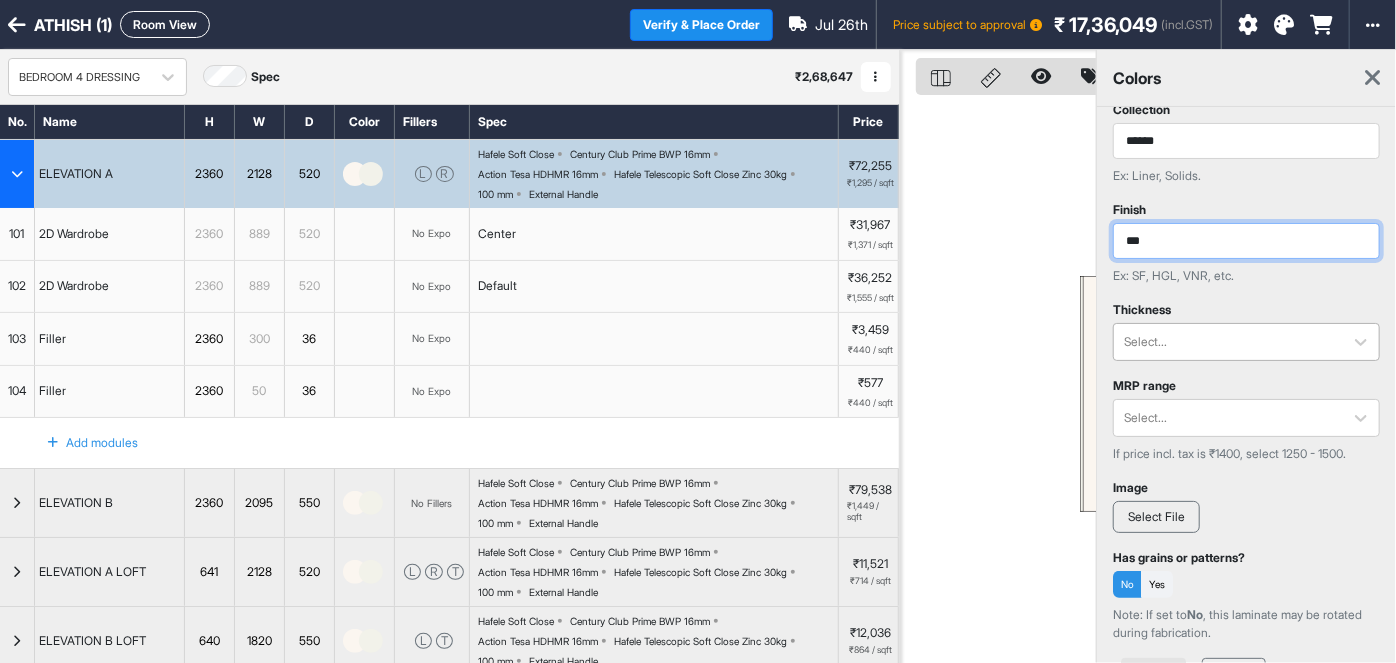 type on "***" 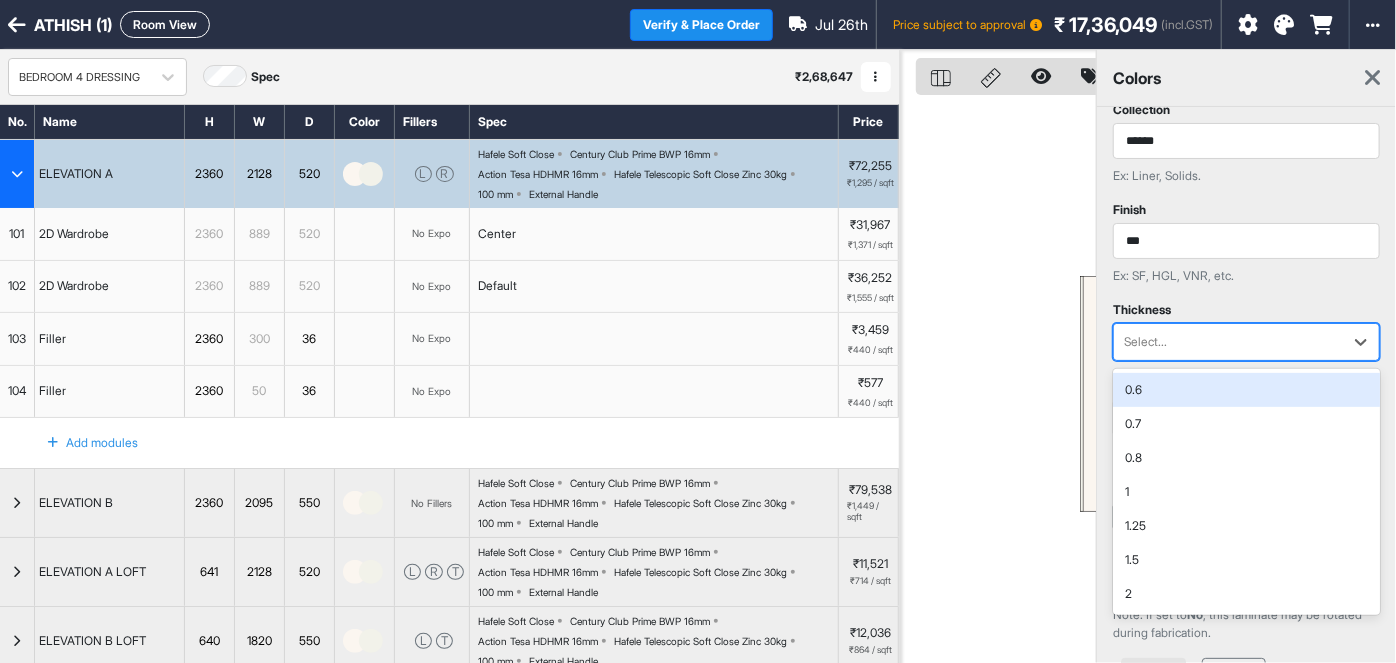 click at bounding box center (1228, 342) 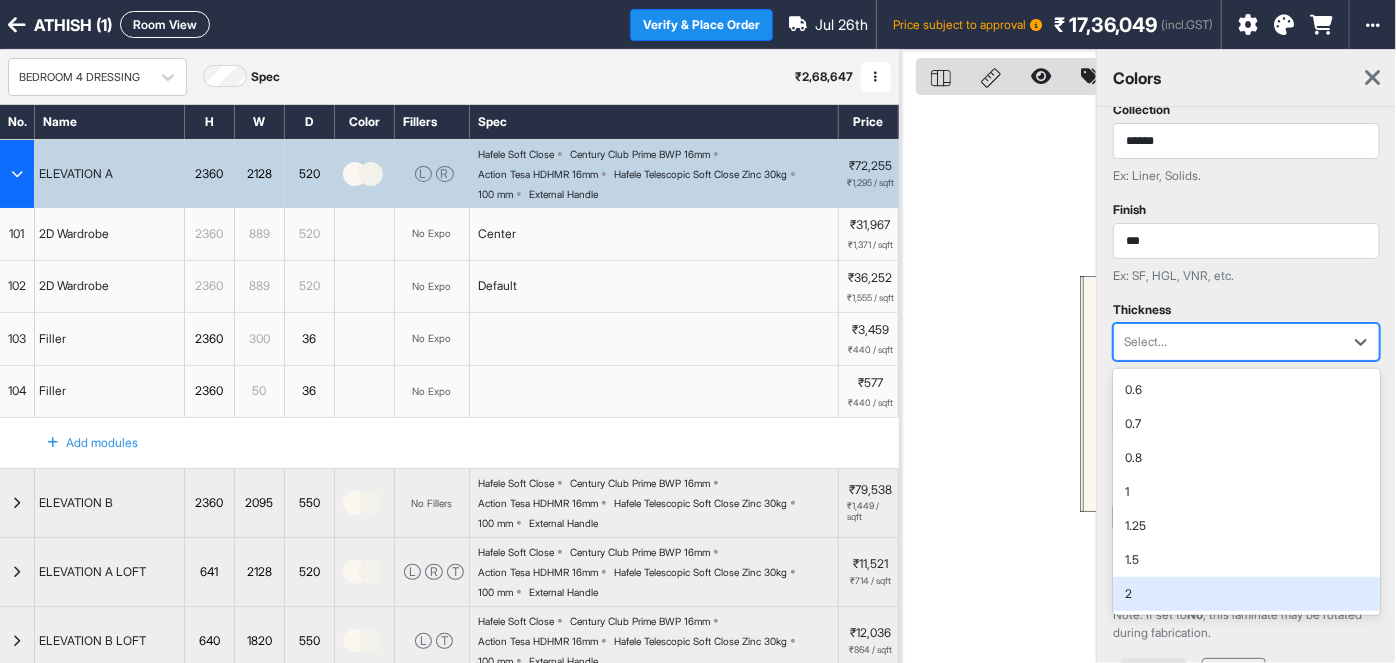 click on "2" at bounding box center (1246, 594) 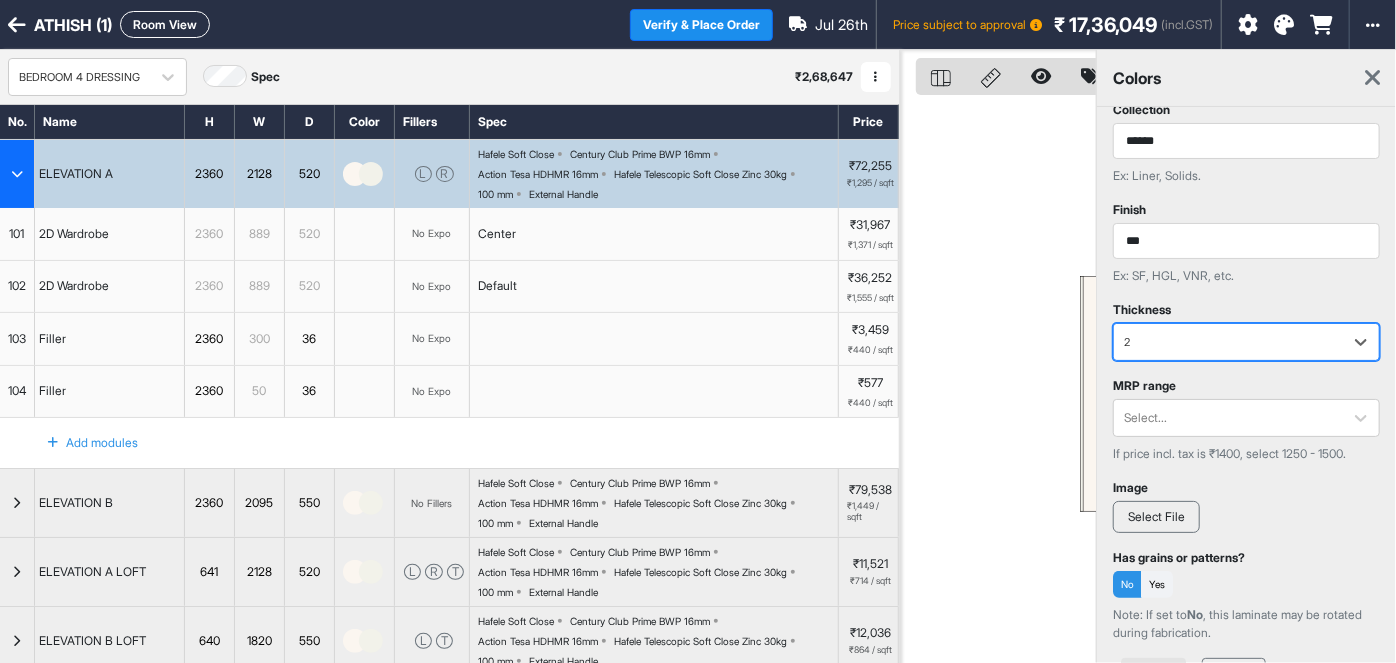 click on "2" at bounding box center [1228, 342] 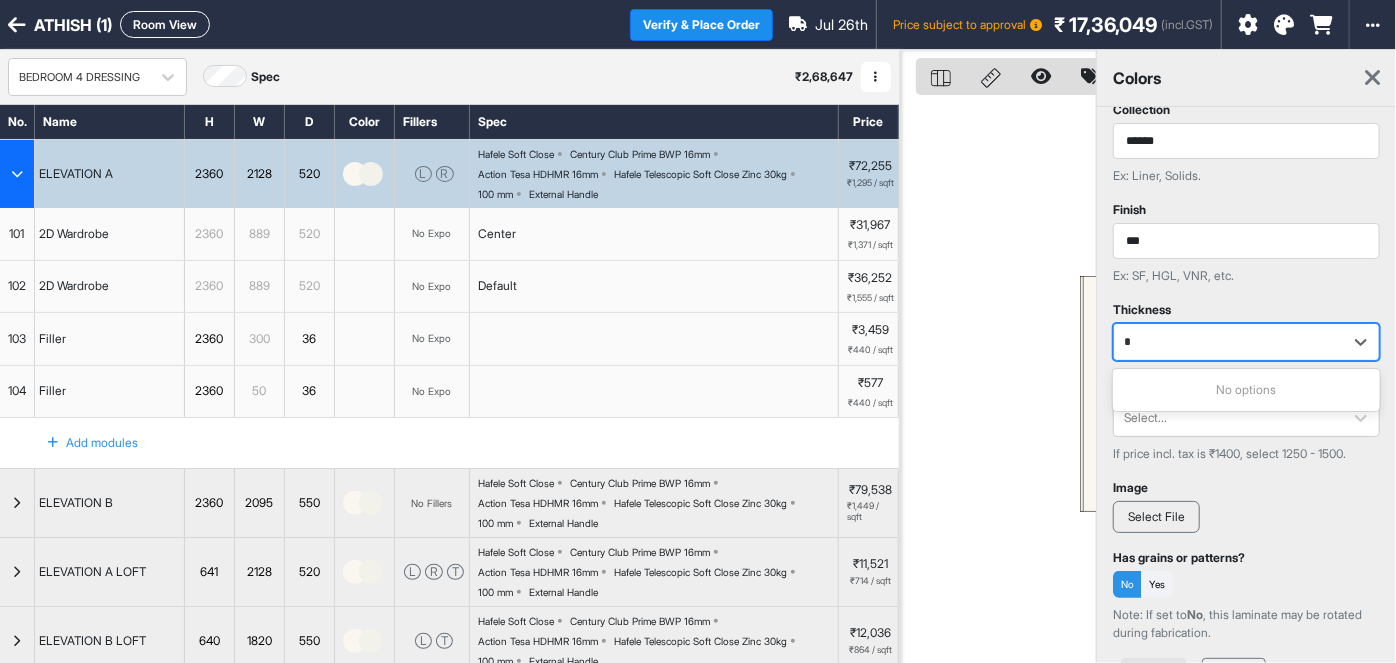 type on "*" 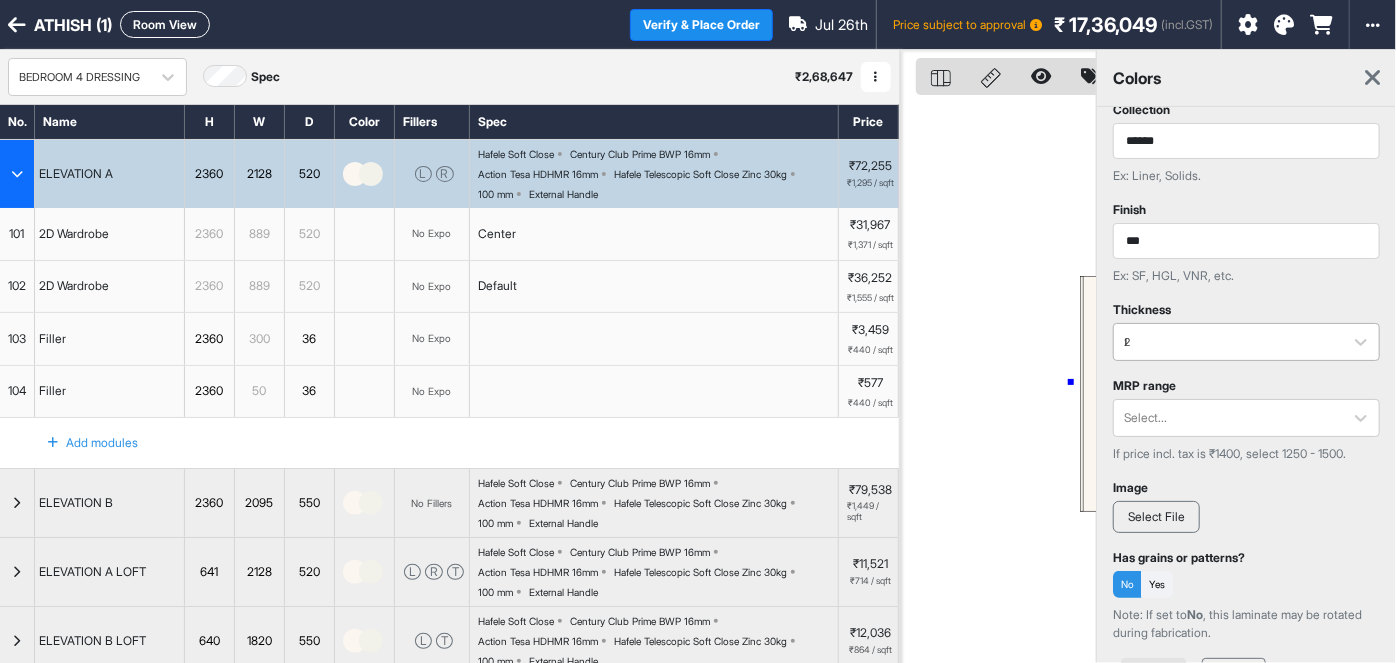 type 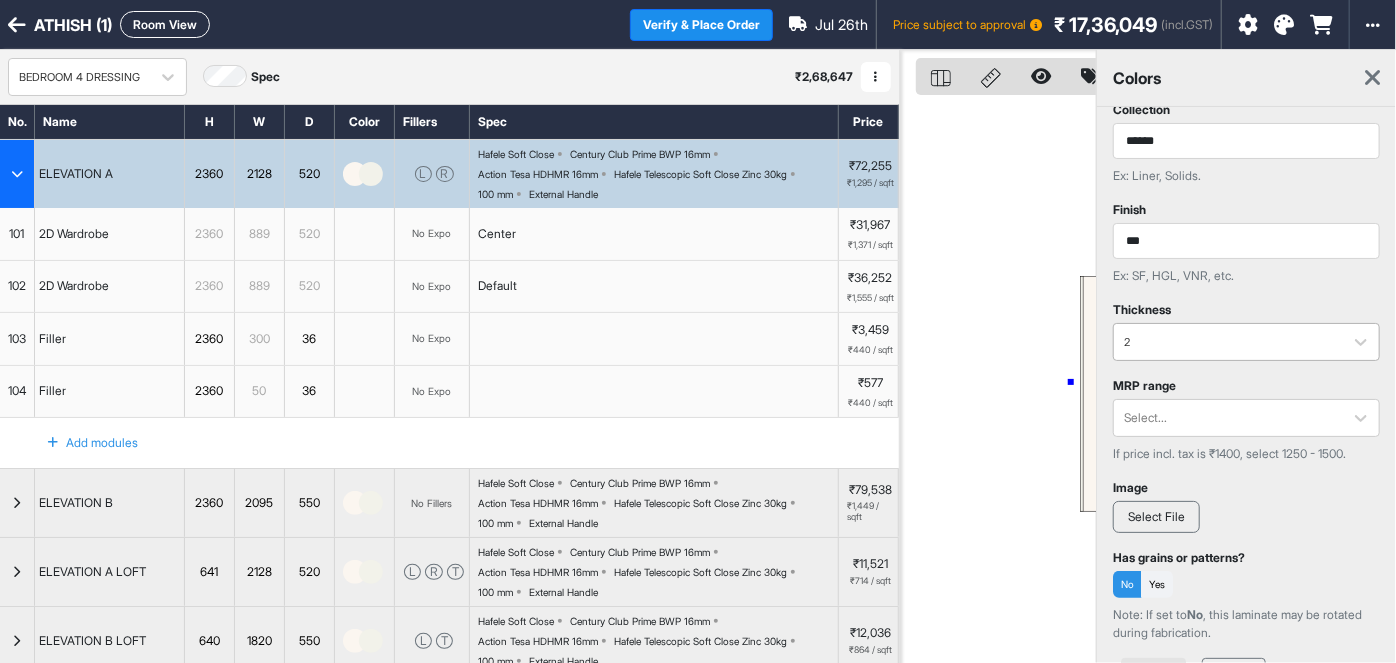 click at bounding box center [998, 381] 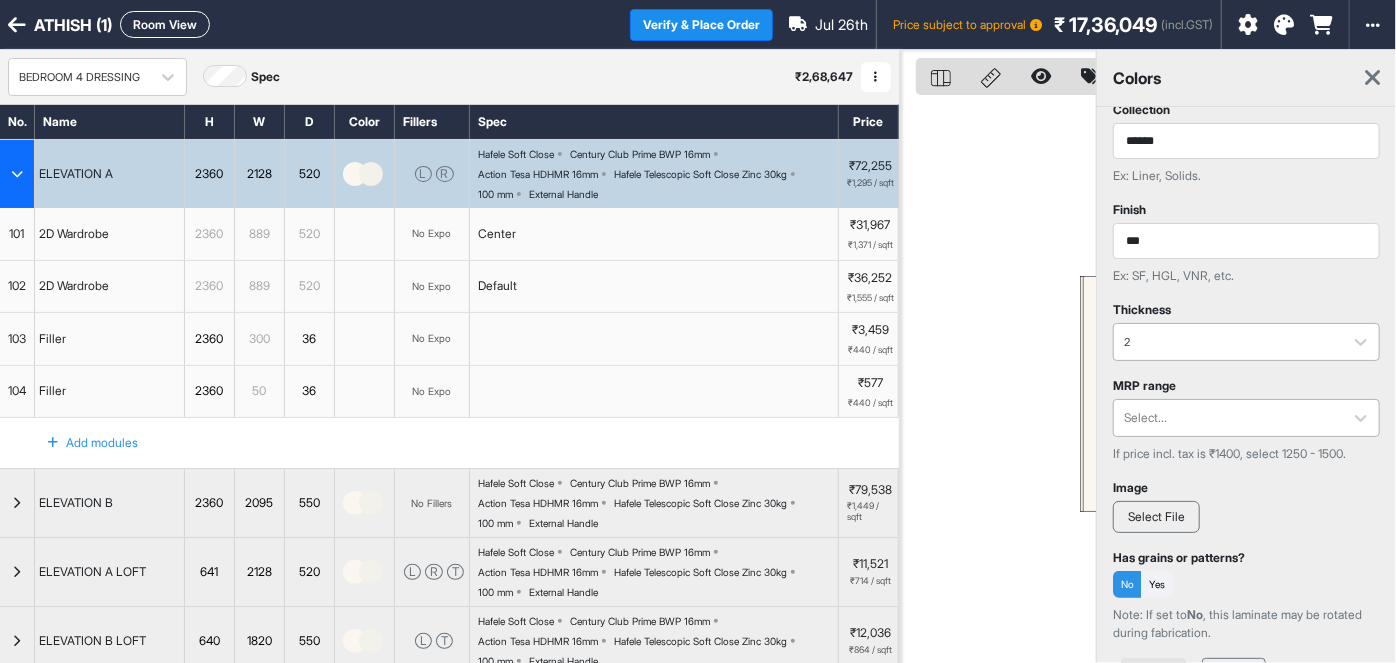 click at bounding box center [1228, 418] 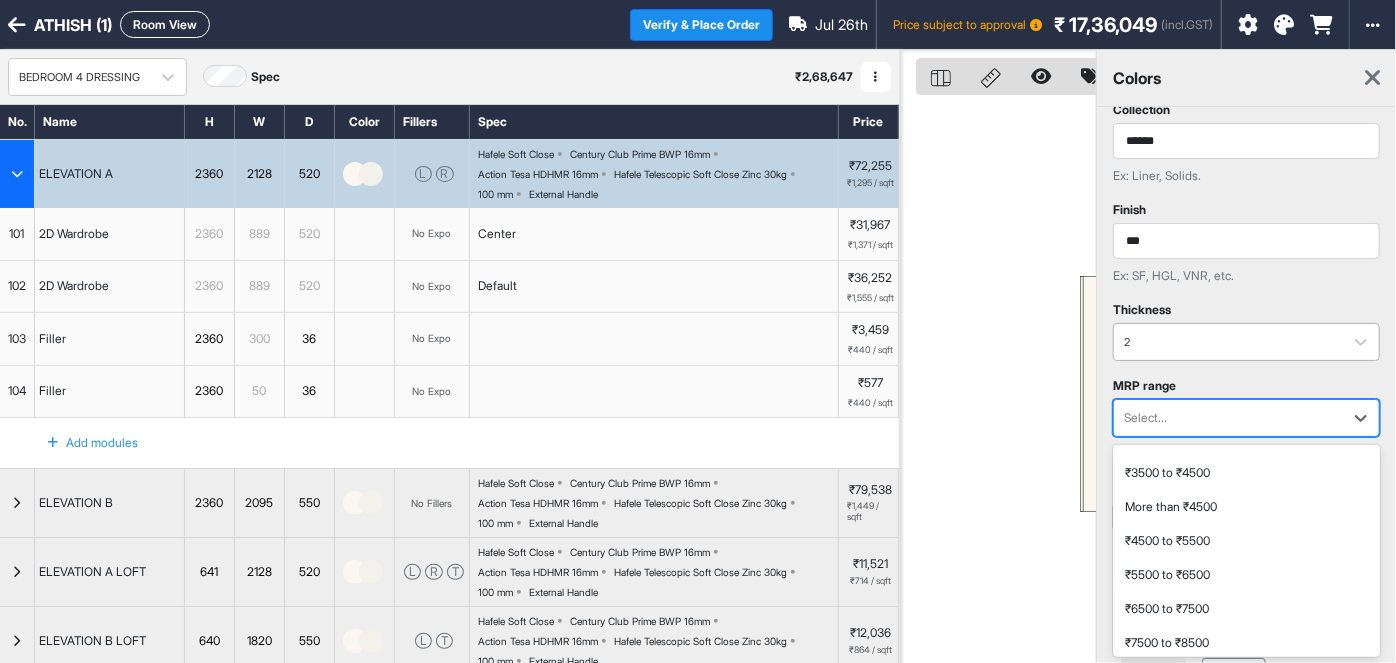 scroll, scrollTop: 544, scrollLeft: 0, axis: vertical 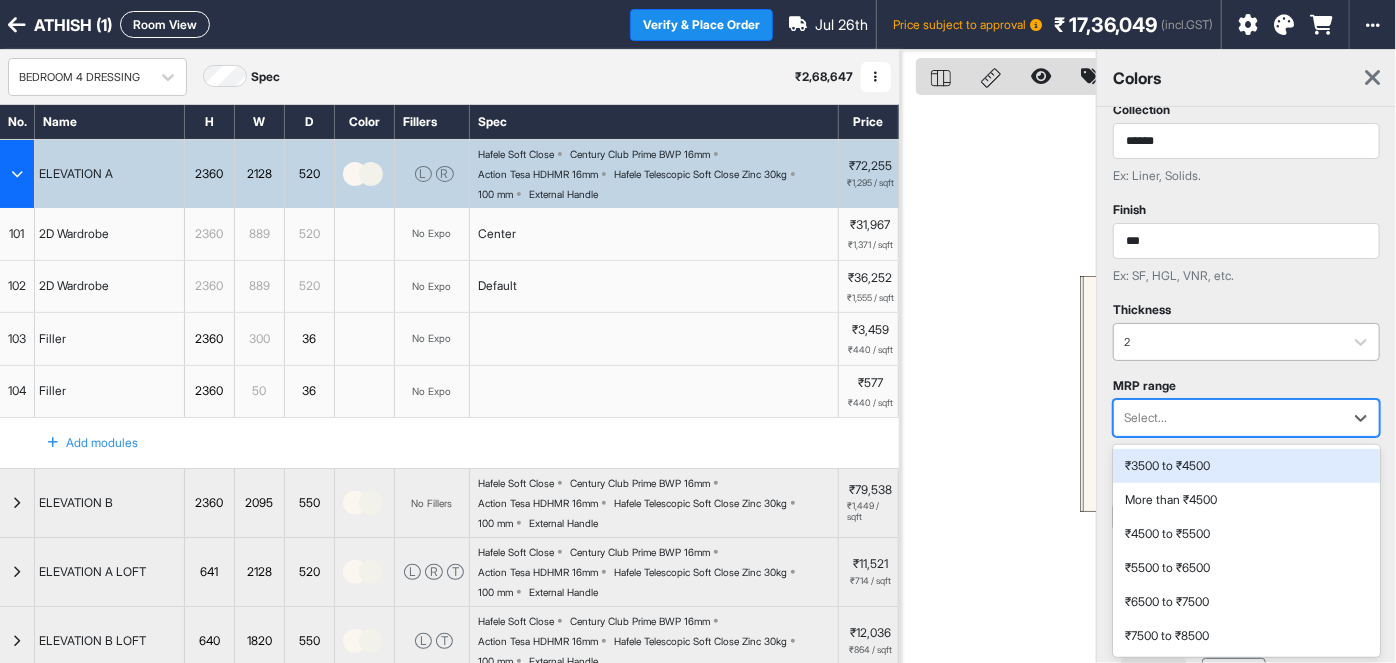 click on "₹3500 to ₹4500" at bounding box center [1246, 466] 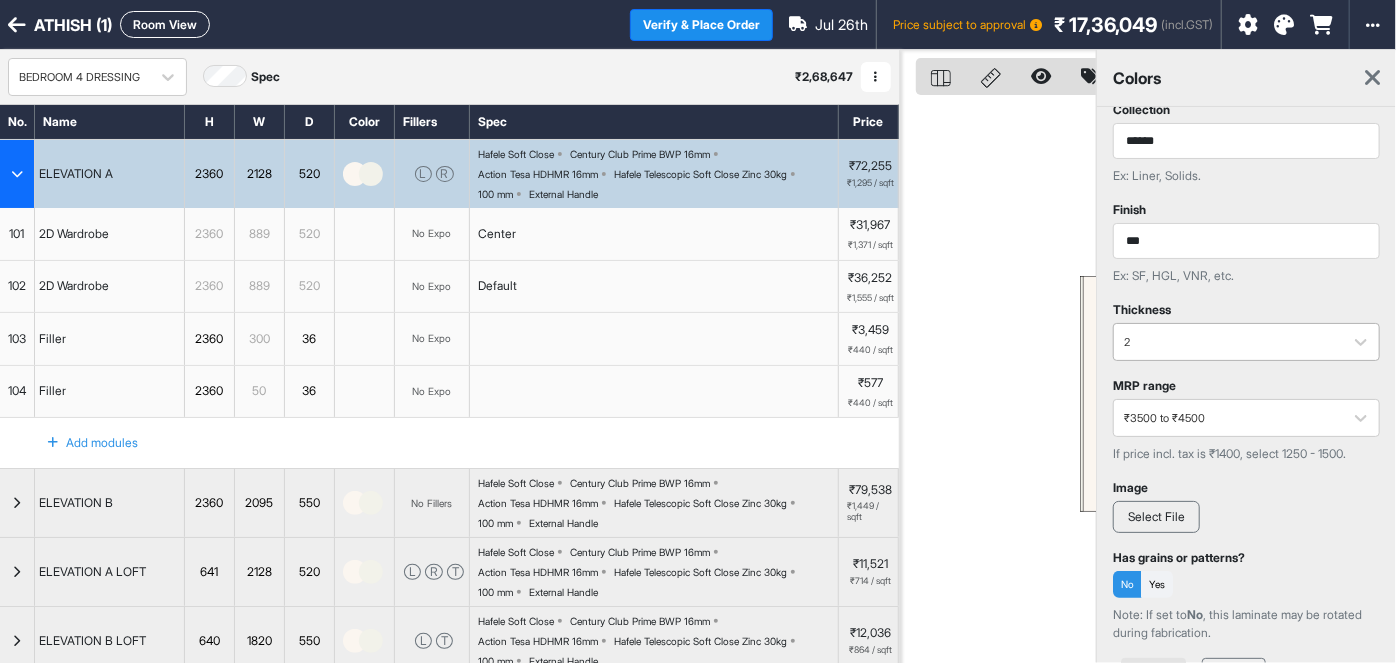 click on "Select File" at bounding box center (1156, 517) 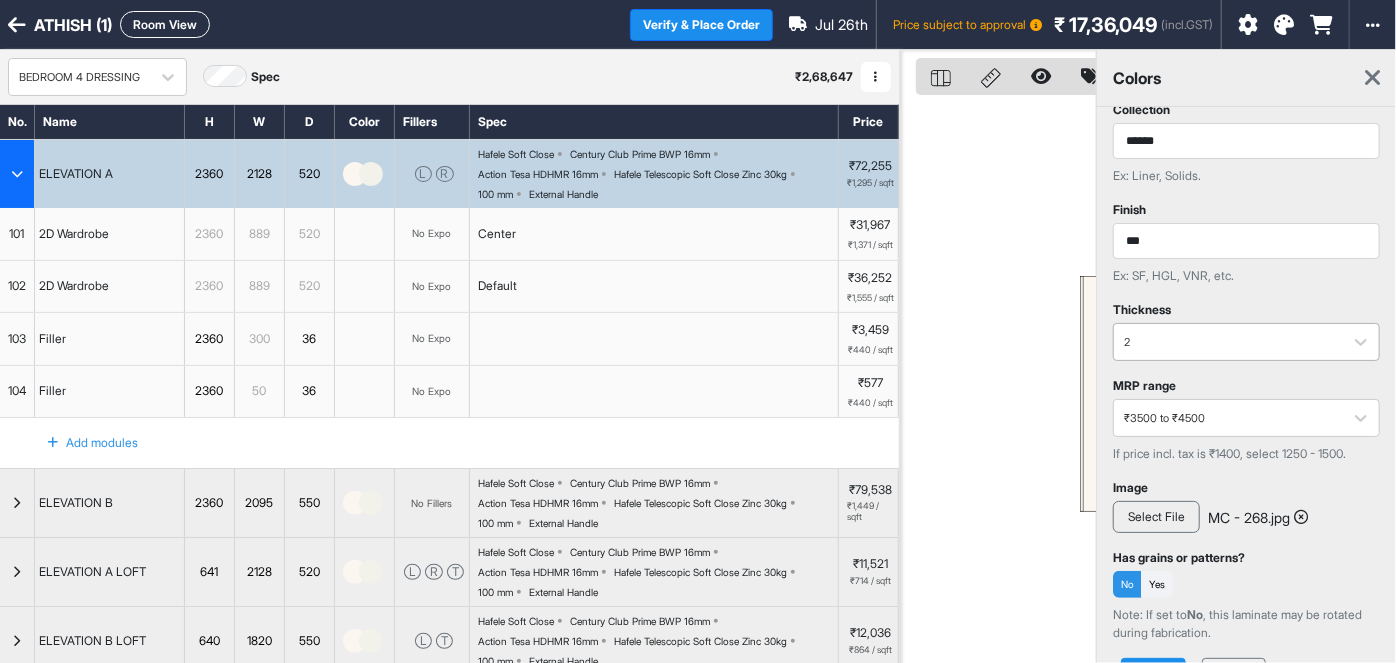 scroll, scrollTop: 362, scrollLeft: 0, axis: vertical 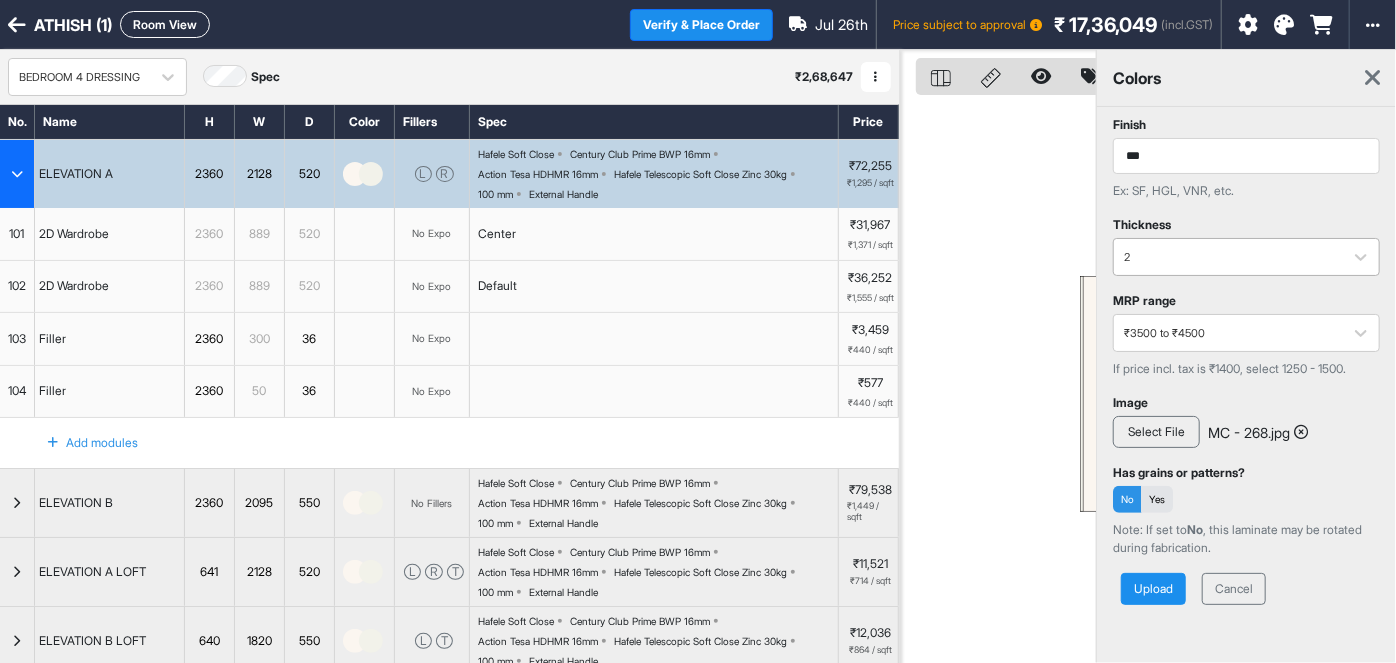 click on "Yes" at bounding box center (1157, 499) 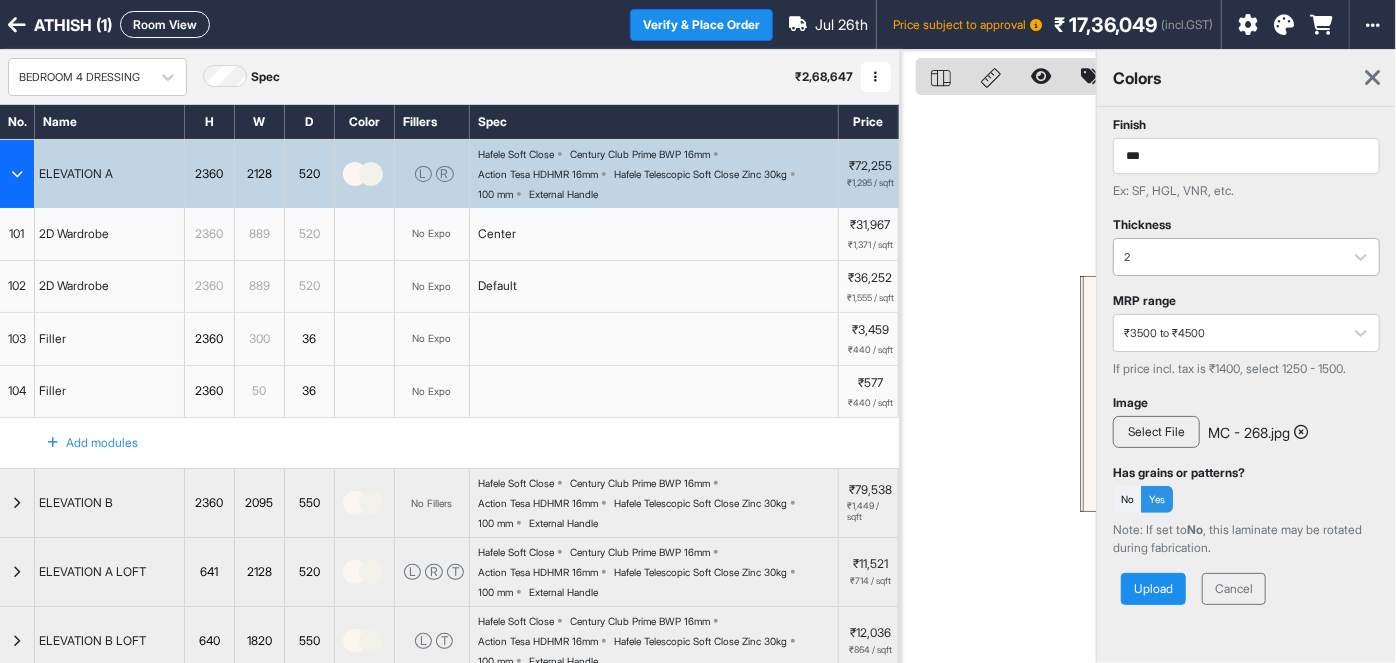 click on "Upload" at bounding box center [1153, 589] 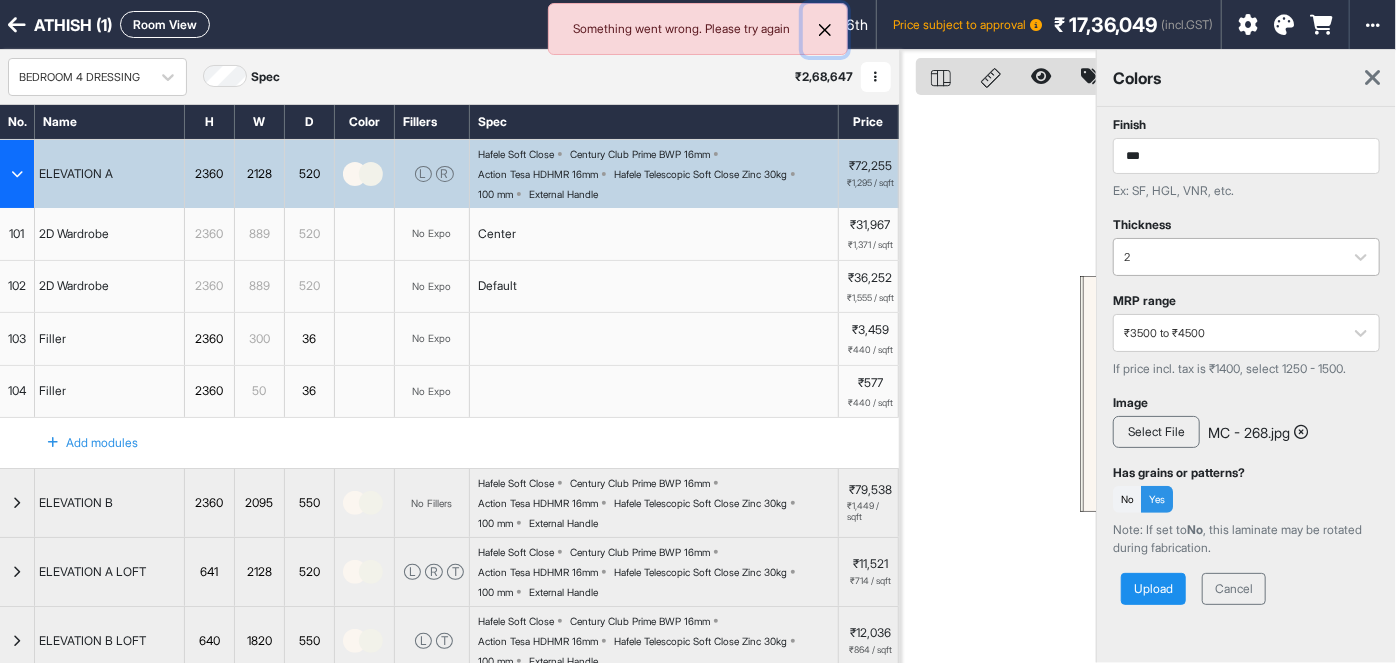 click at bounding box center (825, 30) 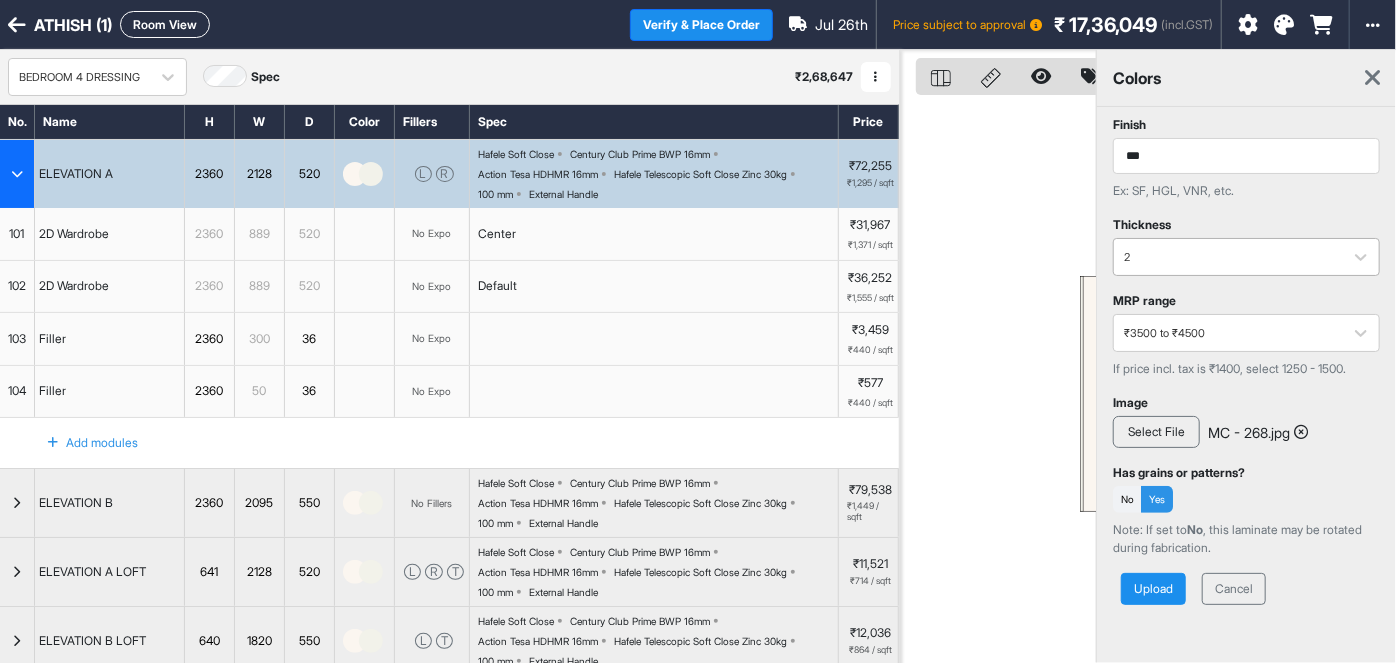 click on "Upload" at bounding box center (1153, 589) 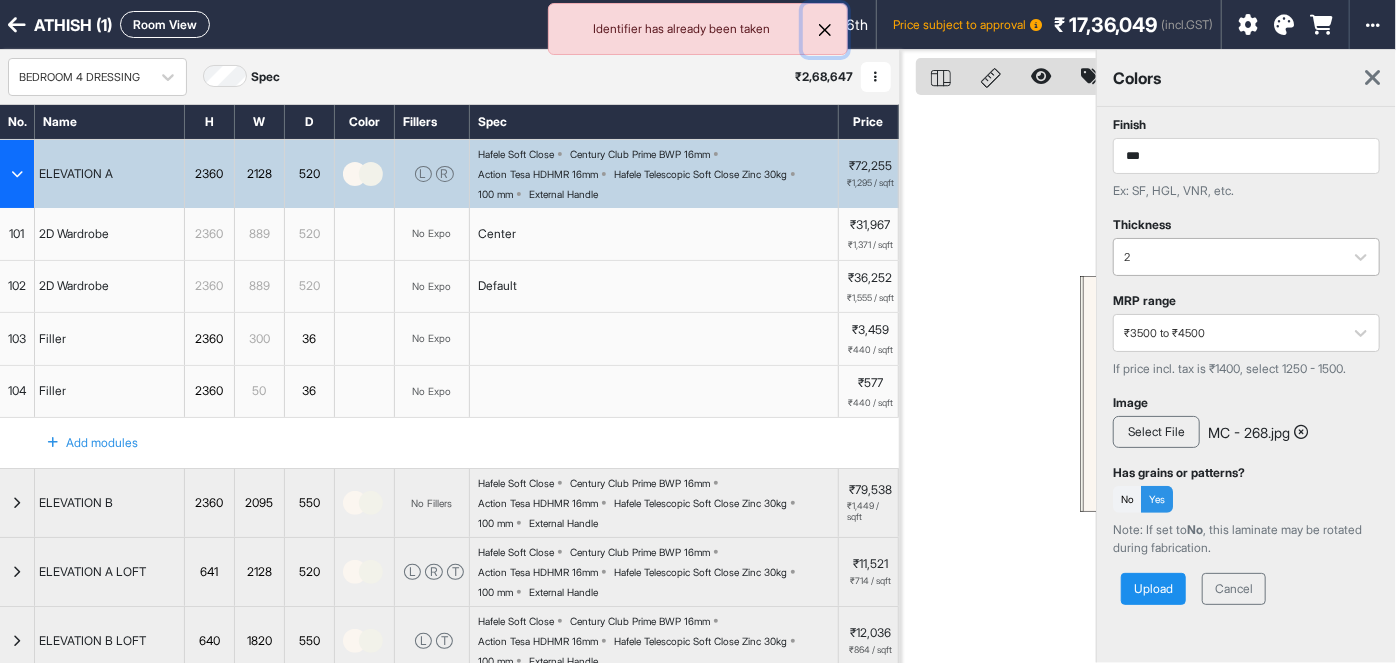 click at bounding box center [825, 30] 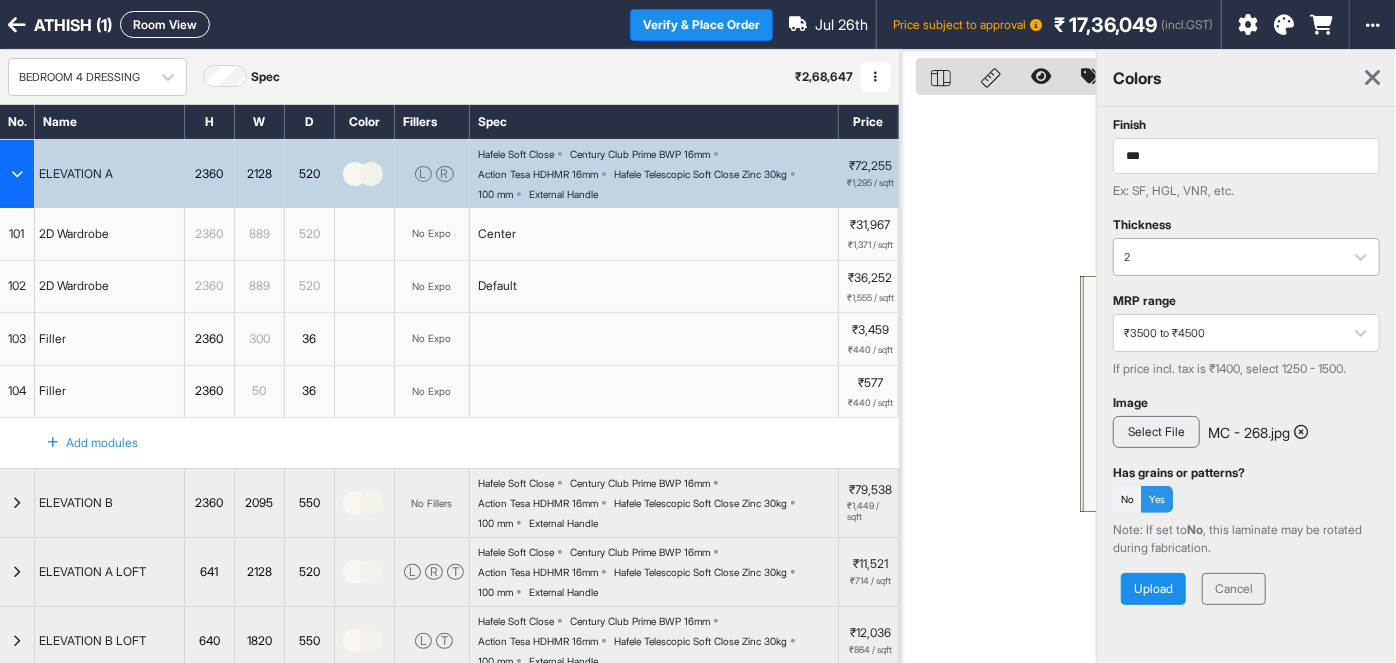 click on "Cancel" at bounding box center [1234, 589] 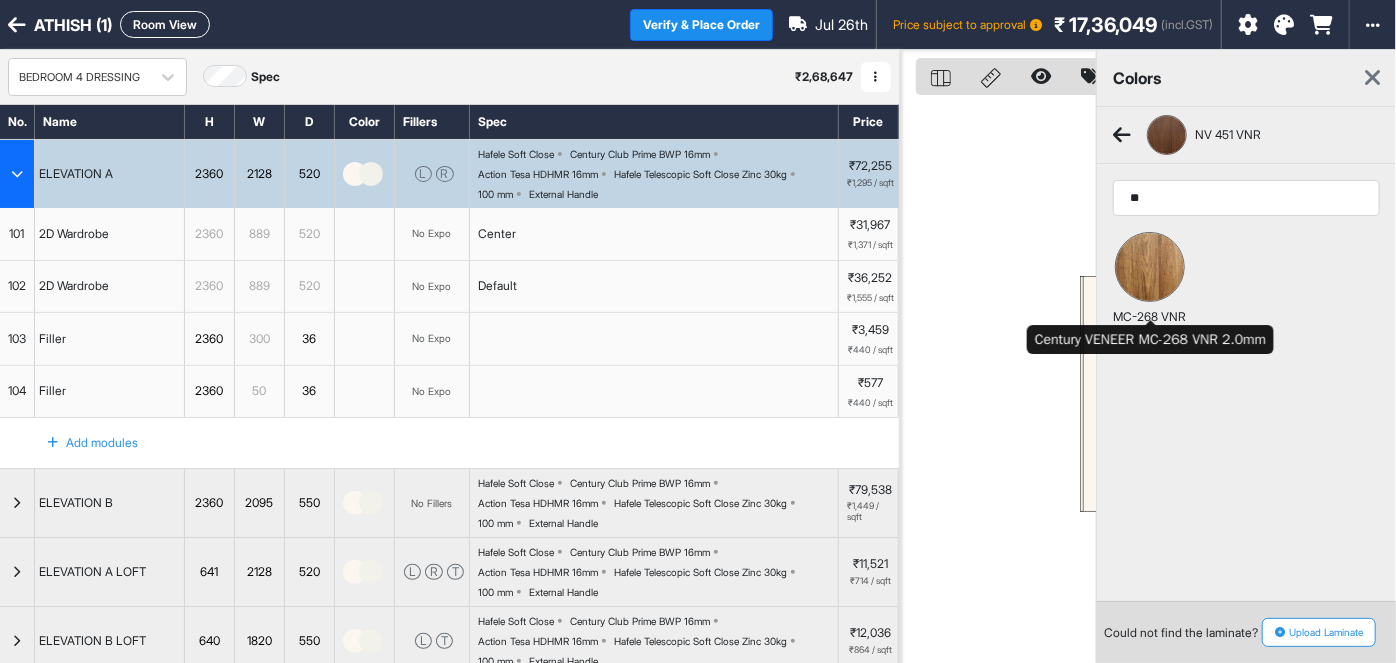 type on "**" 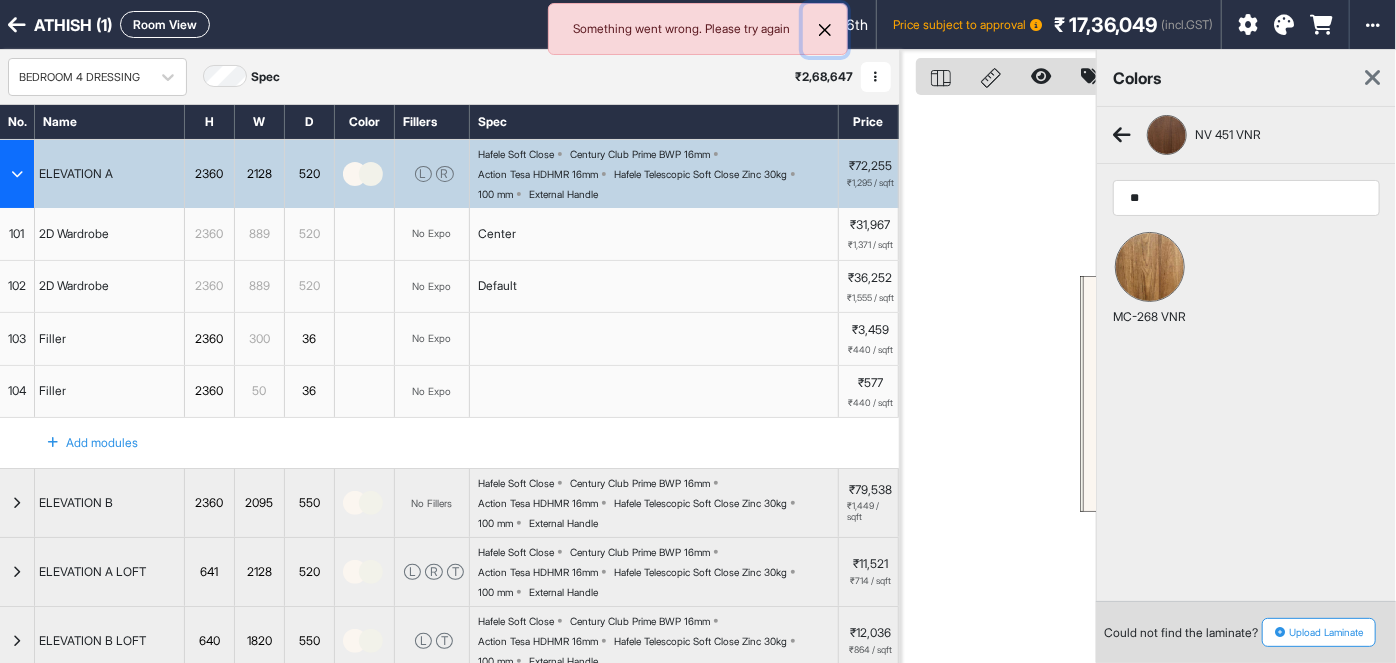 click at bounding box center (825, 30) 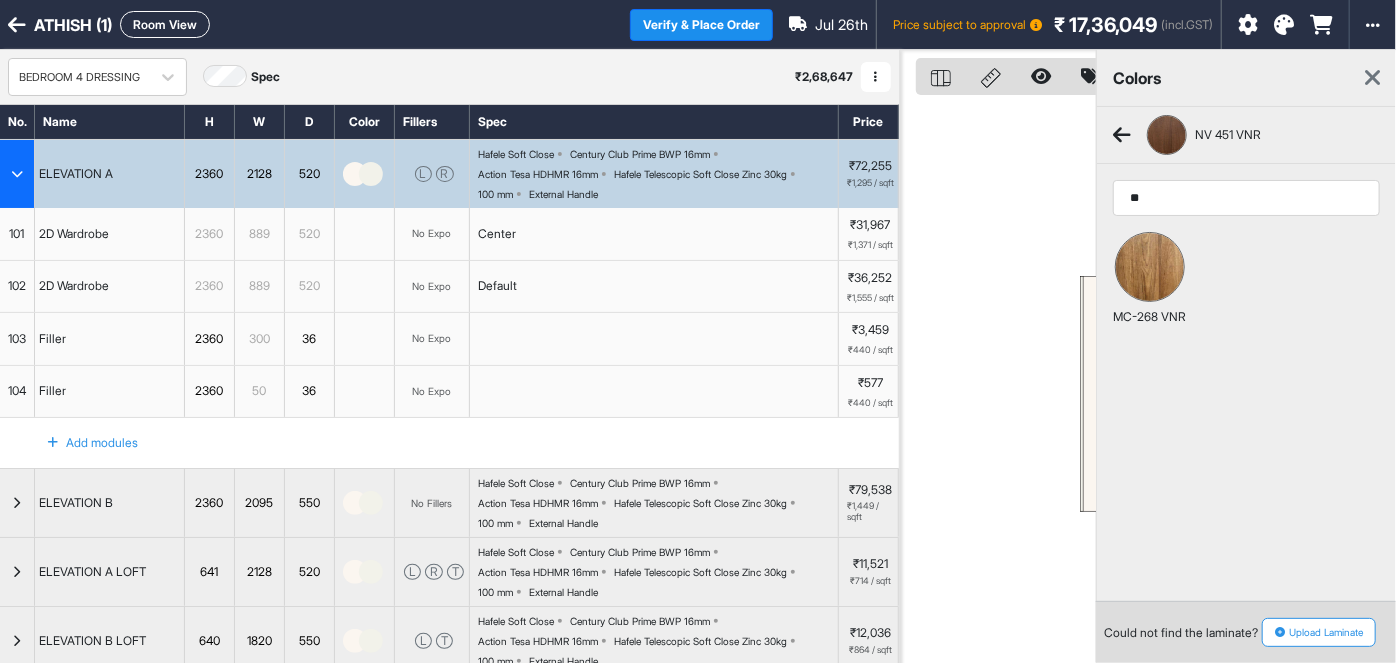 click on "NV 451 VNR" at bounding box center [1187, 135] 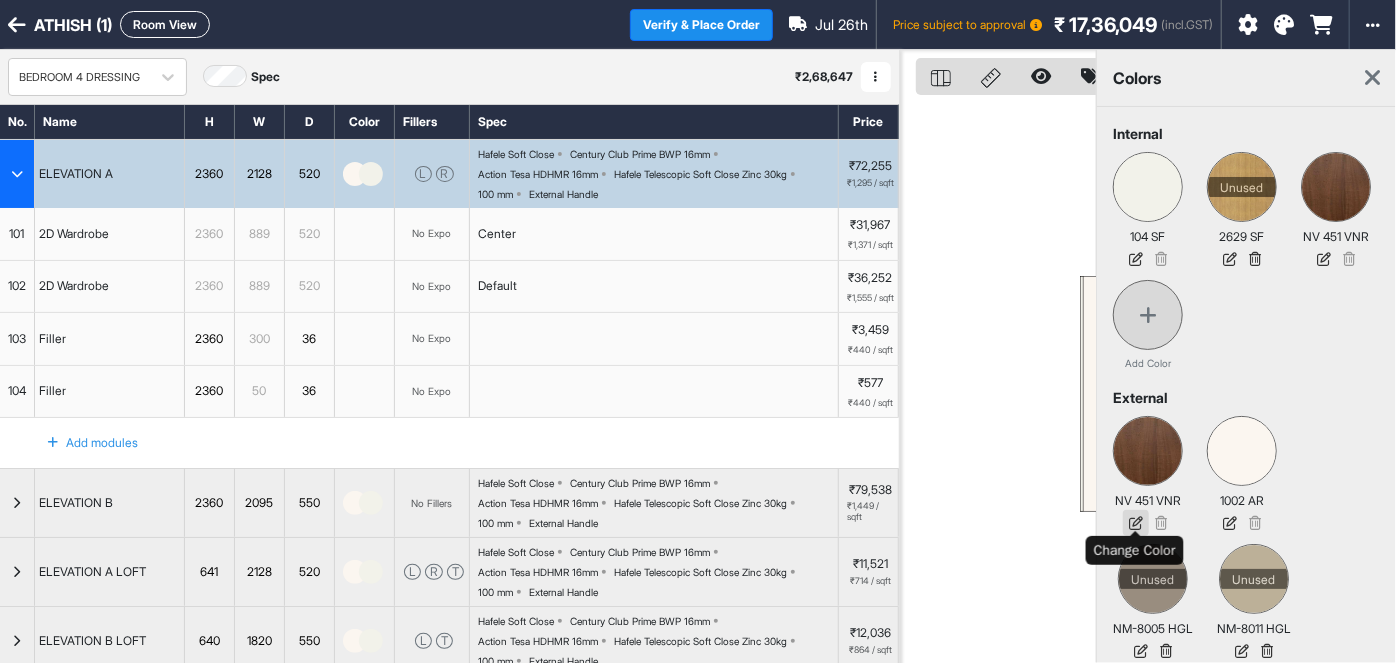 click at bounding box center (1136, 523) 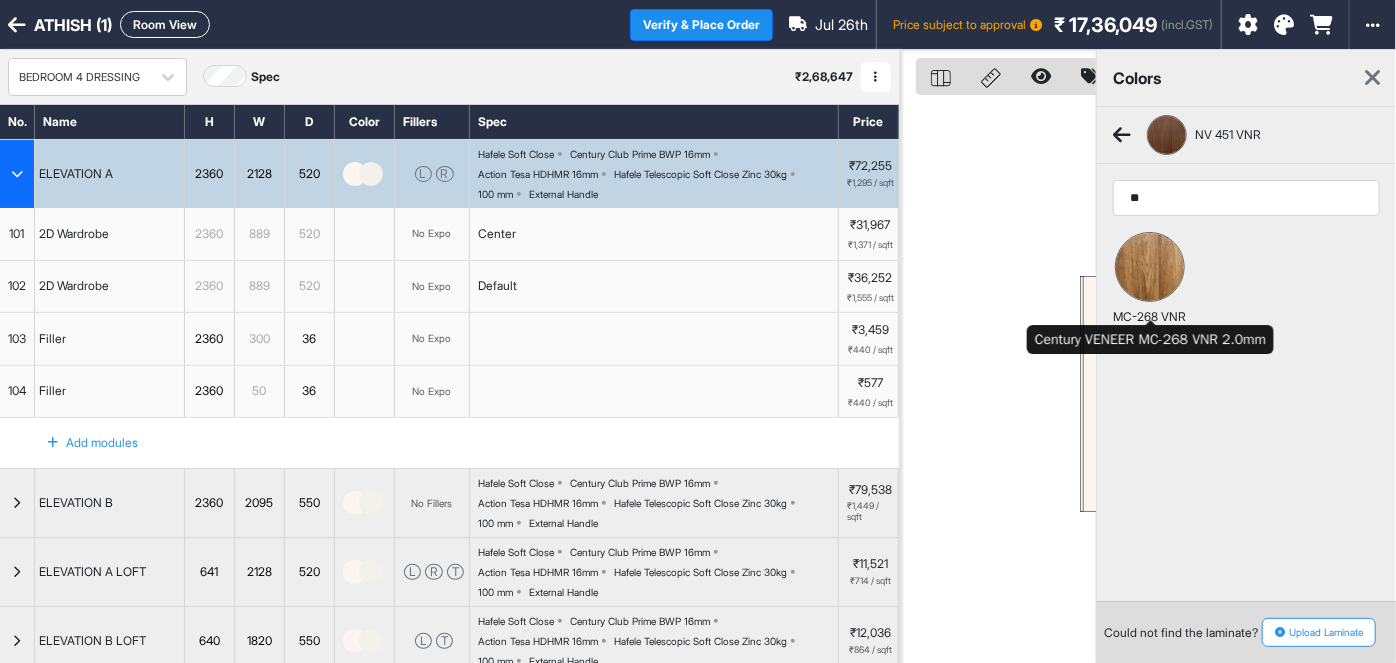 type on "**" 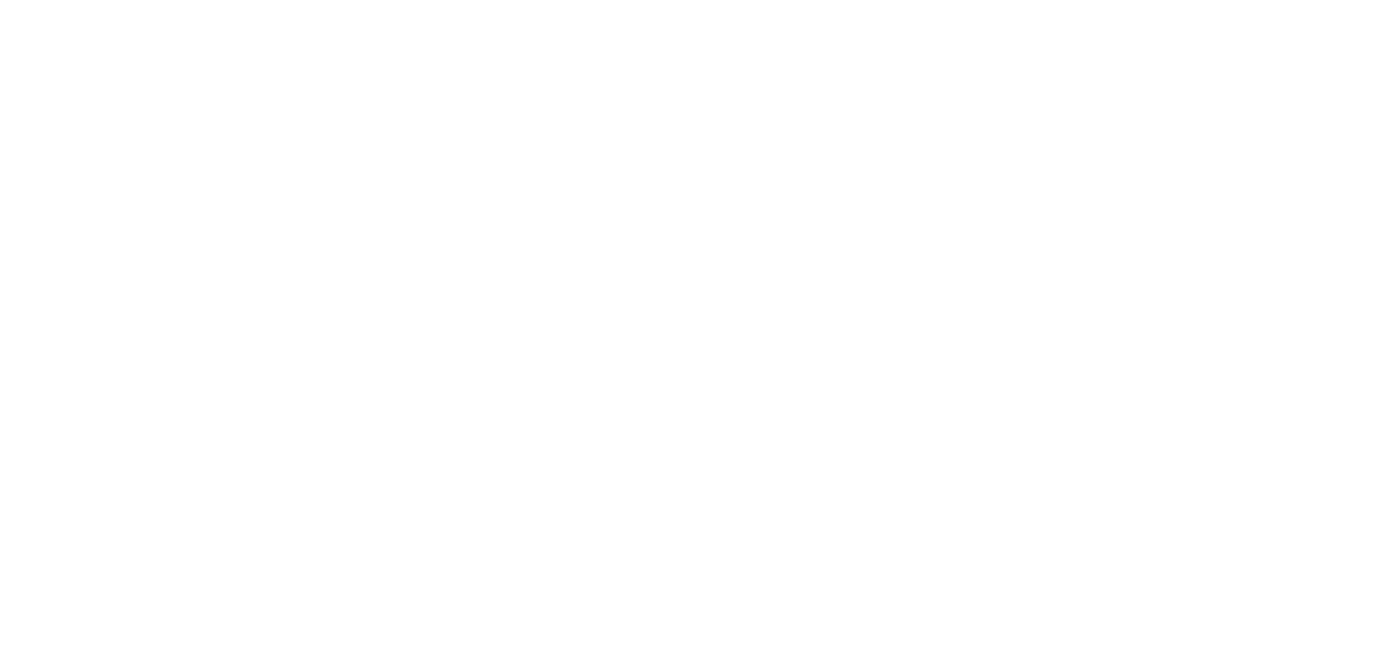scroll, scrollTop: 0, scrollLeft: 0, axis: both 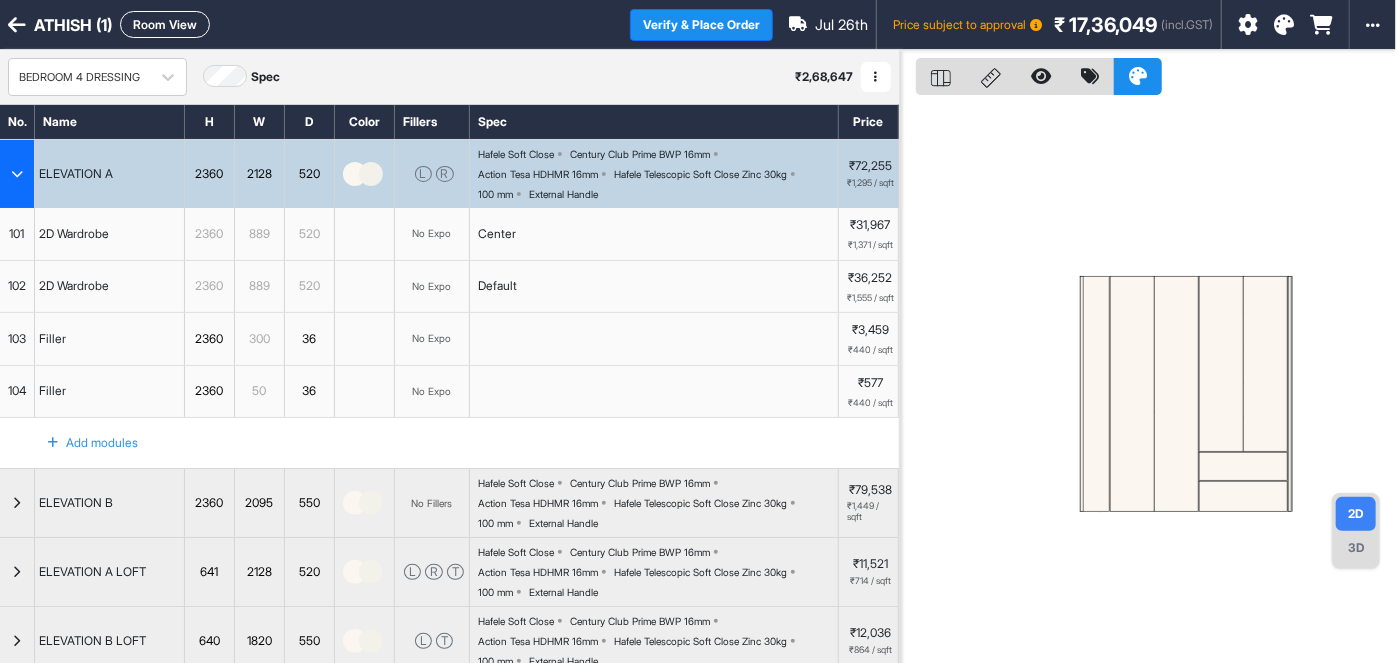 click at bounding box center [17, 25] 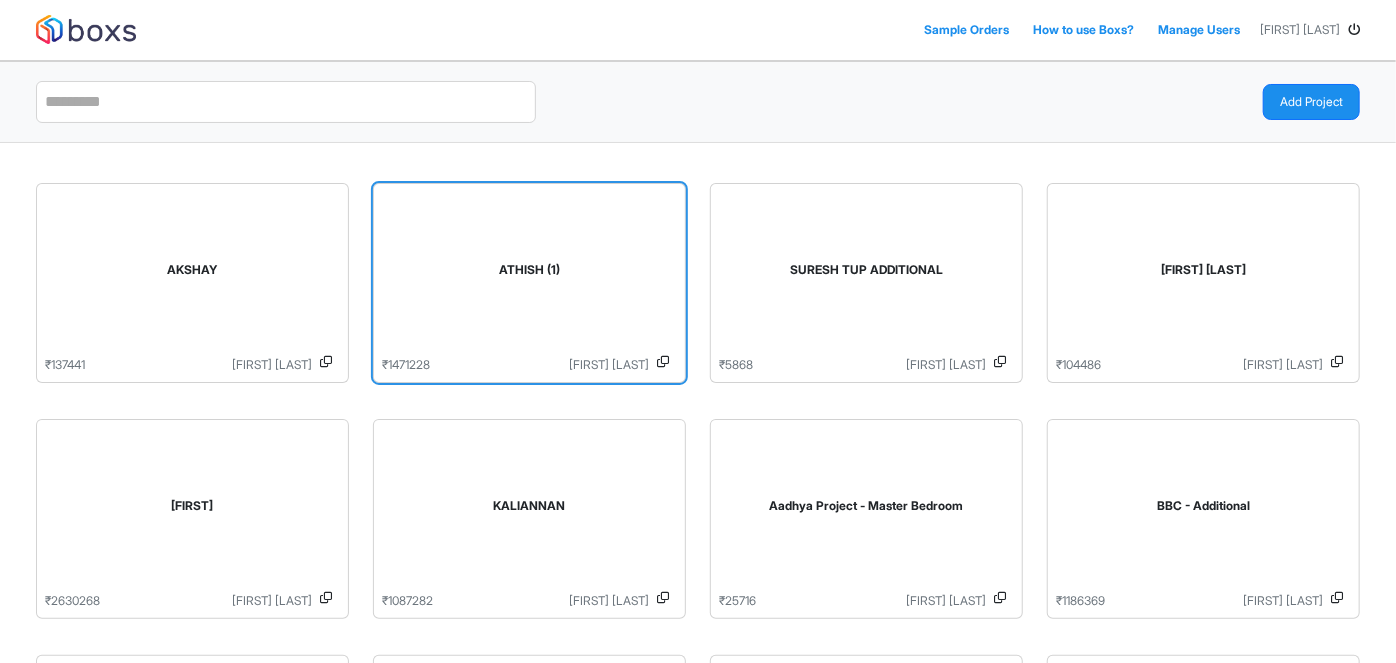 click on "ATHISH (1)" at bounding box center (529, 274) 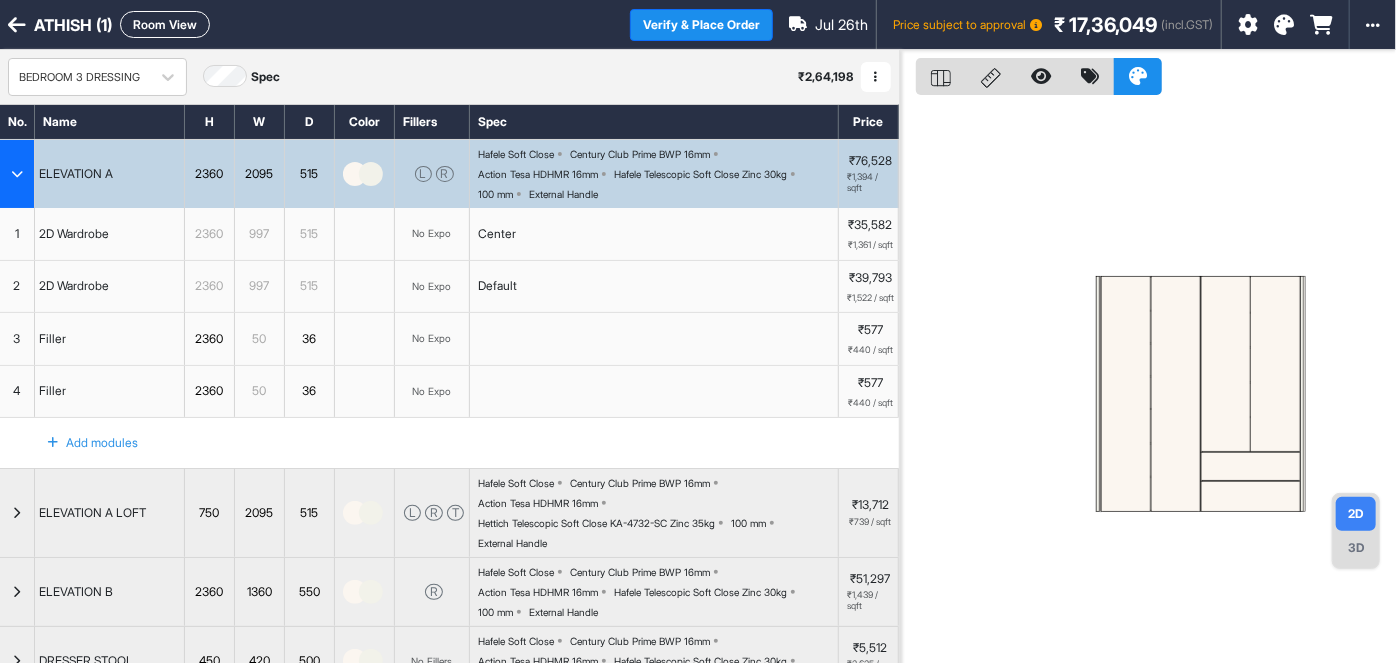 click at bounding box center (1284, 25) 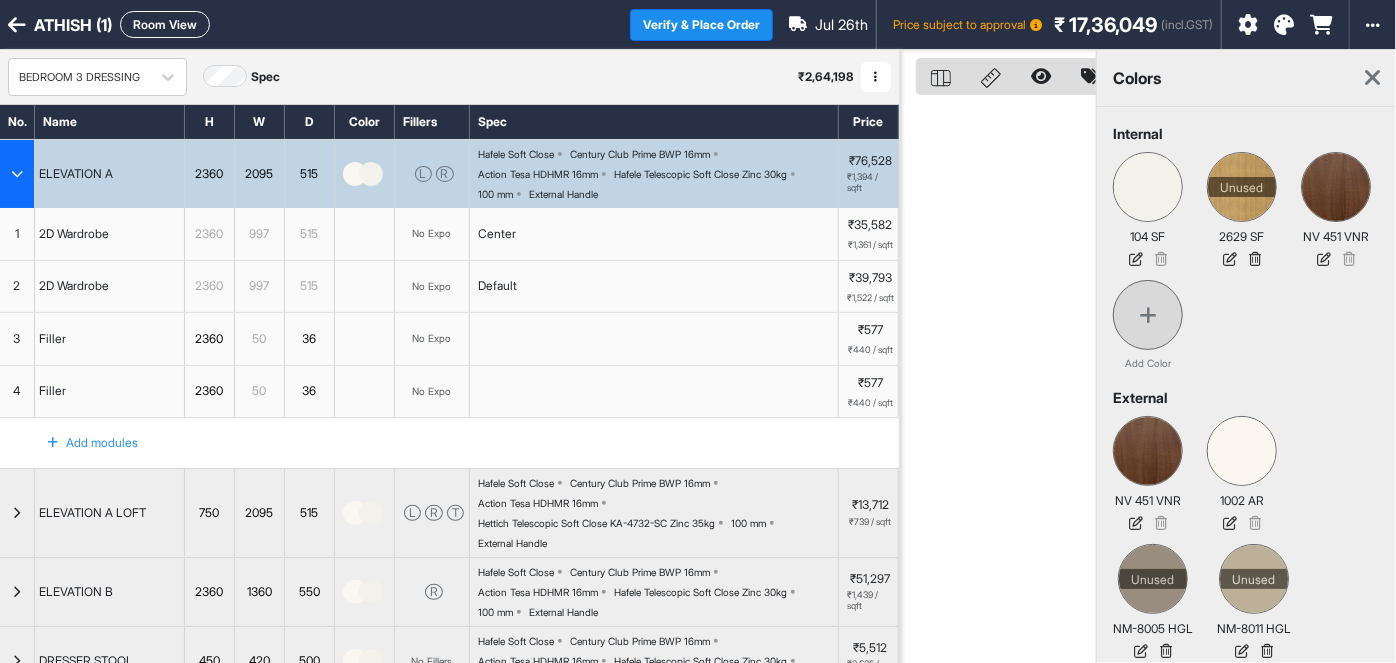scroll, scrollTop: 120, scrollLeft: 0, axis: vertical 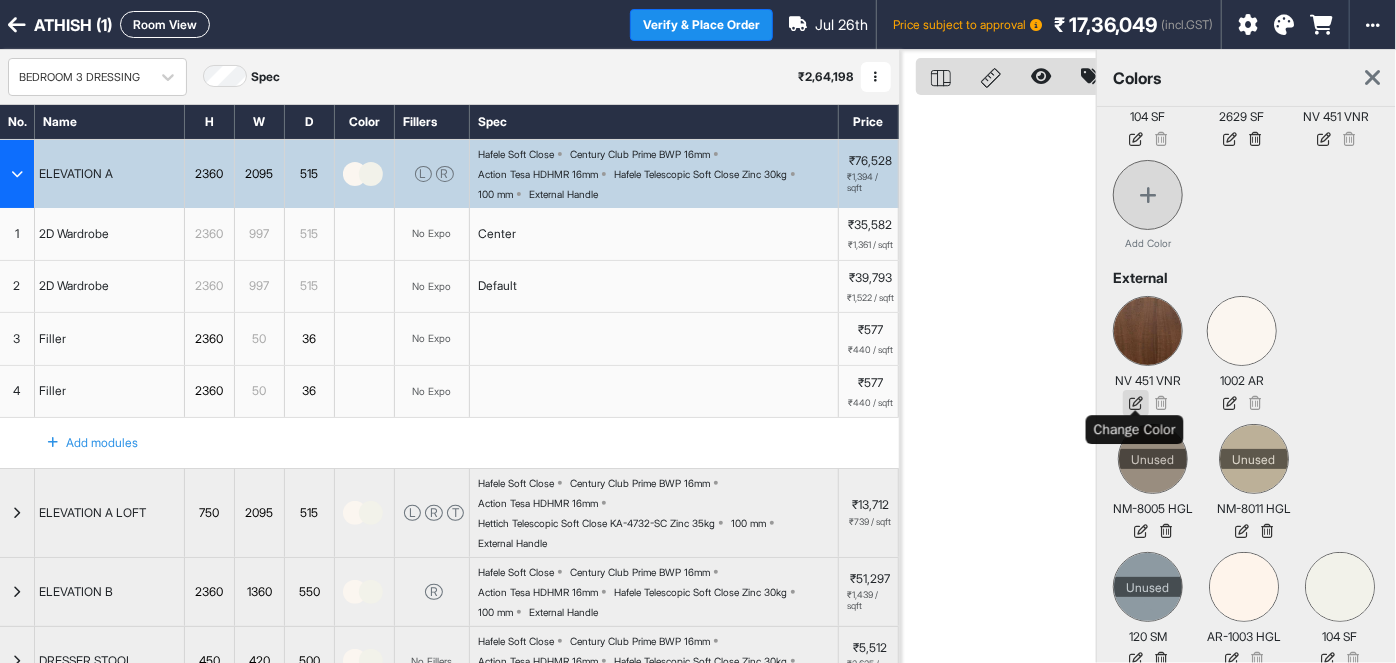 click at bounding box center (1136, 403) 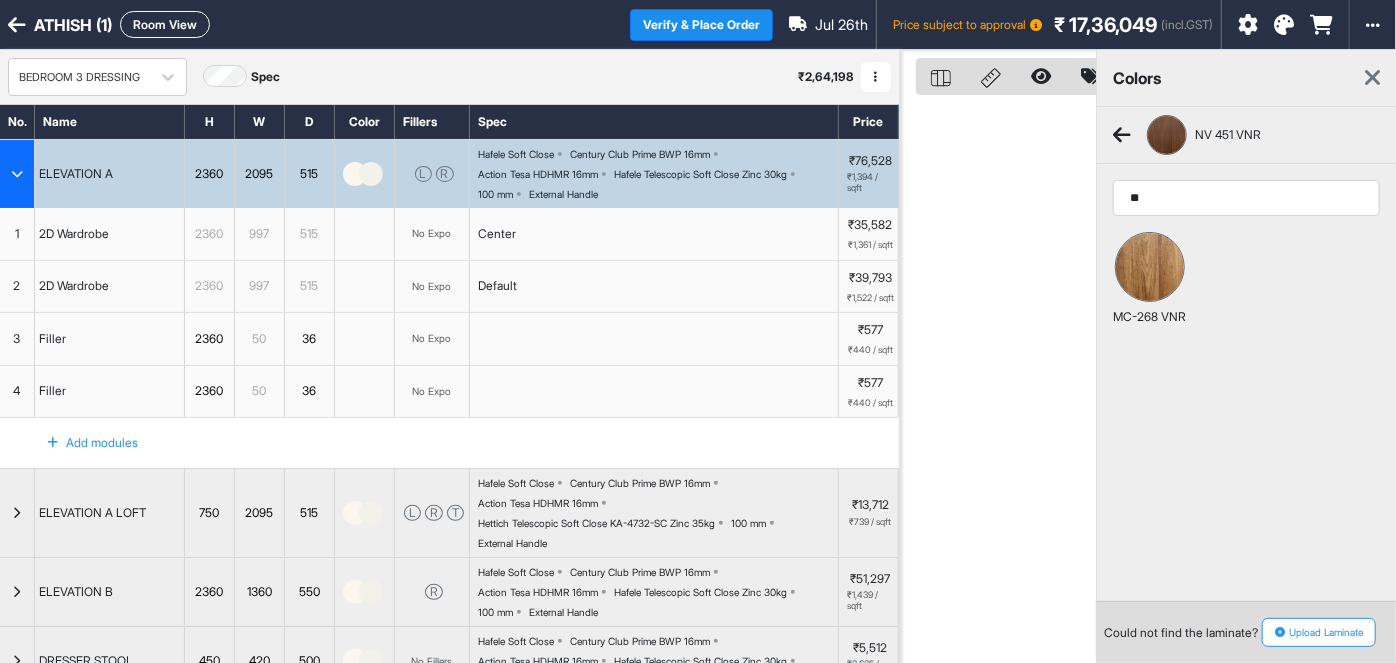 type on "**" 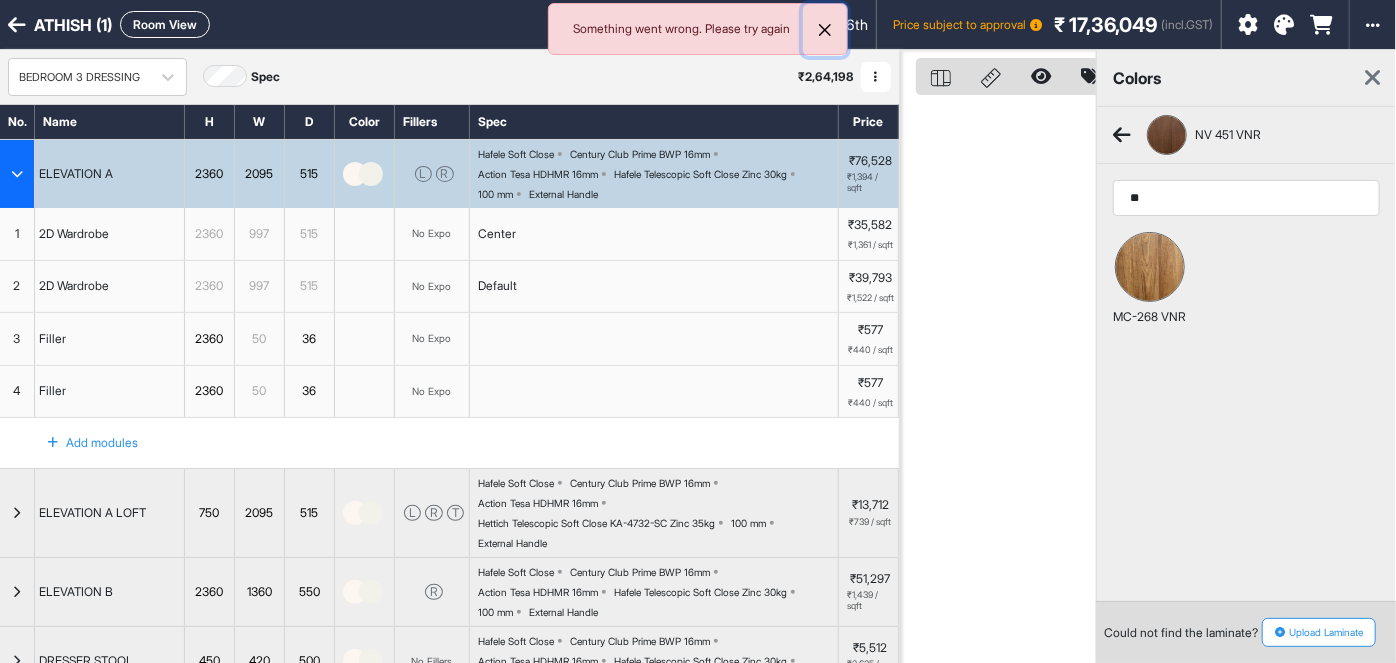 click at bounding box center (825, 30) 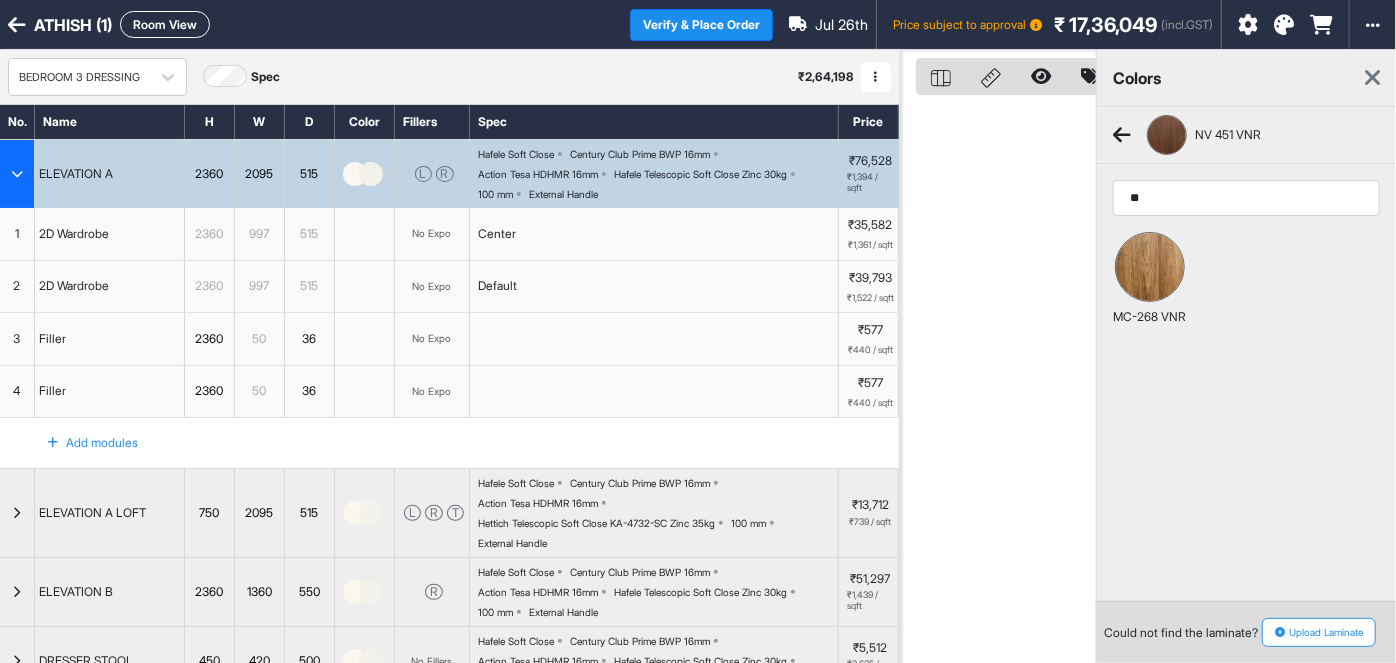 click at bounding box center [1122, 135] 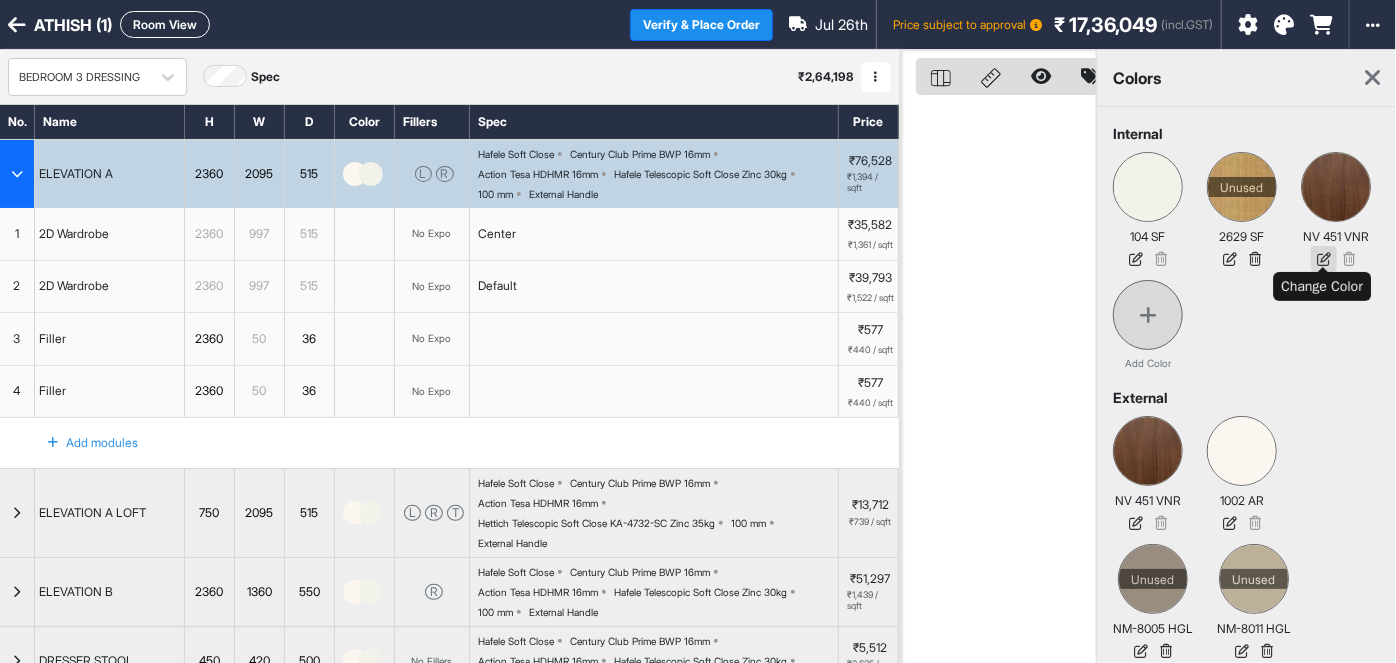 click at bounding box center (1324, 259) 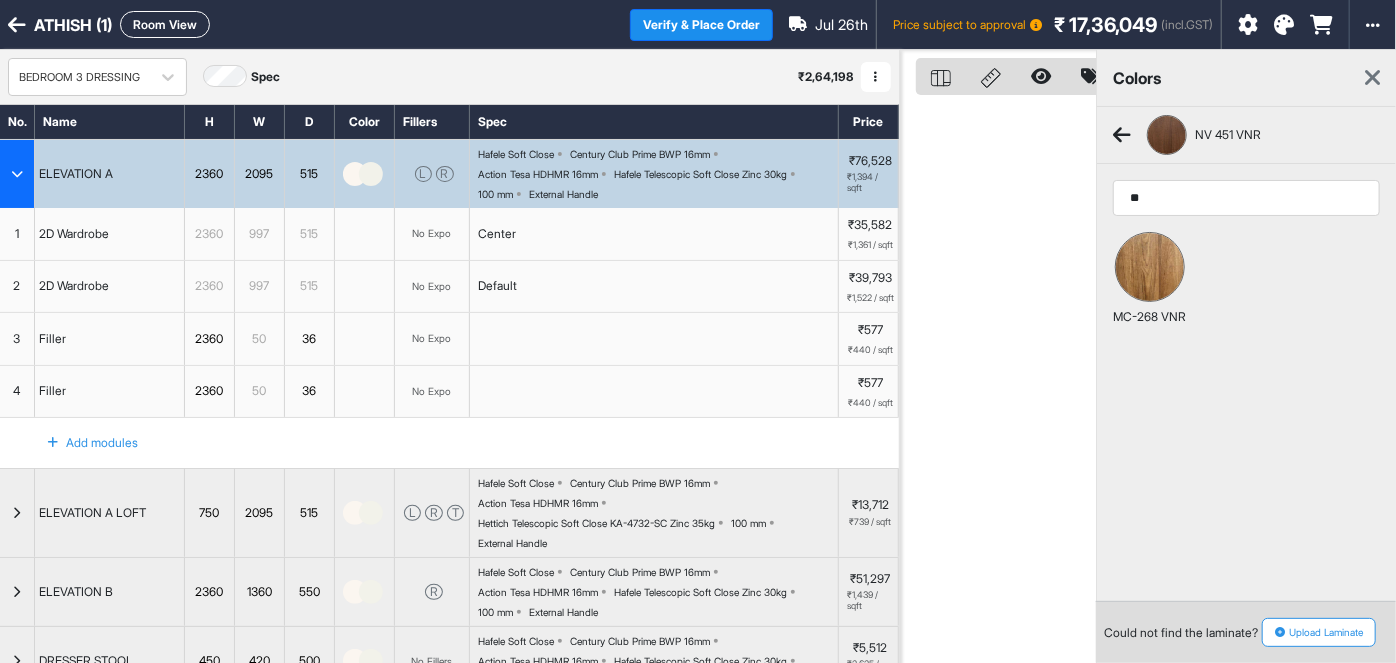 type on "**" 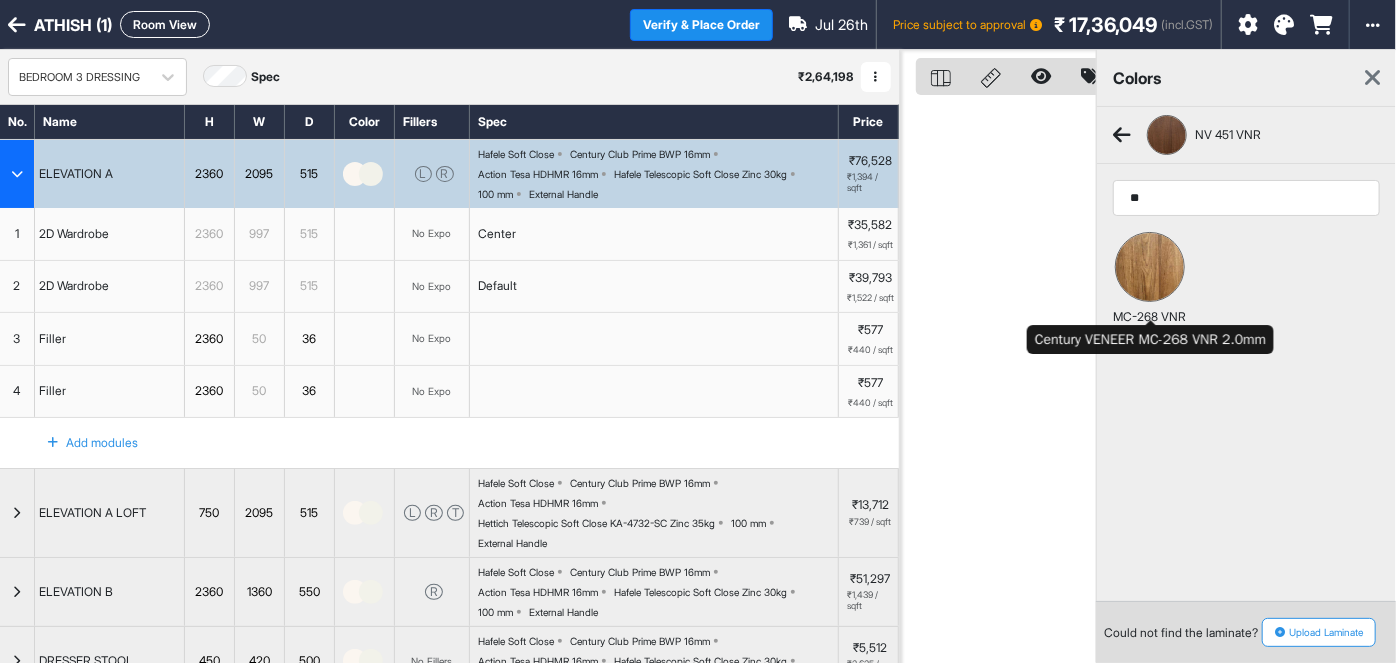 click at bounding box center (1150, 267) 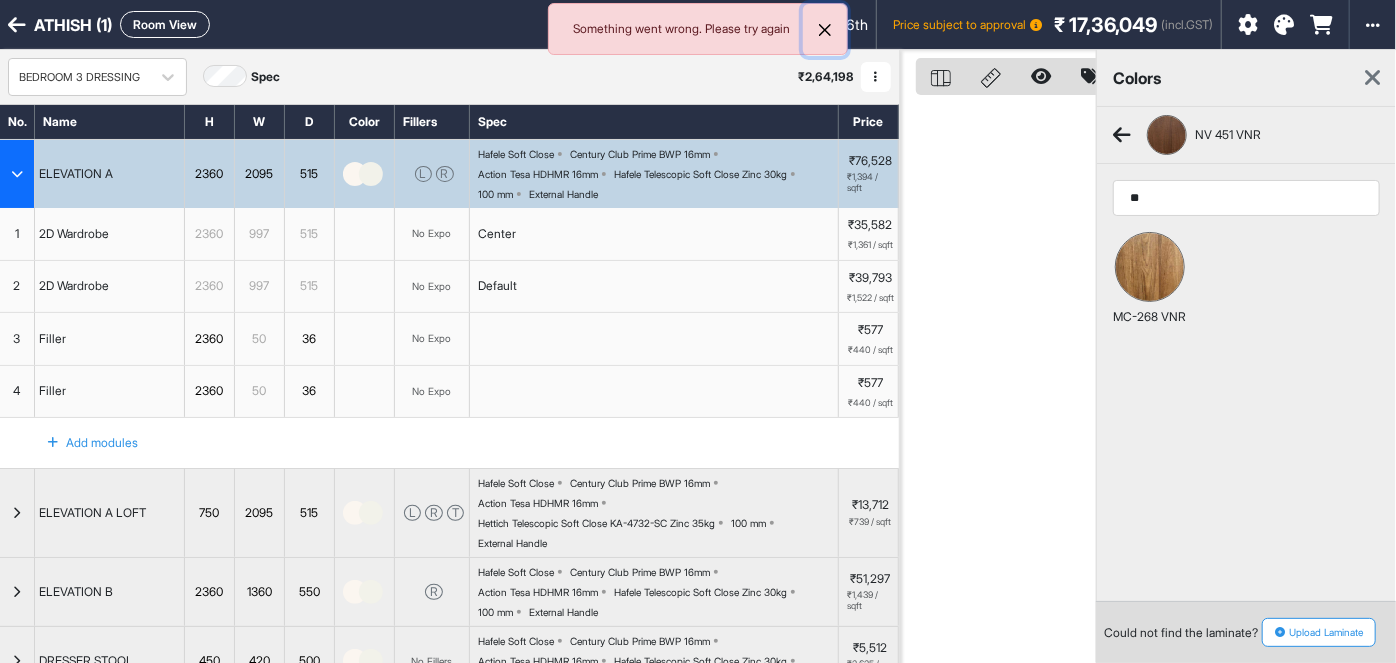 click at bounding box center [825, 30] 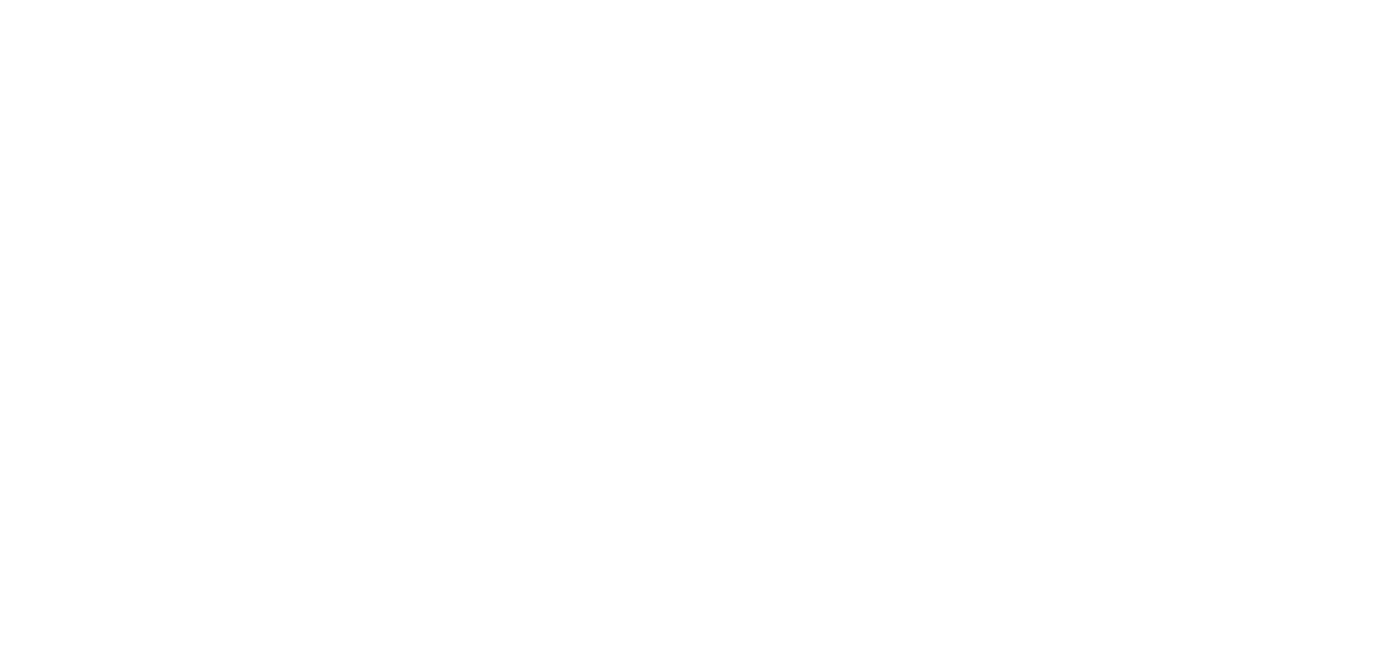 scroll, scrollTop: 0, scrollLeft: 0, axis: both 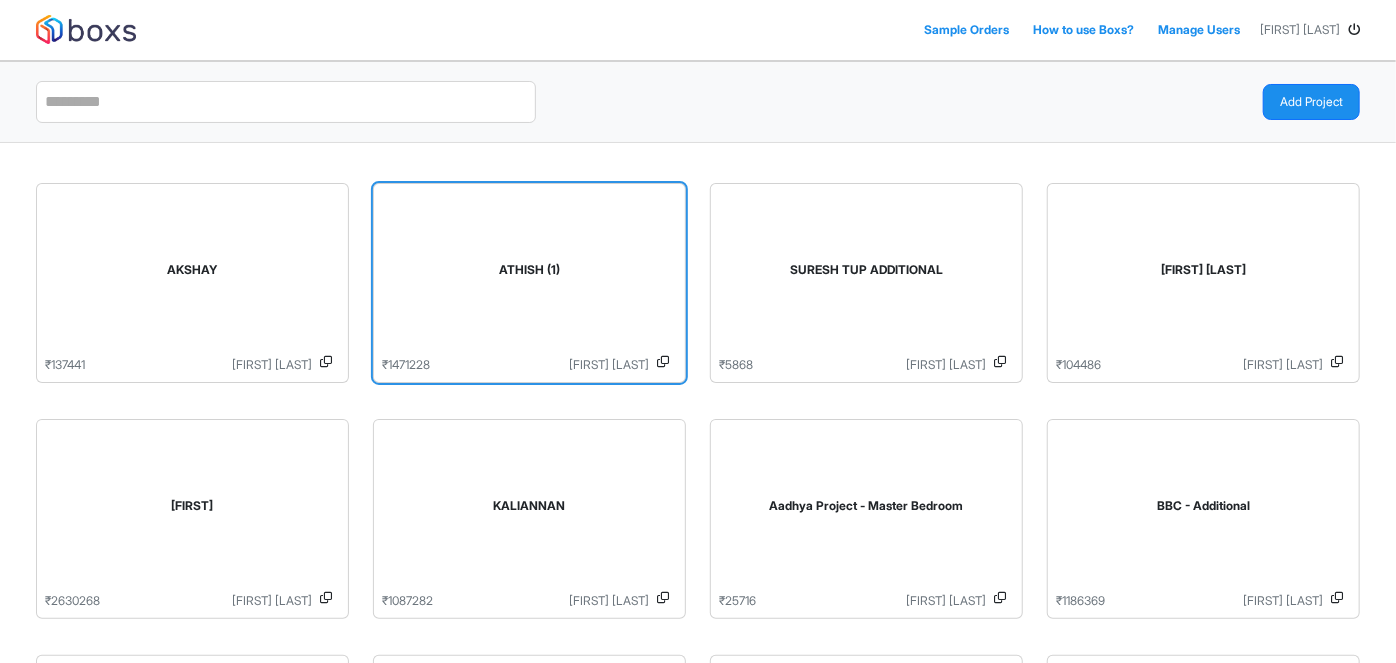click on "ATHISH (1)" at bounding box center [529, 274] 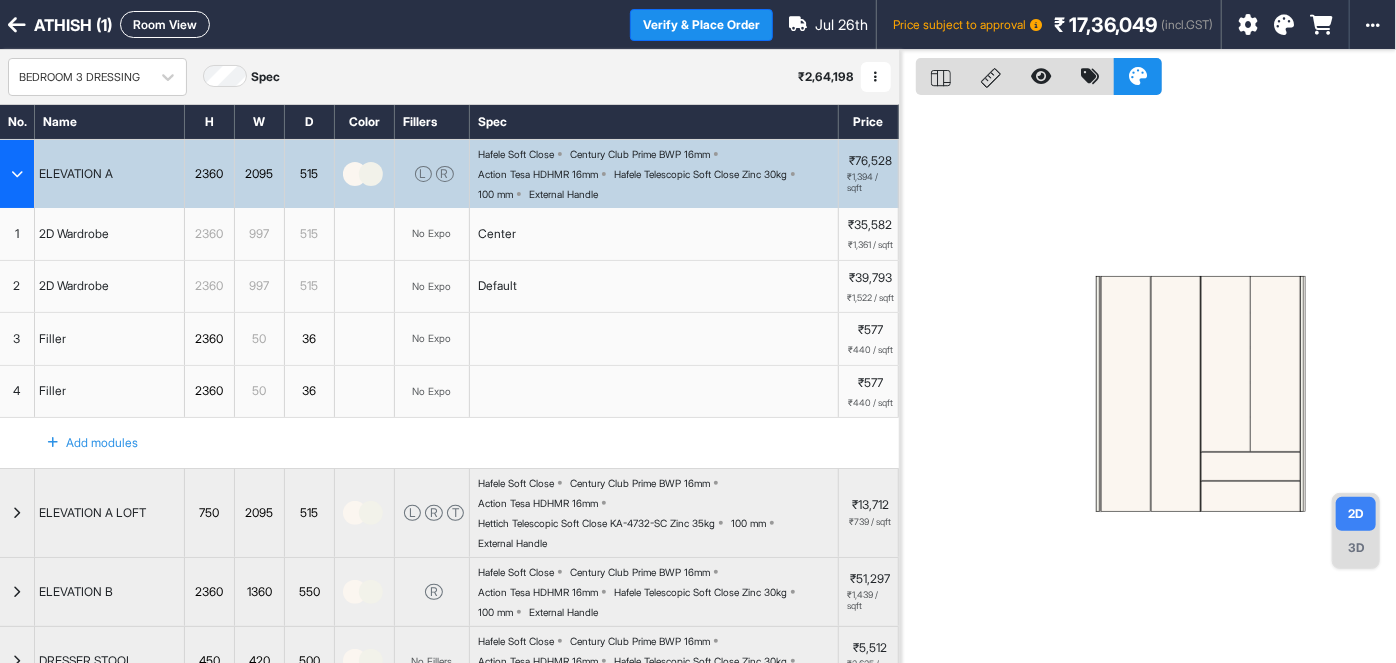 click at bounding box center [17, 174] 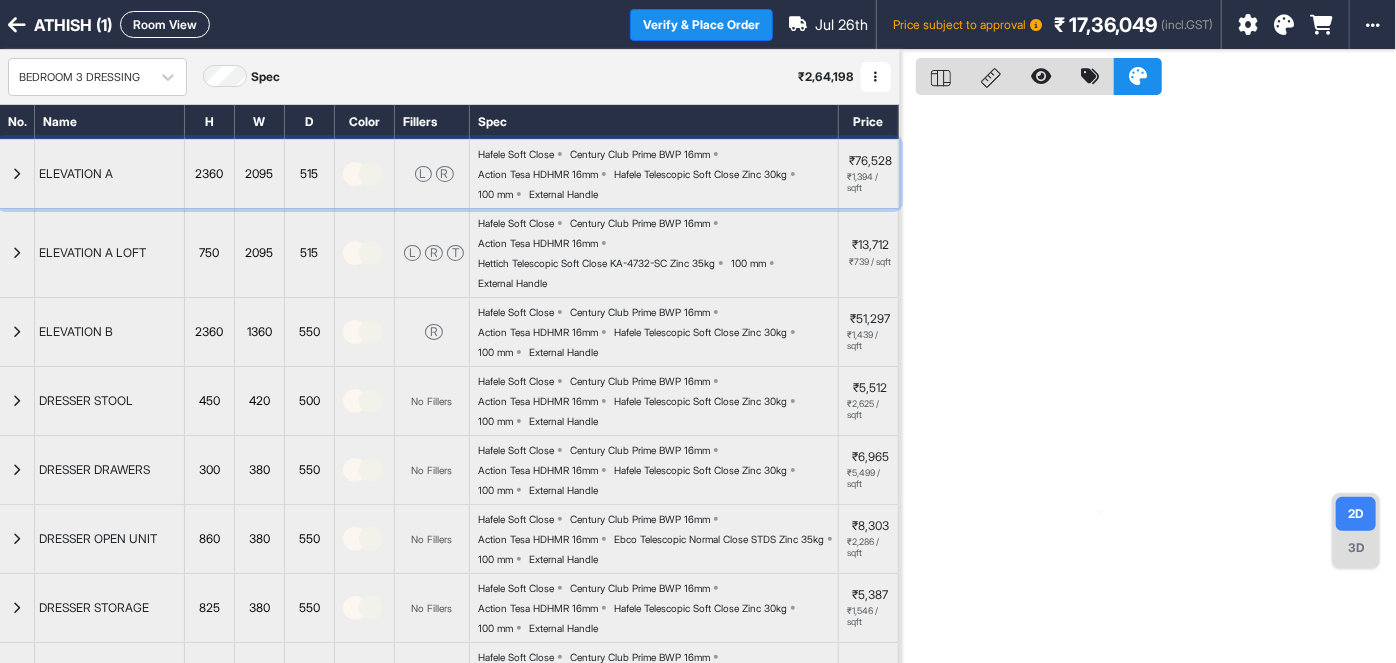 click at bounding box center (17, 174) 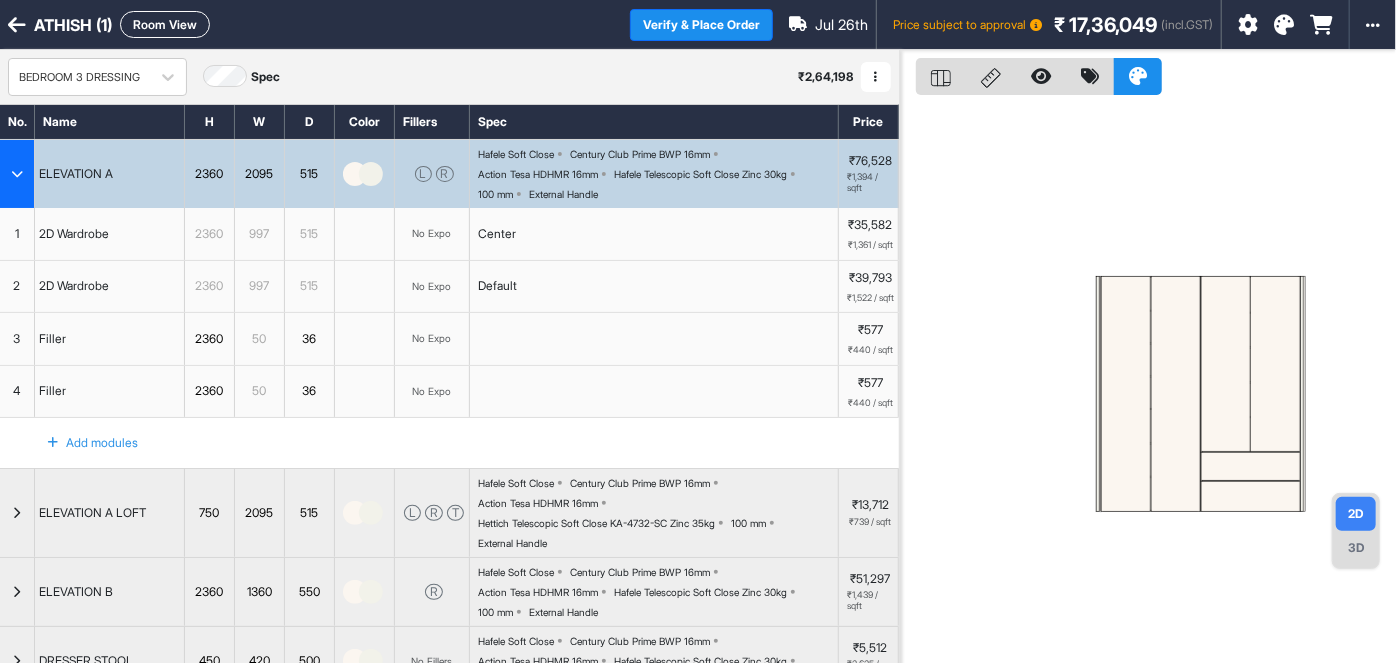 click at bounding box center [17, 174] 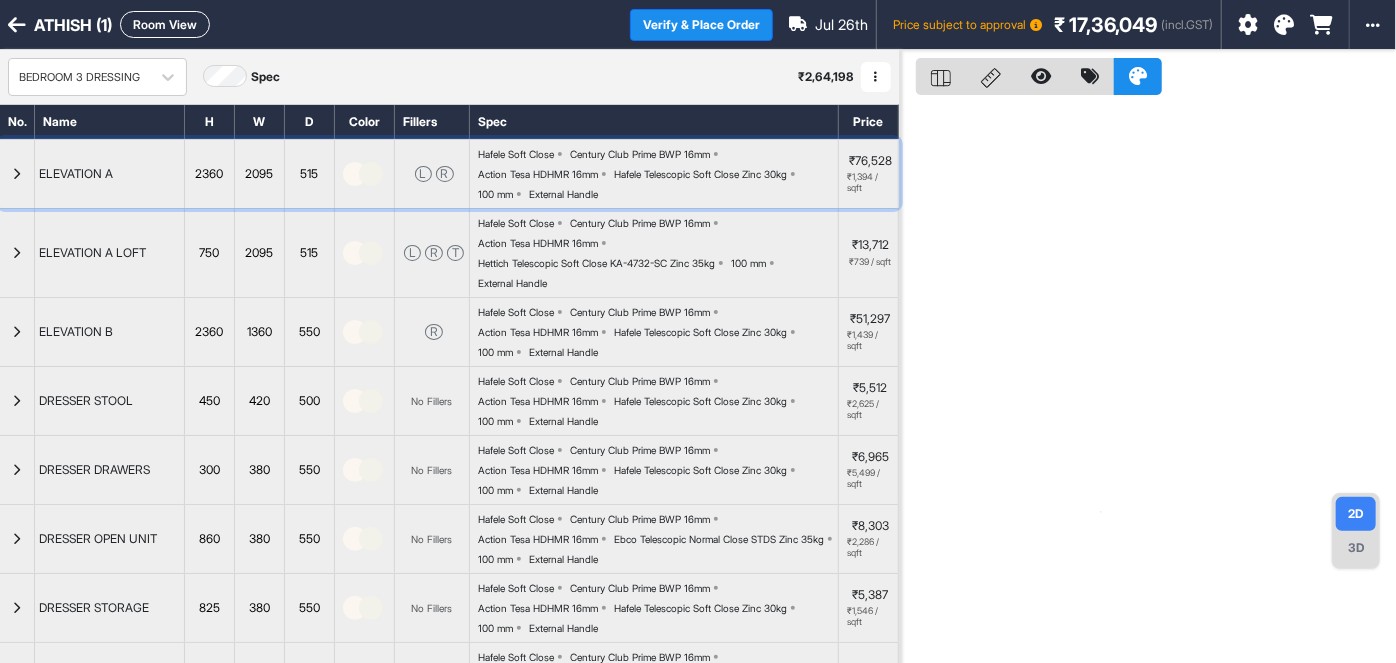 click at bounding box center (17, 174) 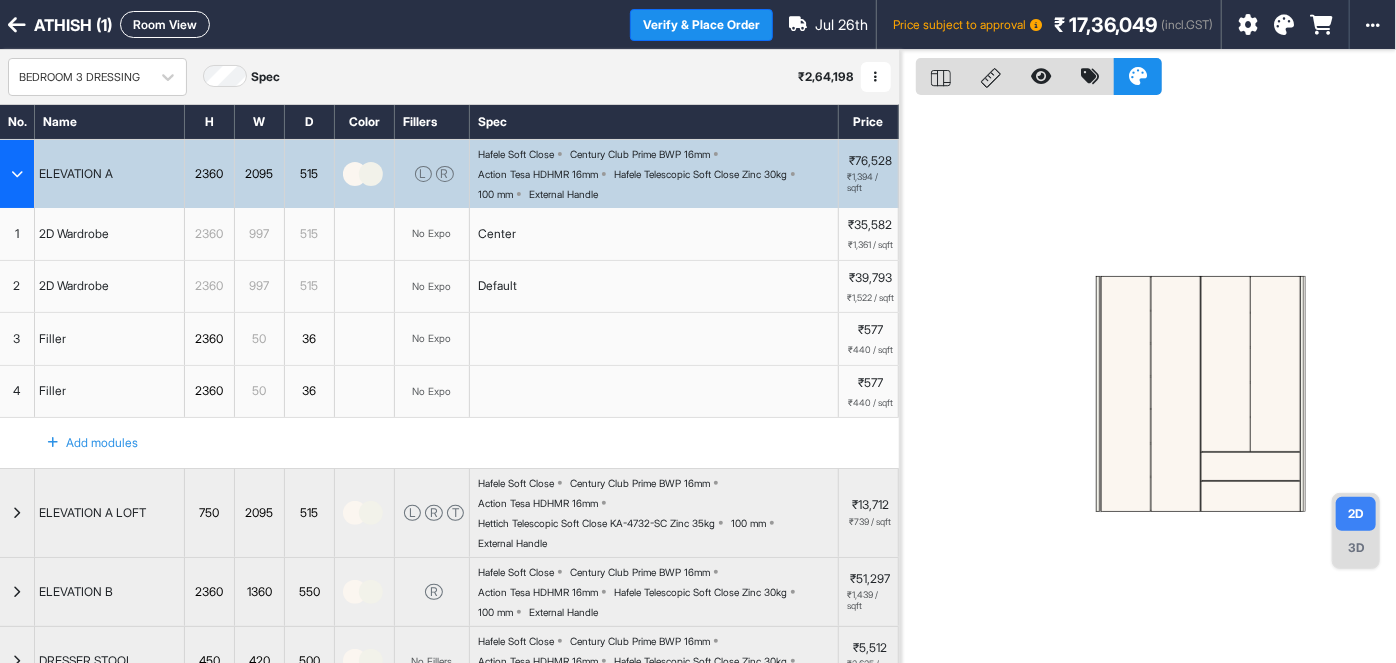 click on "2D Wardrobe" at bounding box center [74, 234] 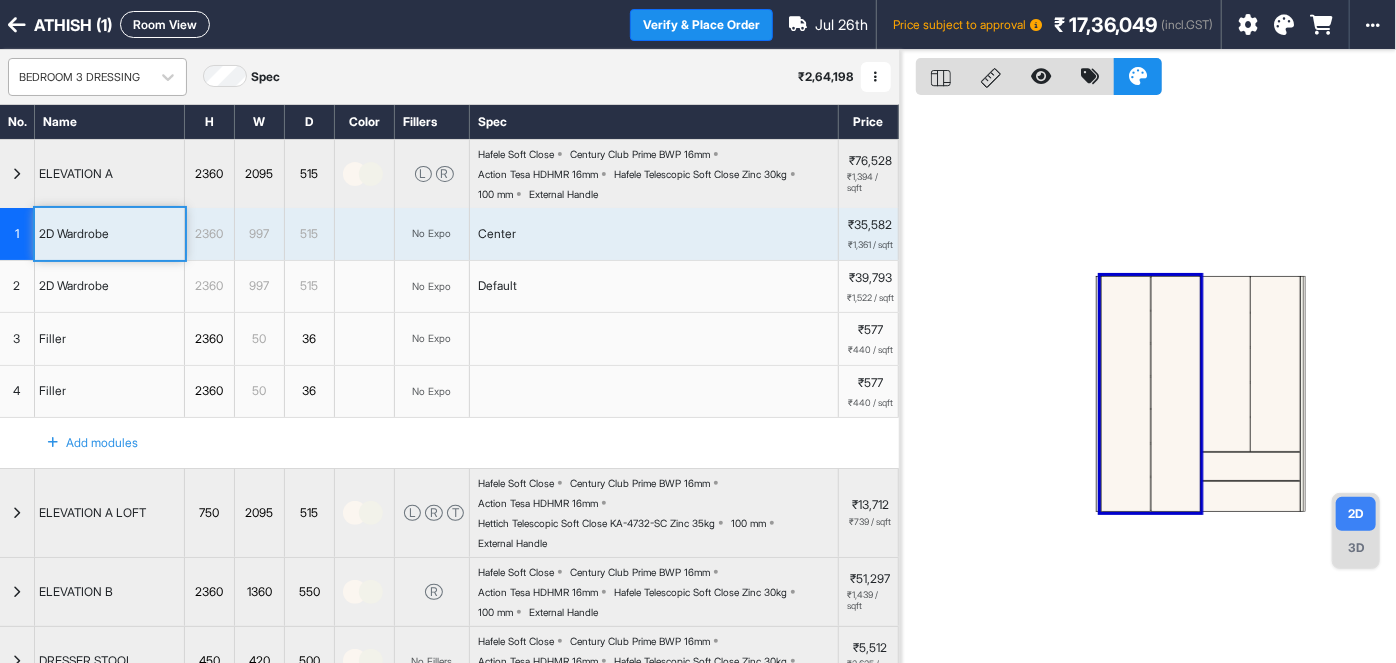 click on "BEDROOM 3 DRESSING" at bounding box center [79, 77] 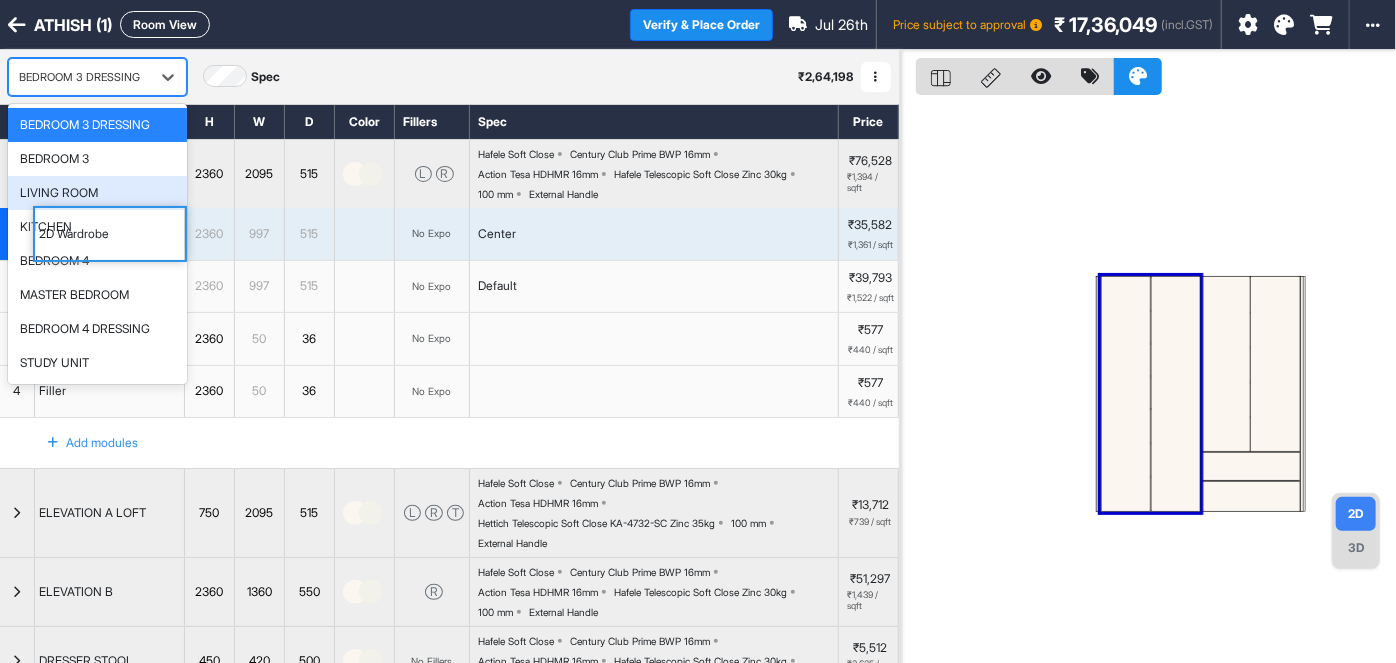 click on "2D Wardrobe" at bounding box center (110, 234) 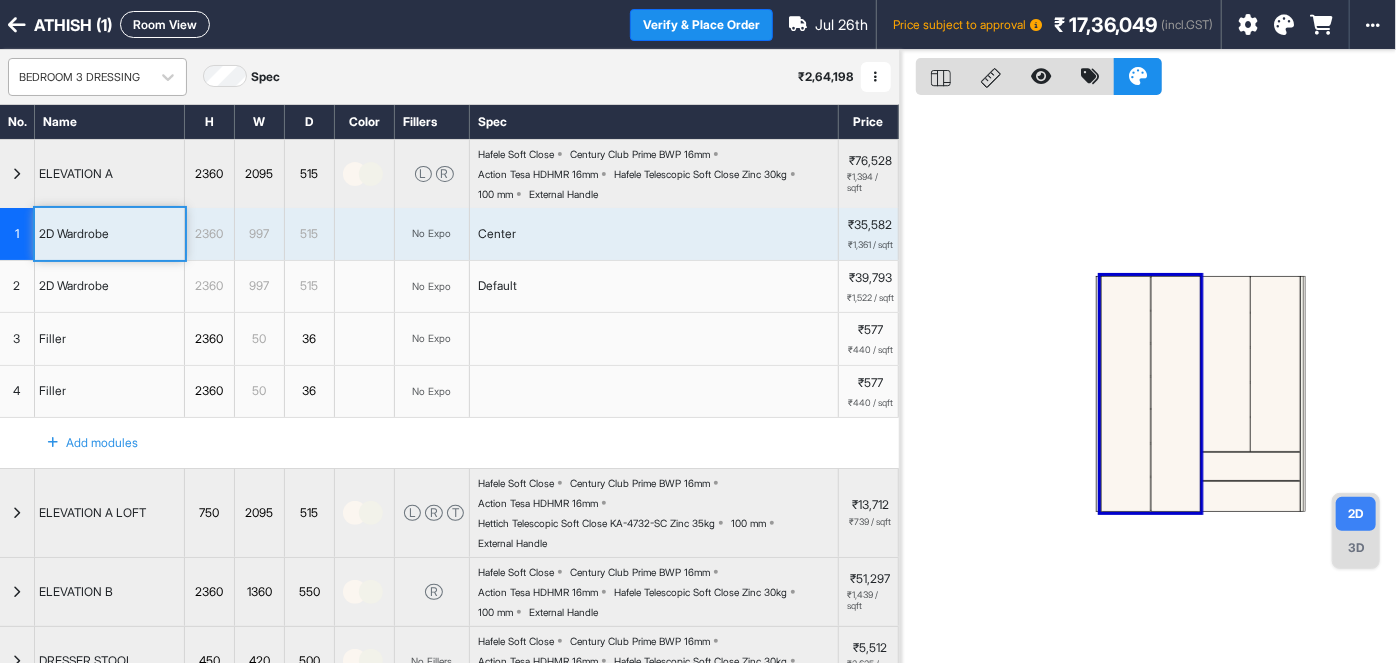 click on "BEDROOM 3 DRESSING" at bounding box center (79, 77) 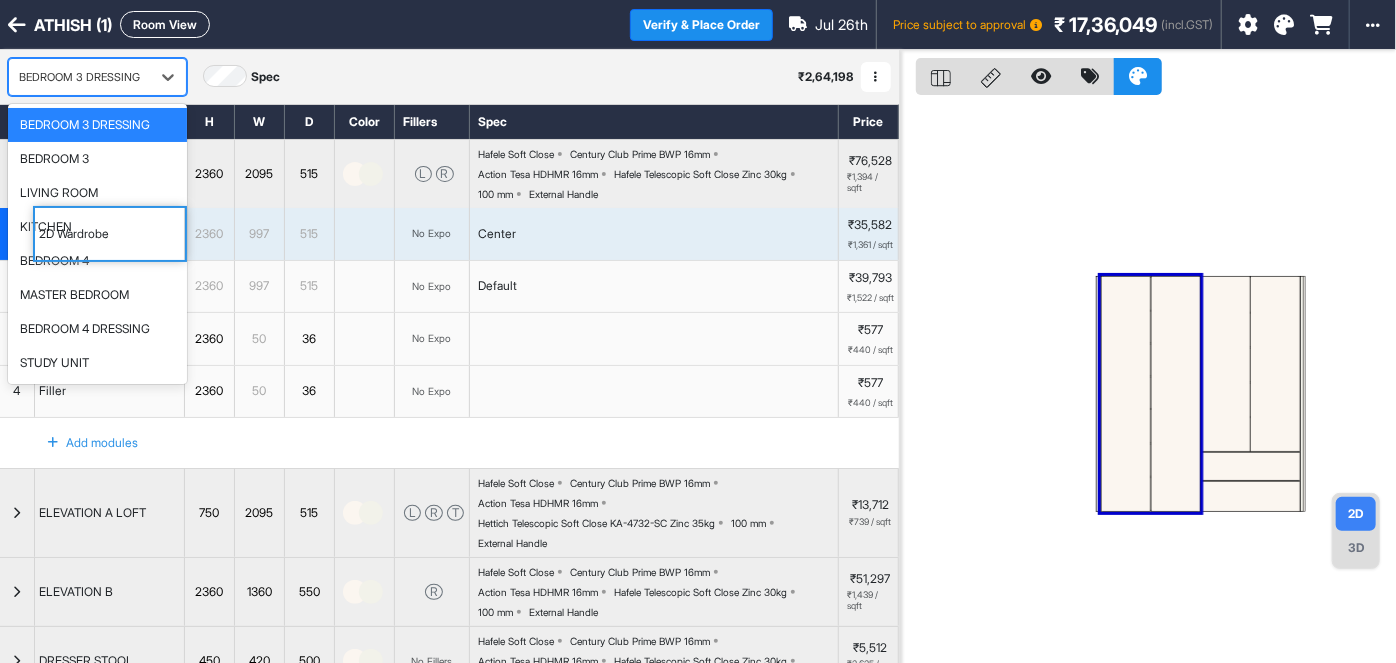 click on "BEDROOM 3 DRESSING" at bounding box center [79, 77] 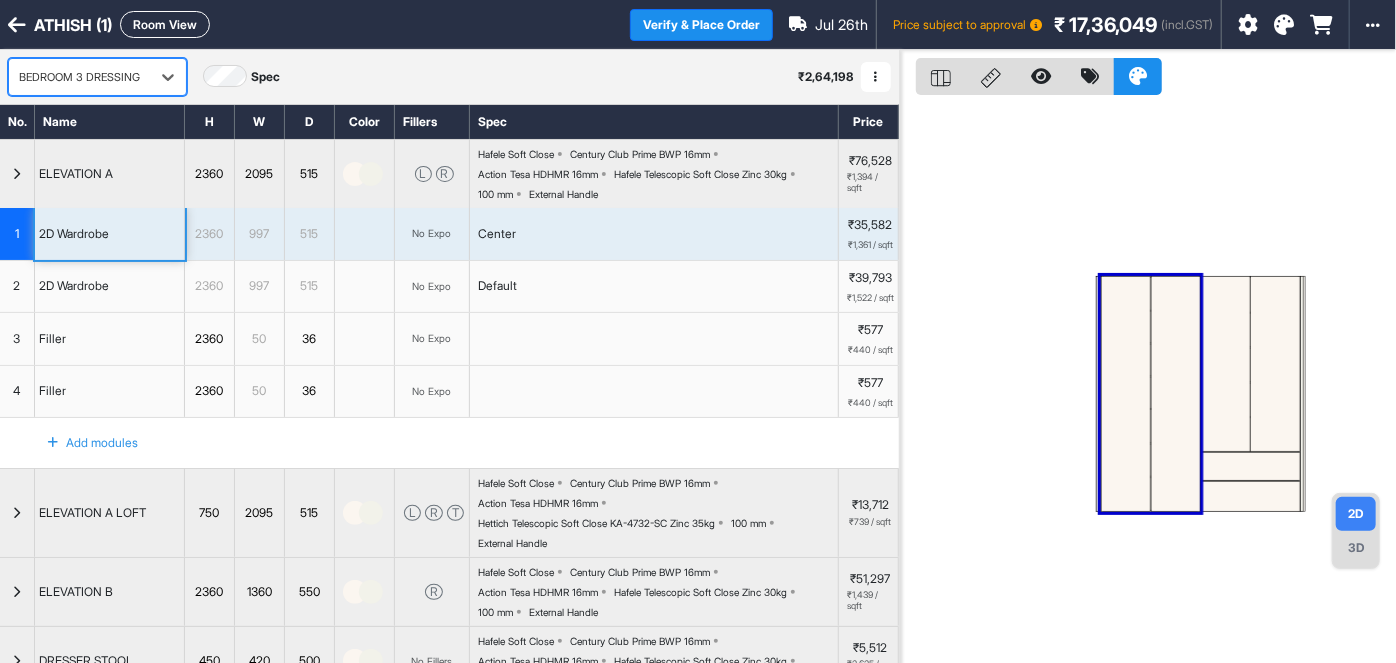 click at bounding box center [17, 174] 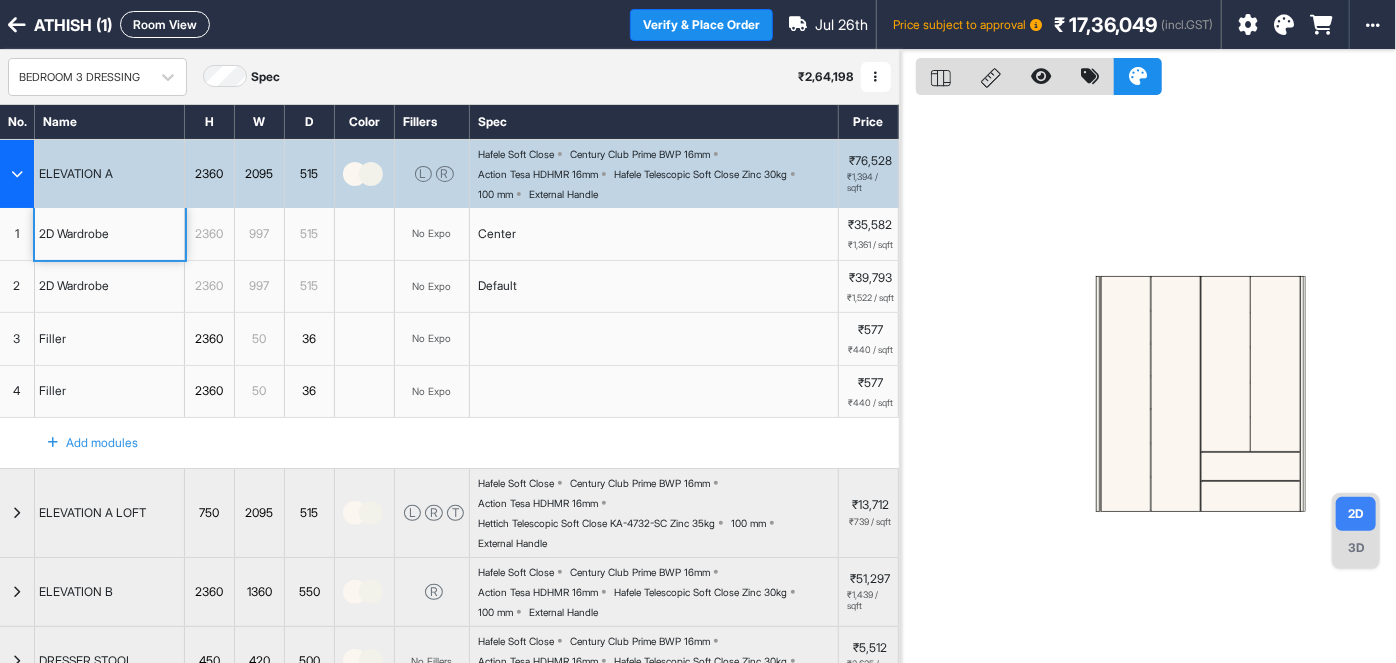 click at bounding box center [17, 174] 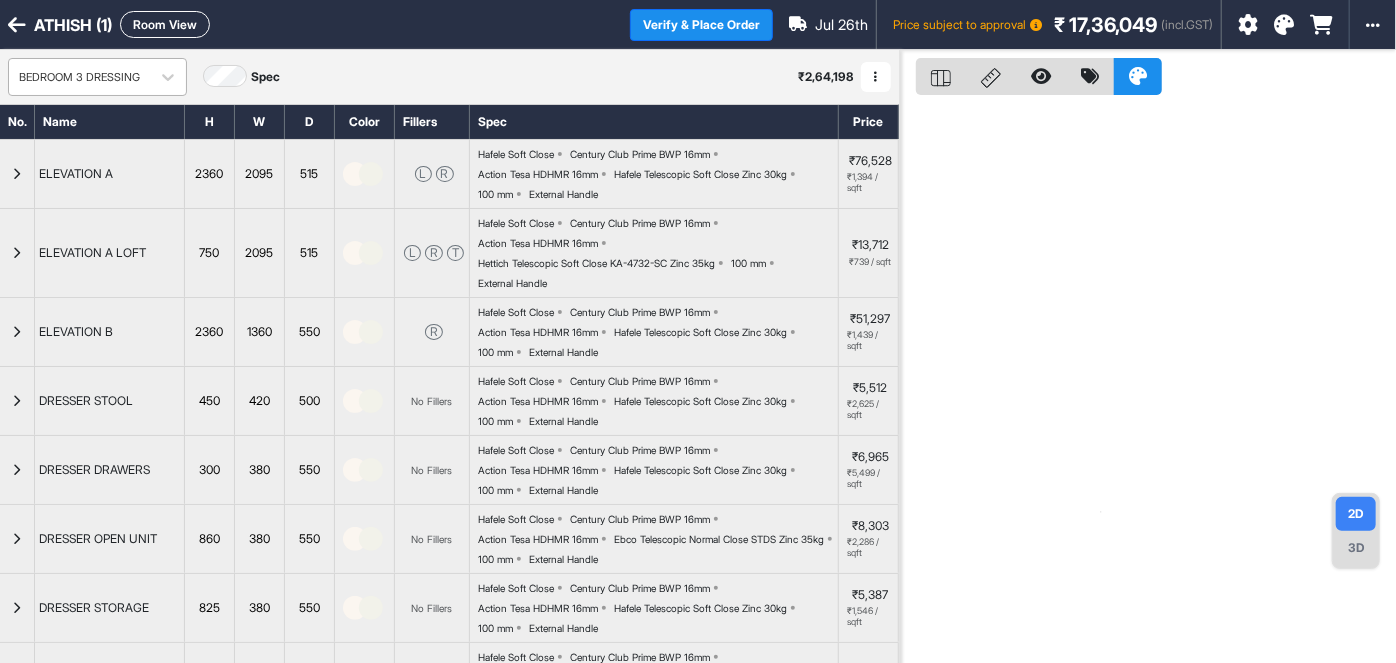 click on "BEDROOM 3 DRESSING" at bounding box center (79, 77) 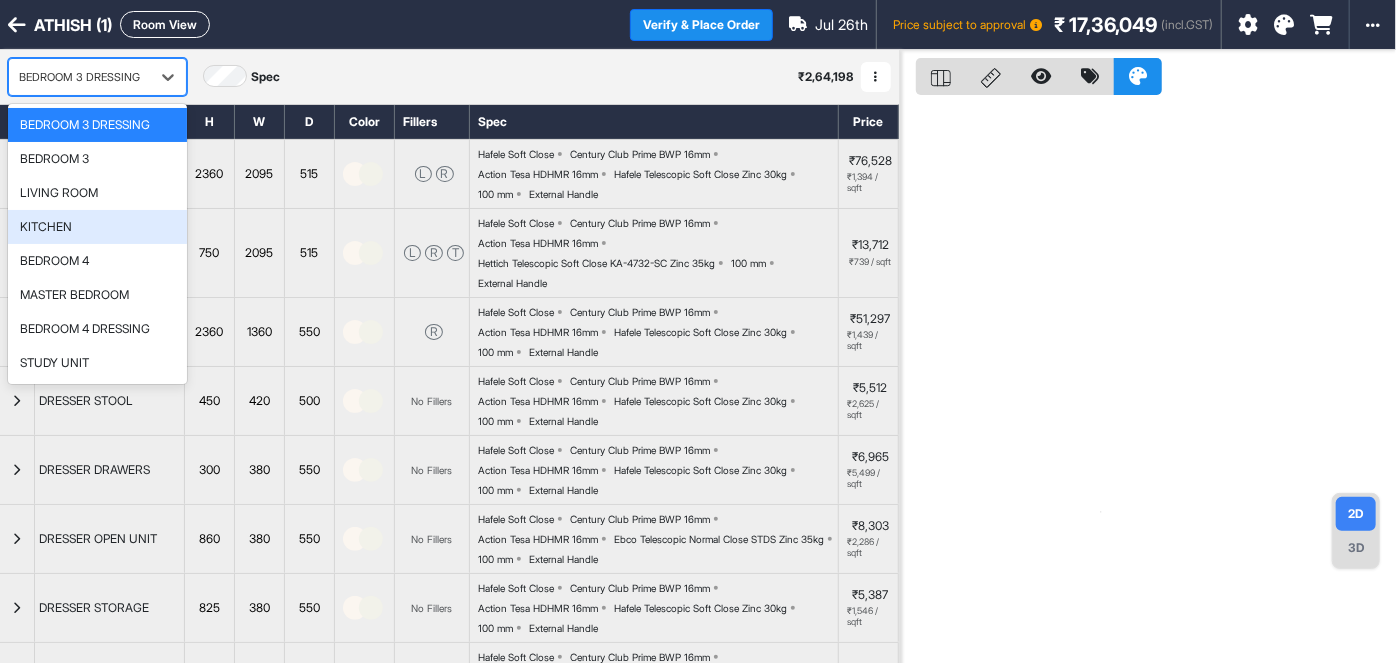 click on "KITCHEN" at bounding box center [97, 227] 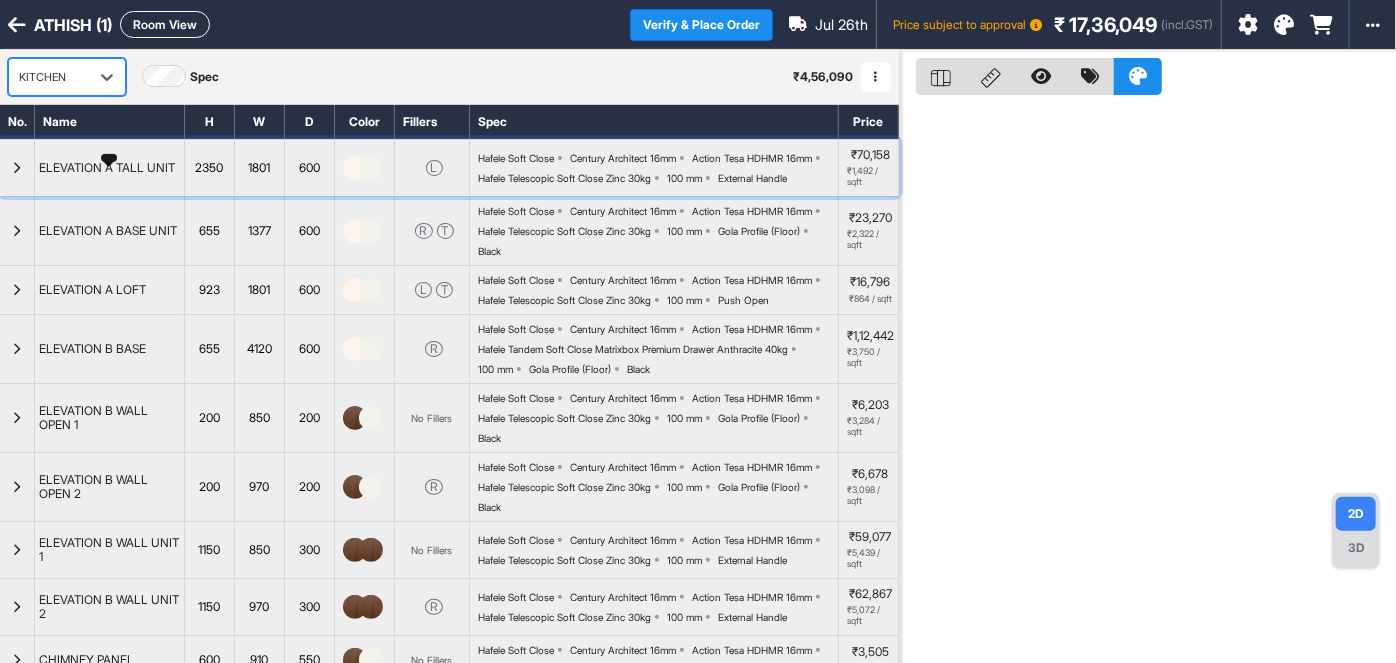 click on "ELEVATION A TALL UNIT" at bounding box center [107, 168] 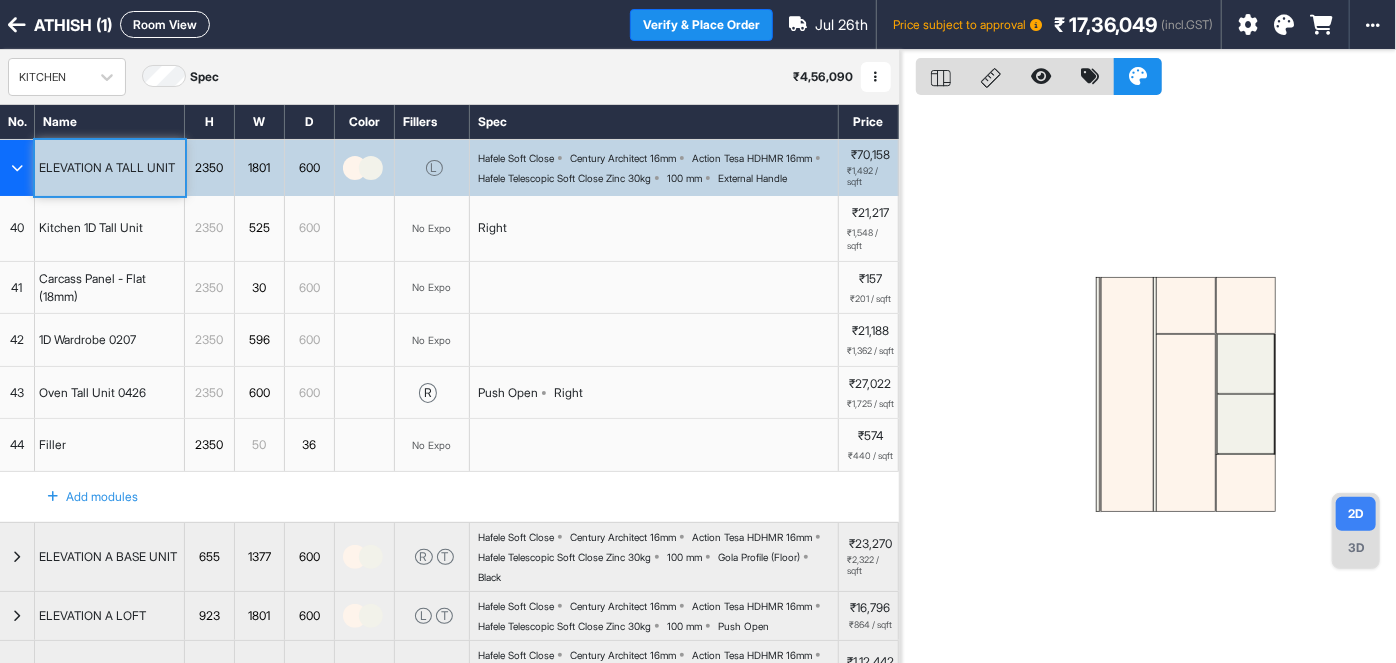 click on "Kitchen 1D Tall Unit" at bounding box center [91, 228] 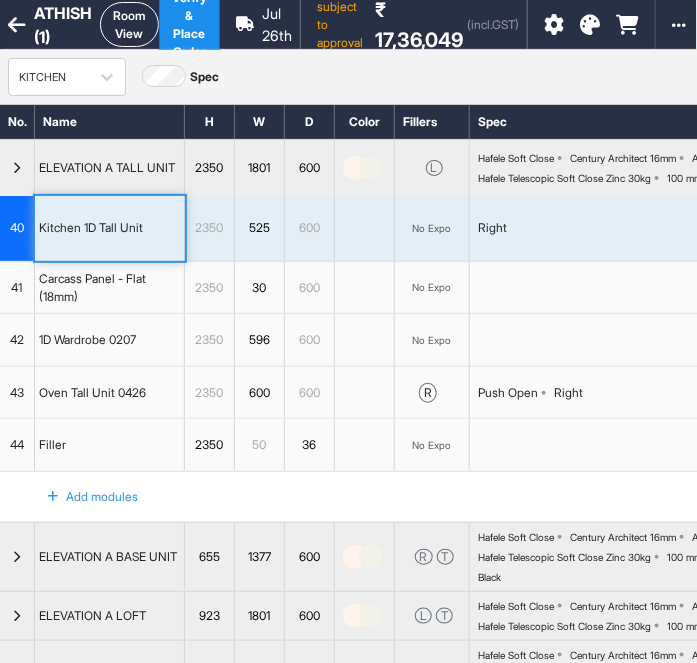 scroll, scrollTop: 0, scrollLeft: 0, axis: both 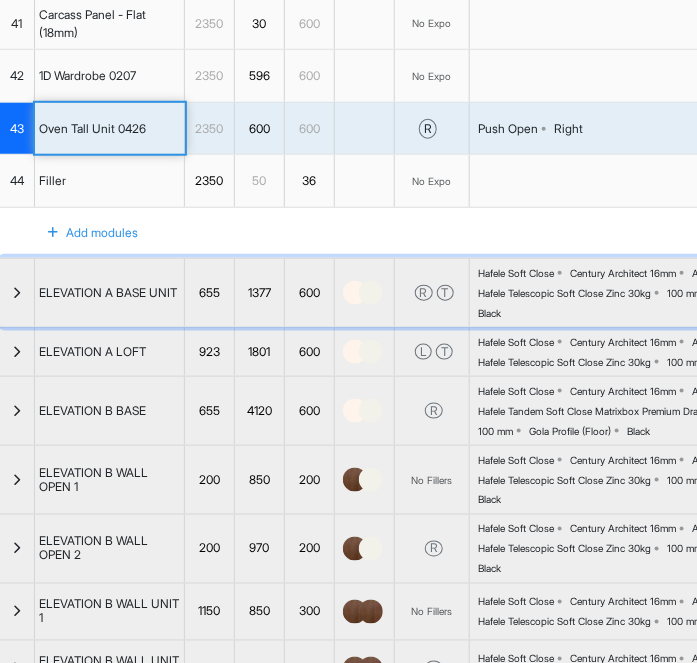 click at bounding box center (17, 293) 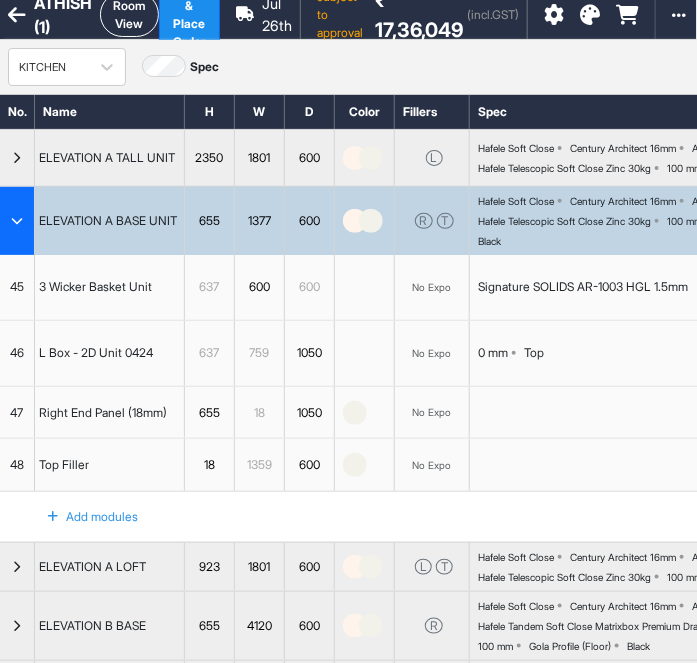 scroll, scrollTop: 10, scrollLeft: 0, axis: vertical 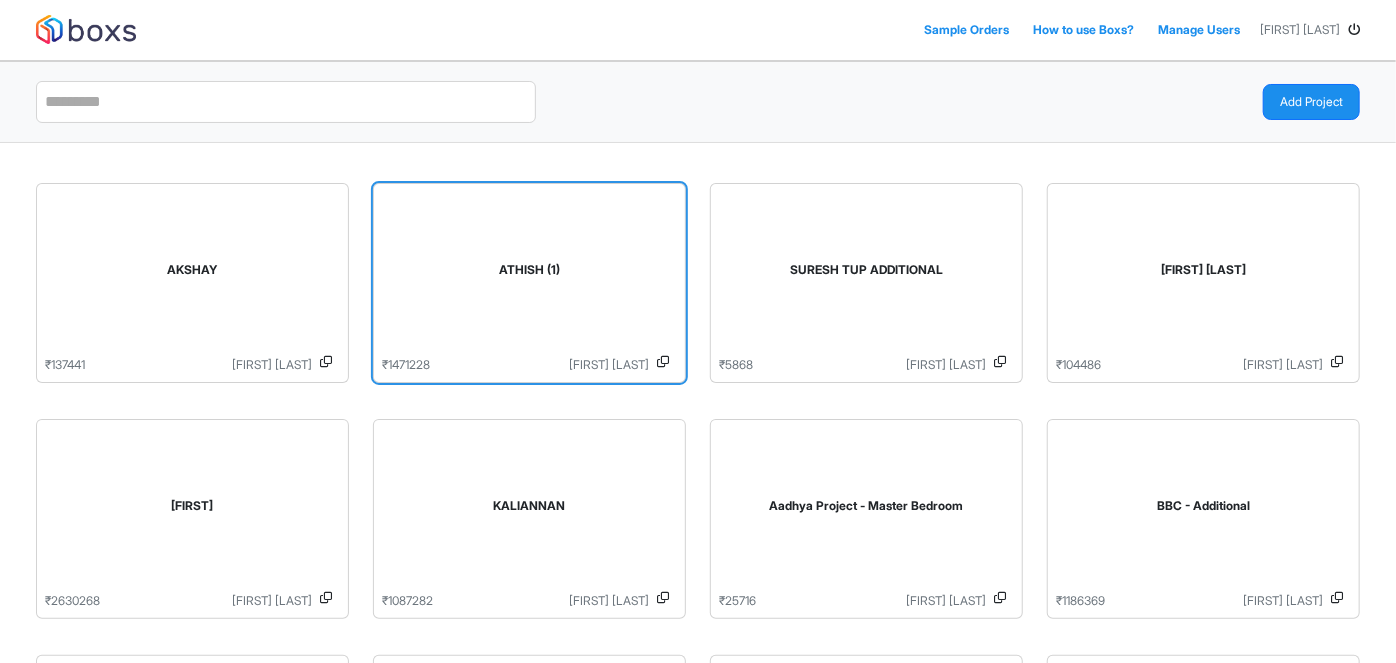 click on "ATHISH (1)" at bounding box center (529, 274) 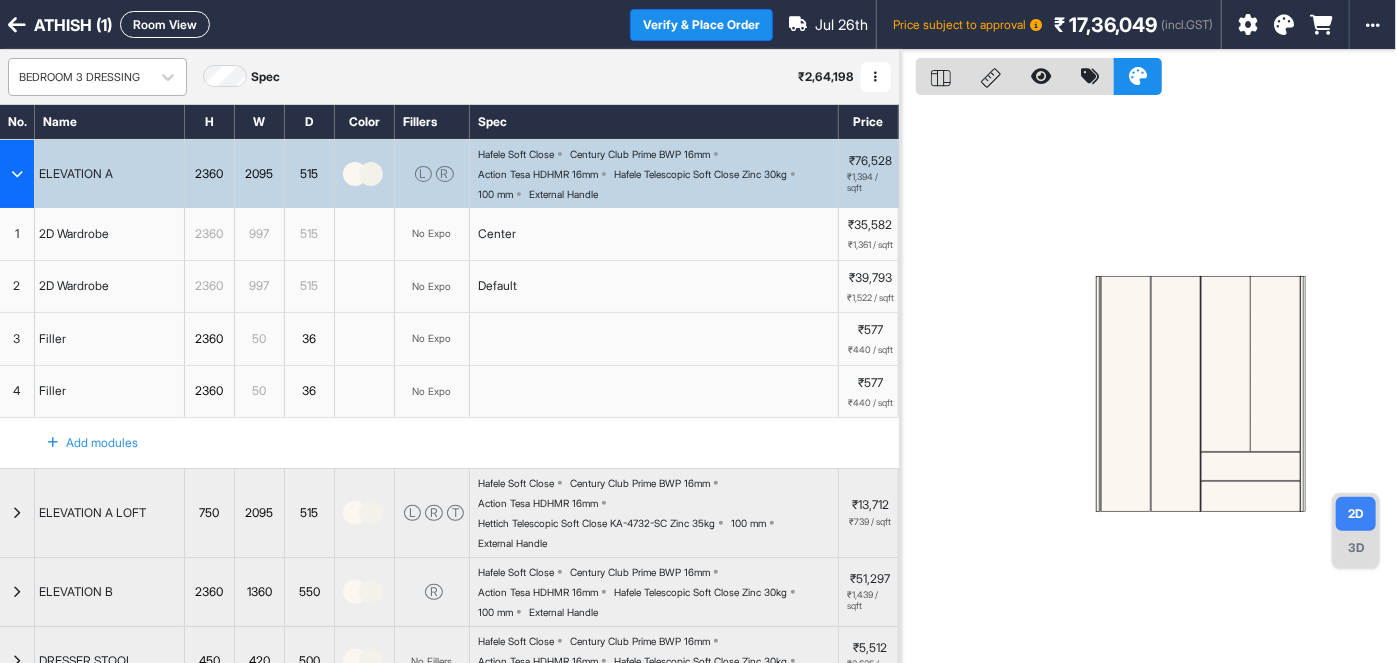 click on "BEDROOM 3 DRESSING" at bounding box center (79, 77) 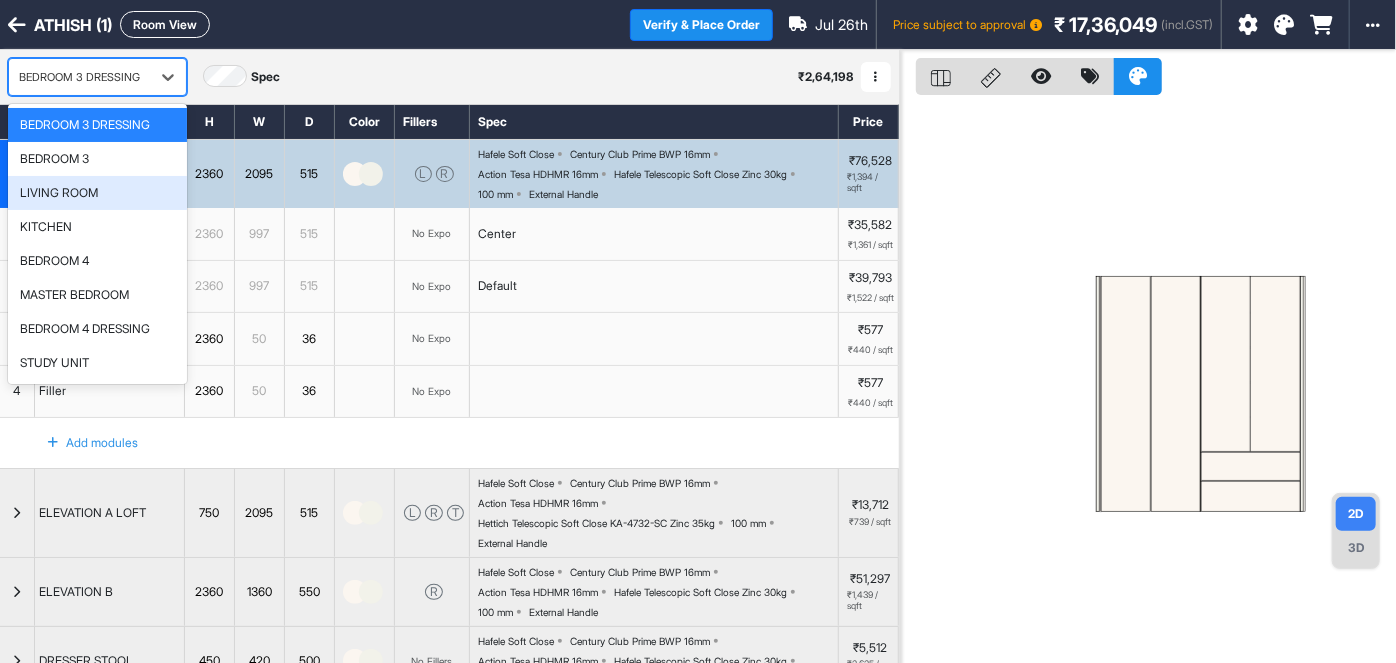 click on "LIVING ROOM" at bounding box center (97, 193) 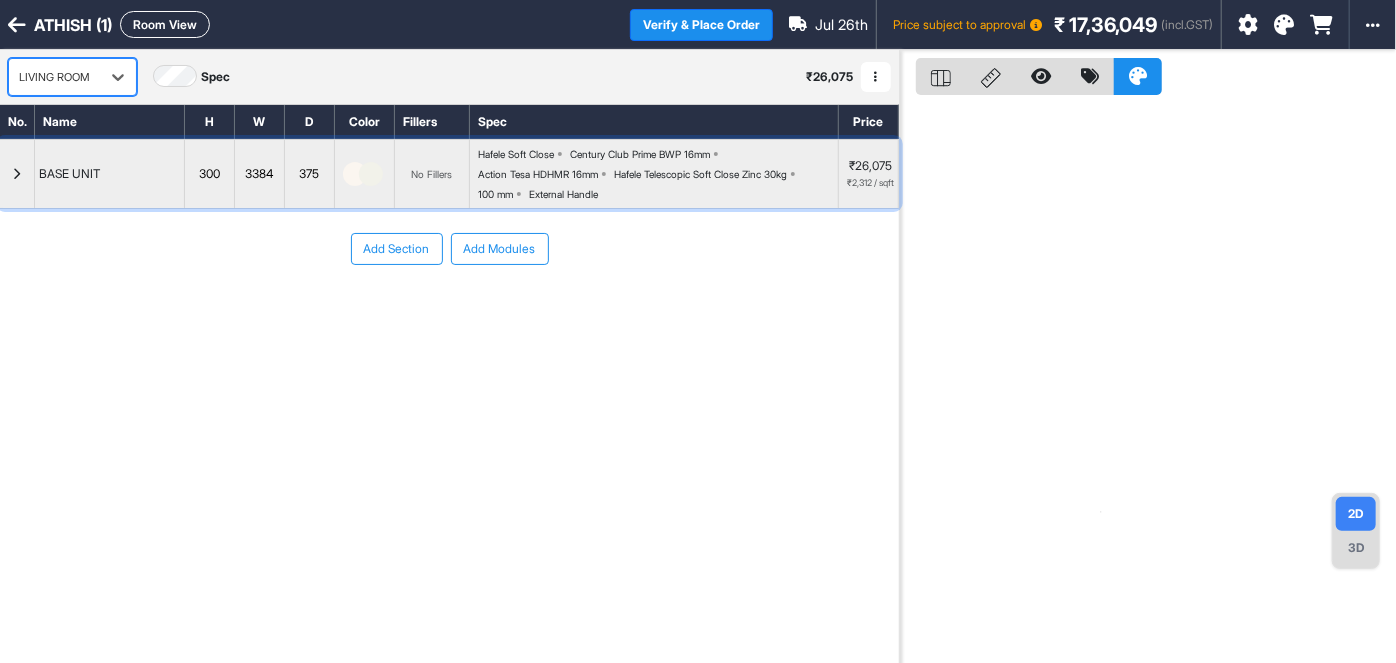 click at bounding box center (17, 174) 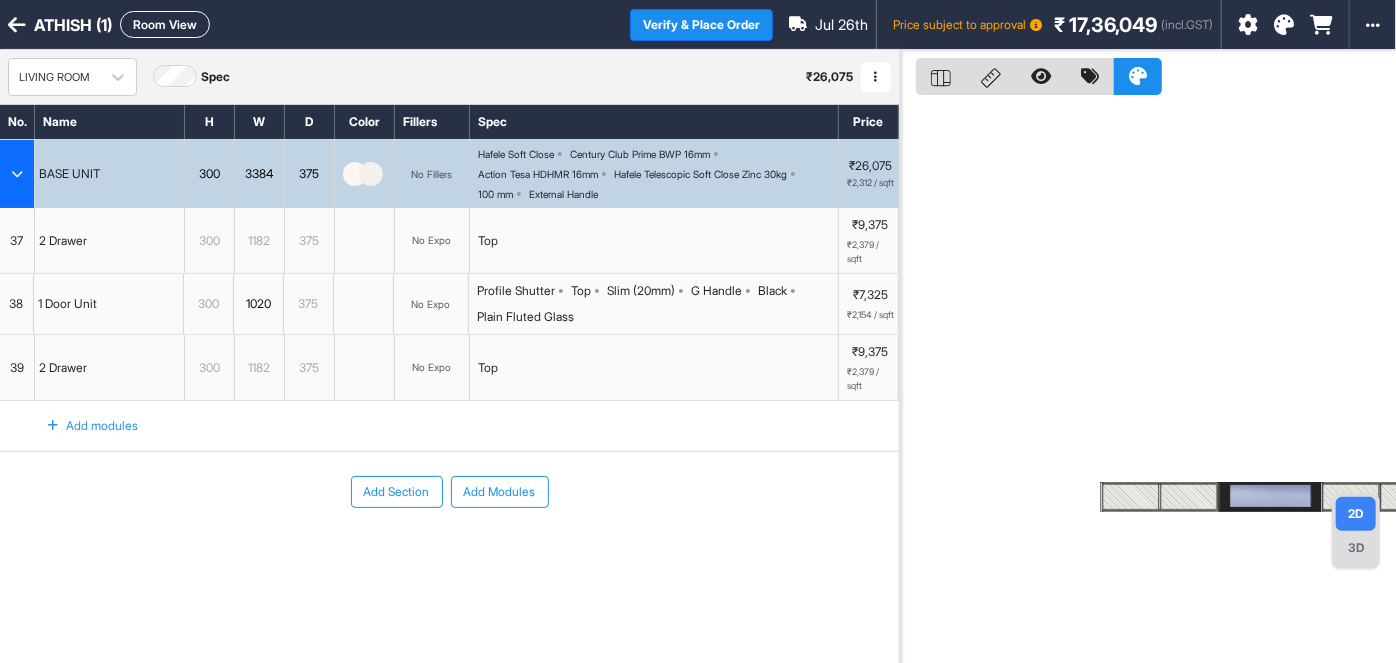 click on "2 Drawer" at bounding box center [110, 240] 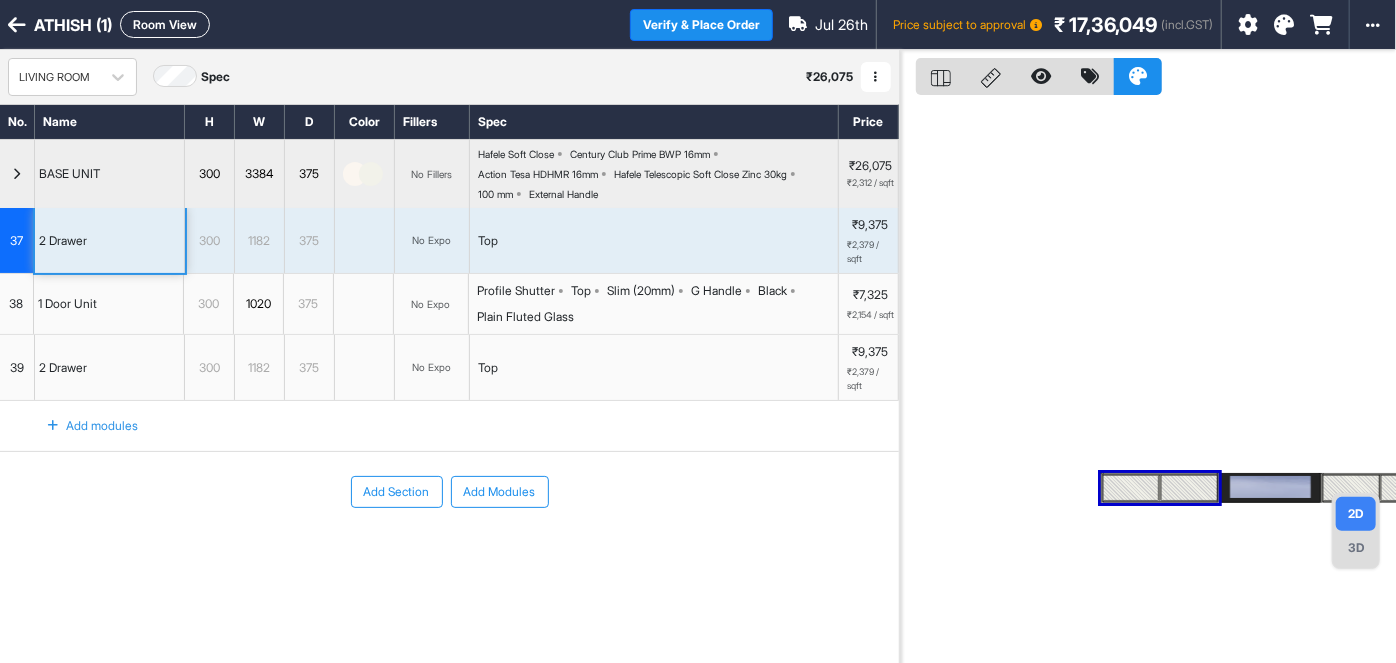 click on "375" at bounding box center (309, 174) 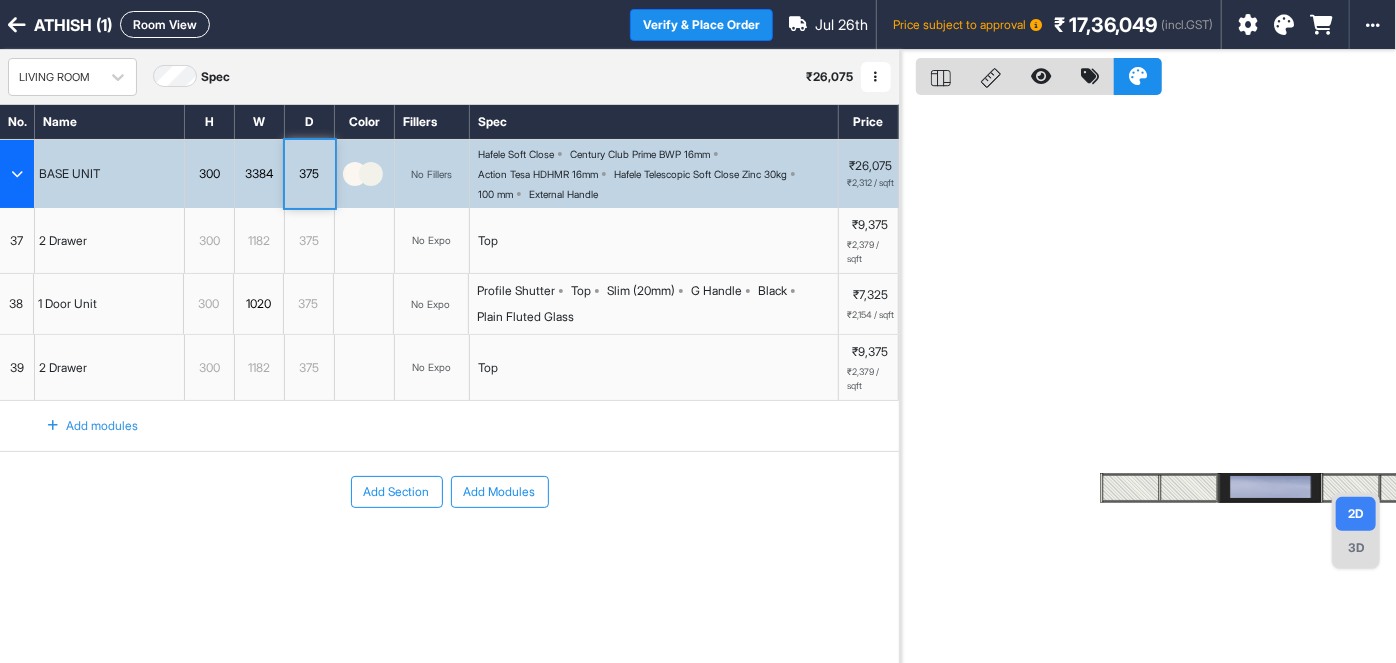 click on "375" at bounding box center (309, 174) 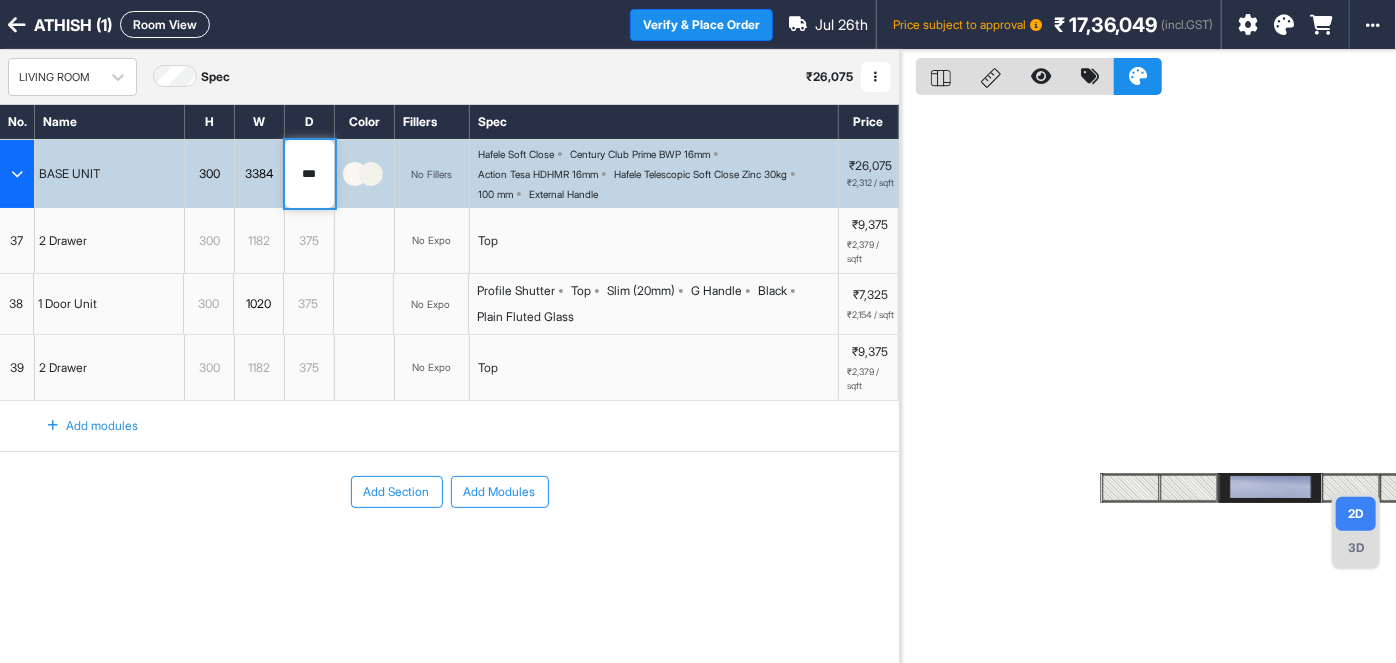 drag, startPoint x: 321, startPoint y: 172, endPoint x: 248, endPoint y: 174, distance: 73.02739 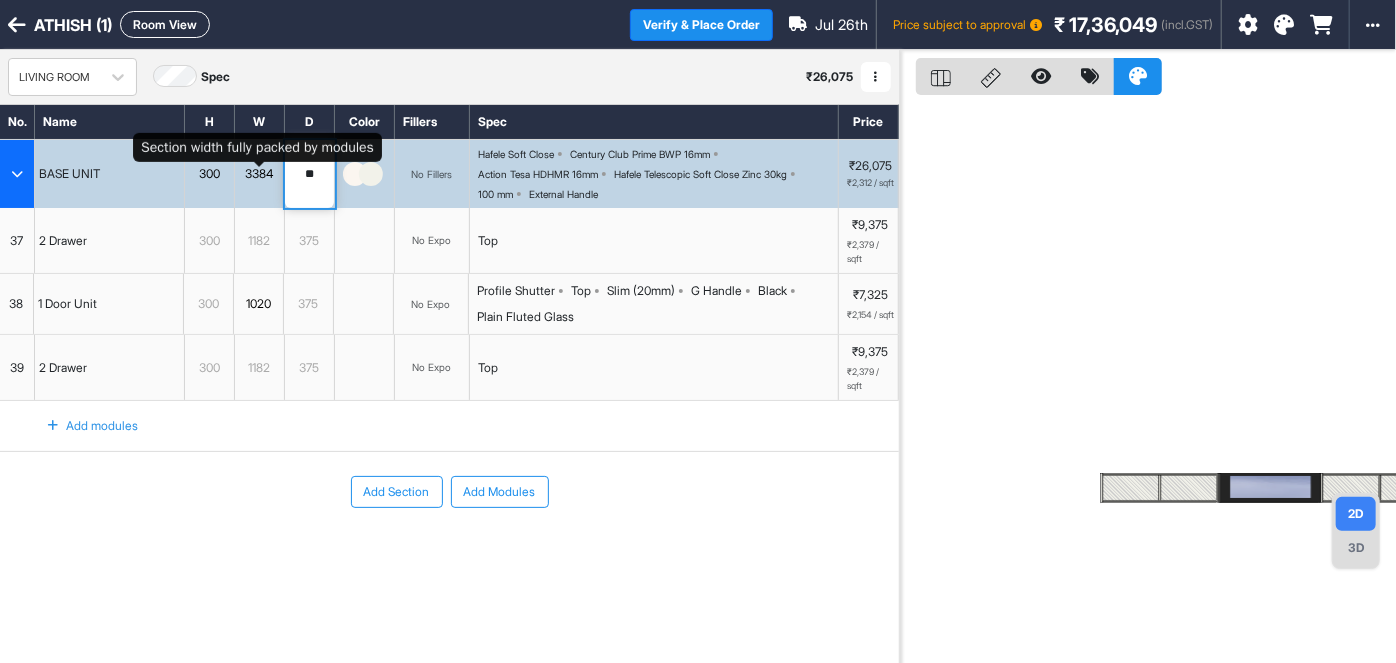 type on "***" 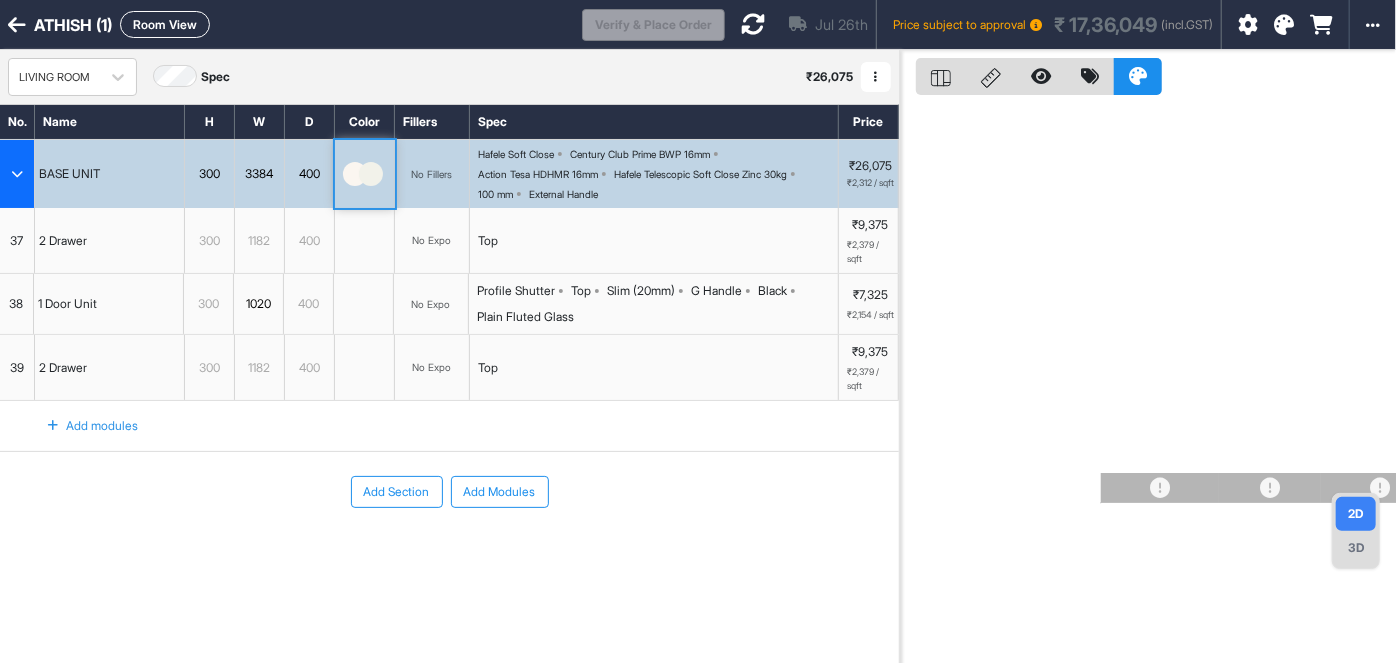 click at bounding box center [753, 24] 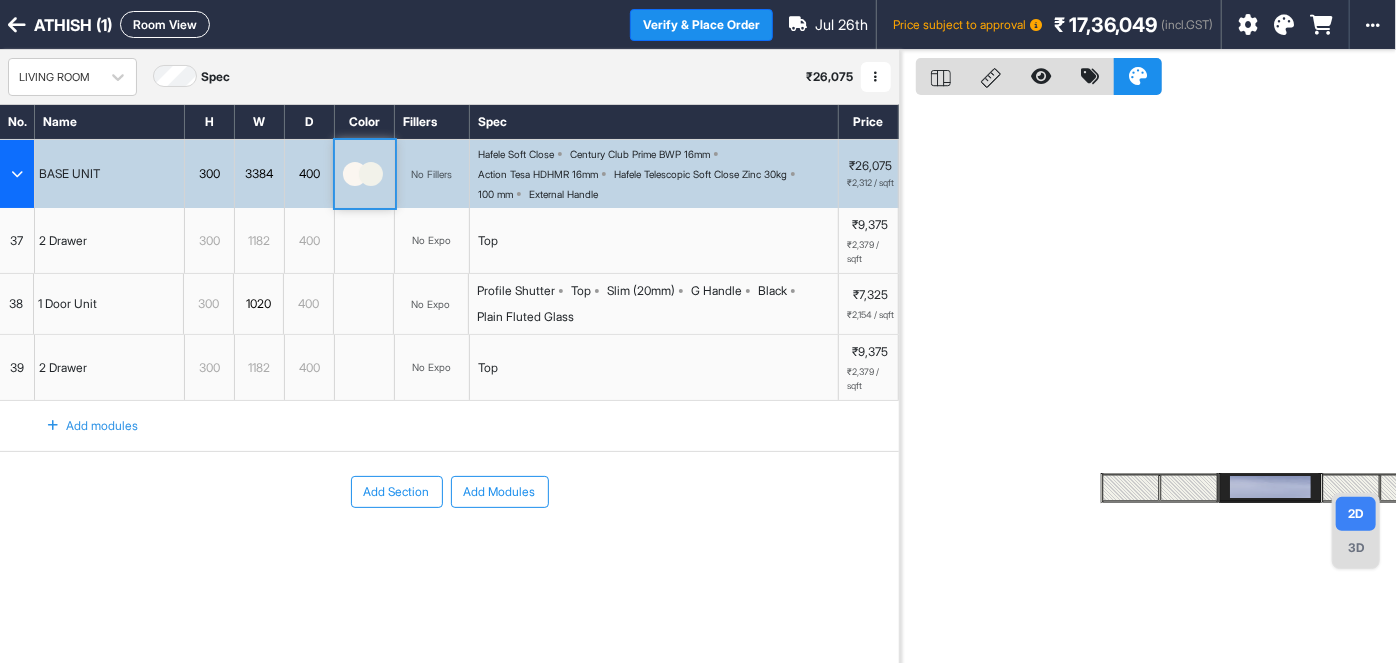 click on "Room View" at bounding box center [165, 24] 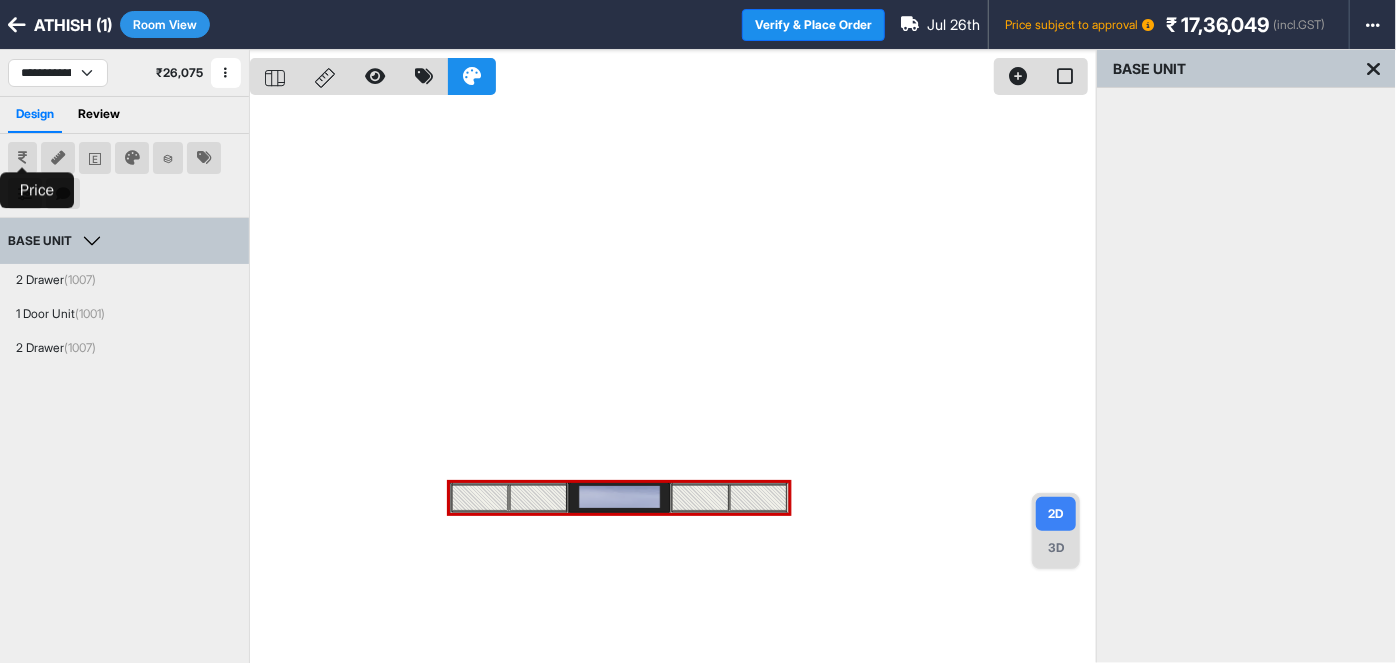 click at bounding box center [22, 158] 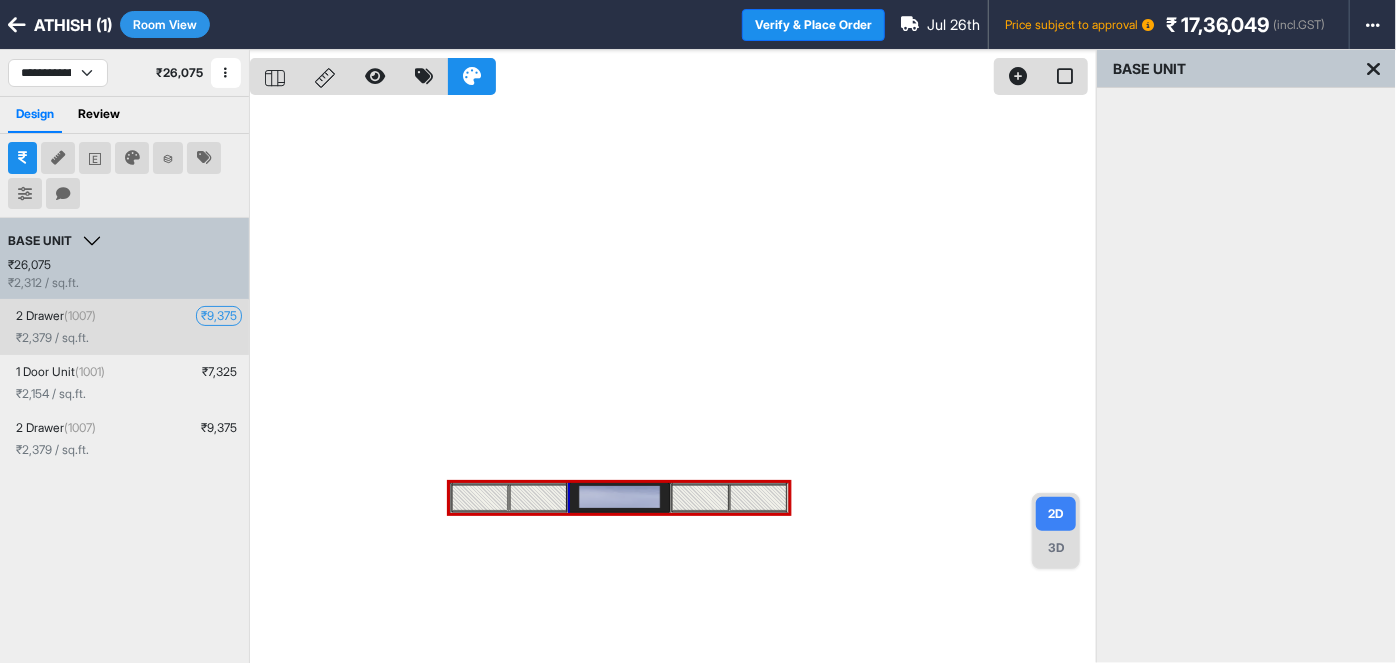 click on "₹ 9,375" at bounding box center [219, 316] 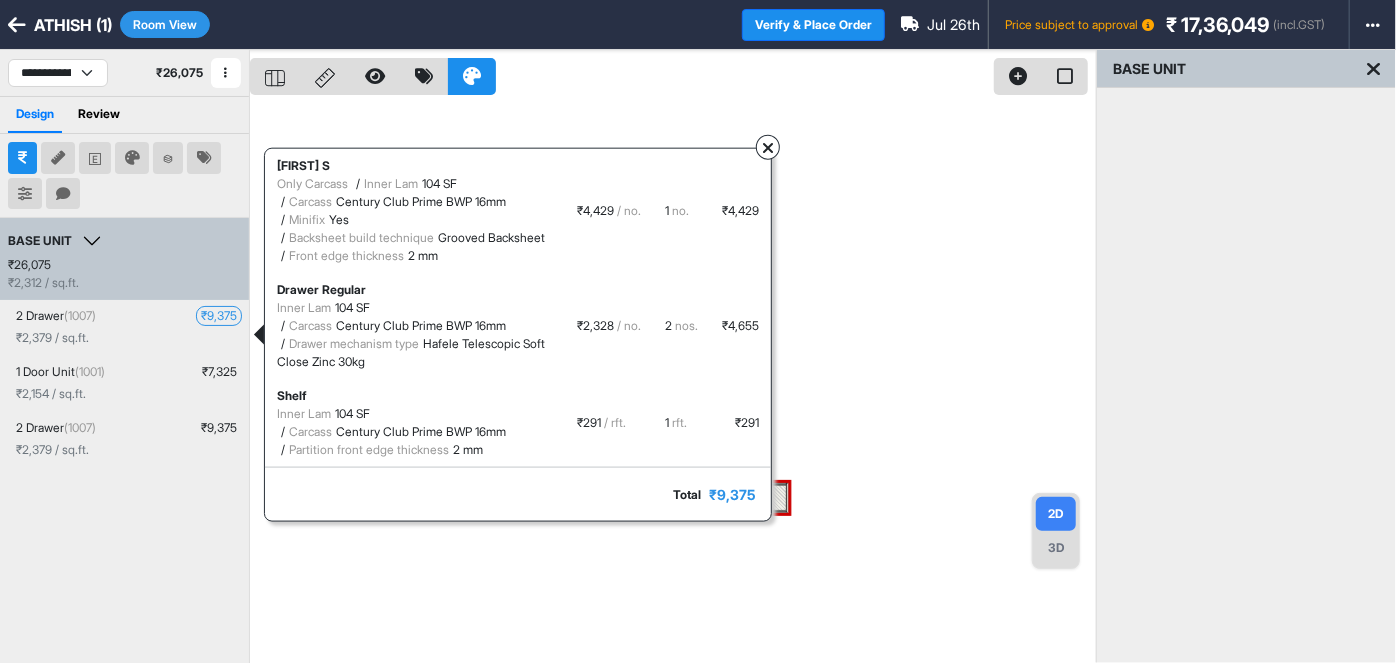 click at bounding box center [768, 148] 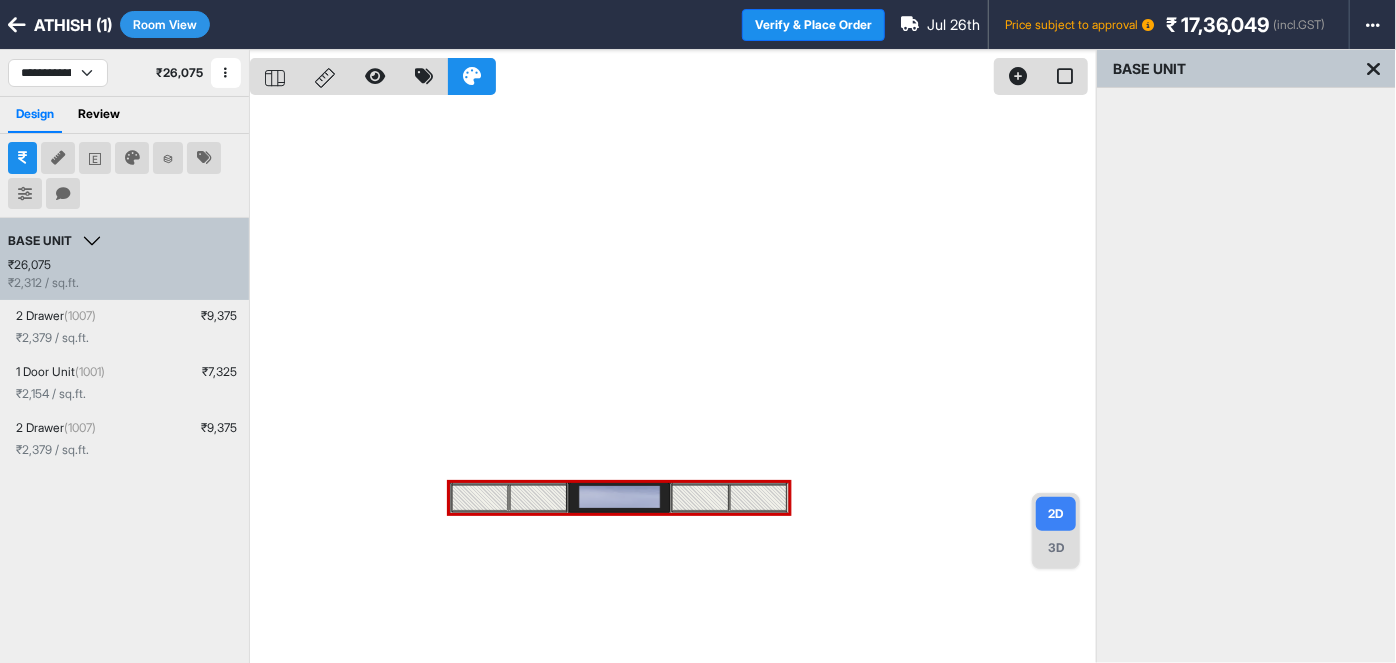 click on "Room View" at bounding box center [165, 24] 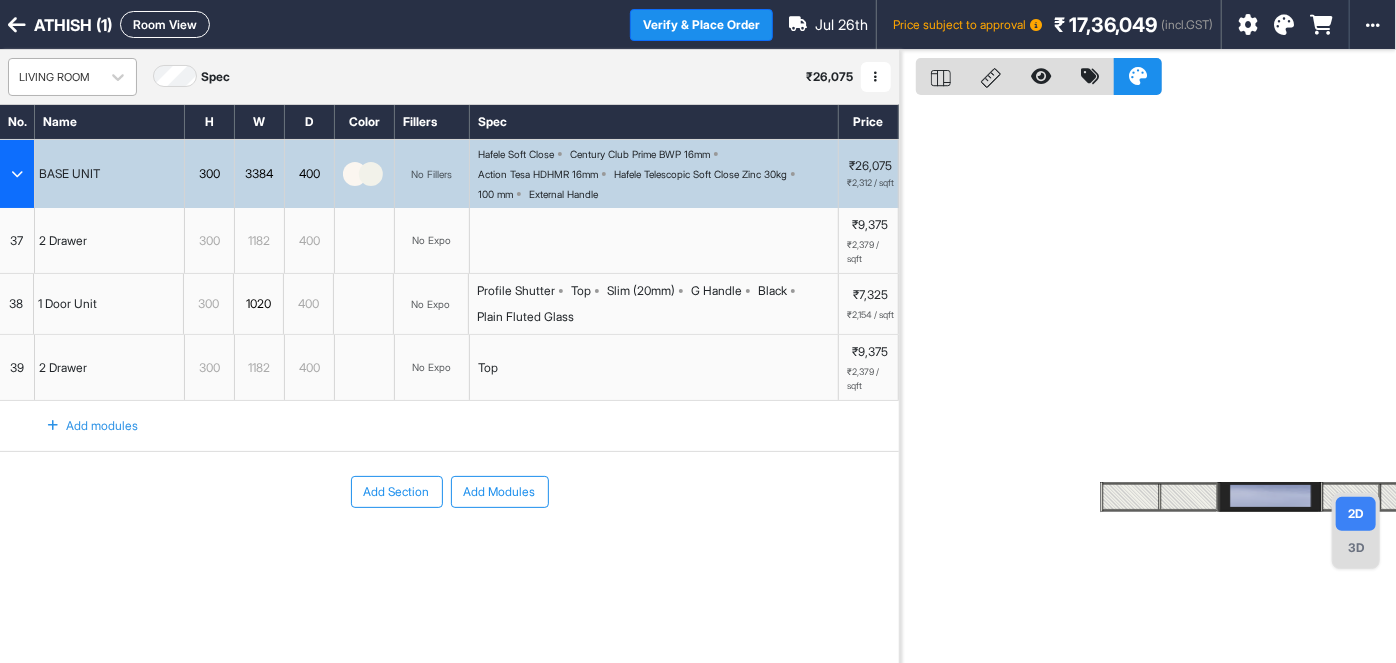 click on "LIVING ROOM" at bounding box center (54, 77) 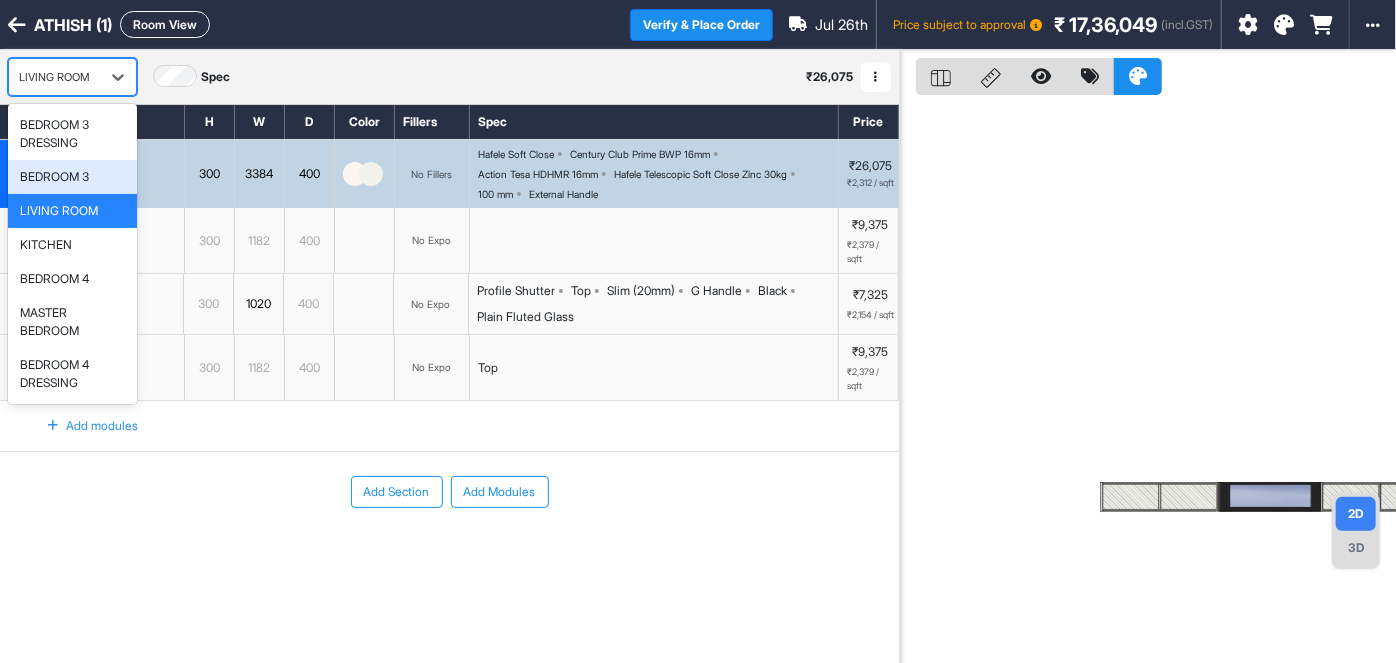 click on "BEDROOM 3" at bounding box center (72, 177) 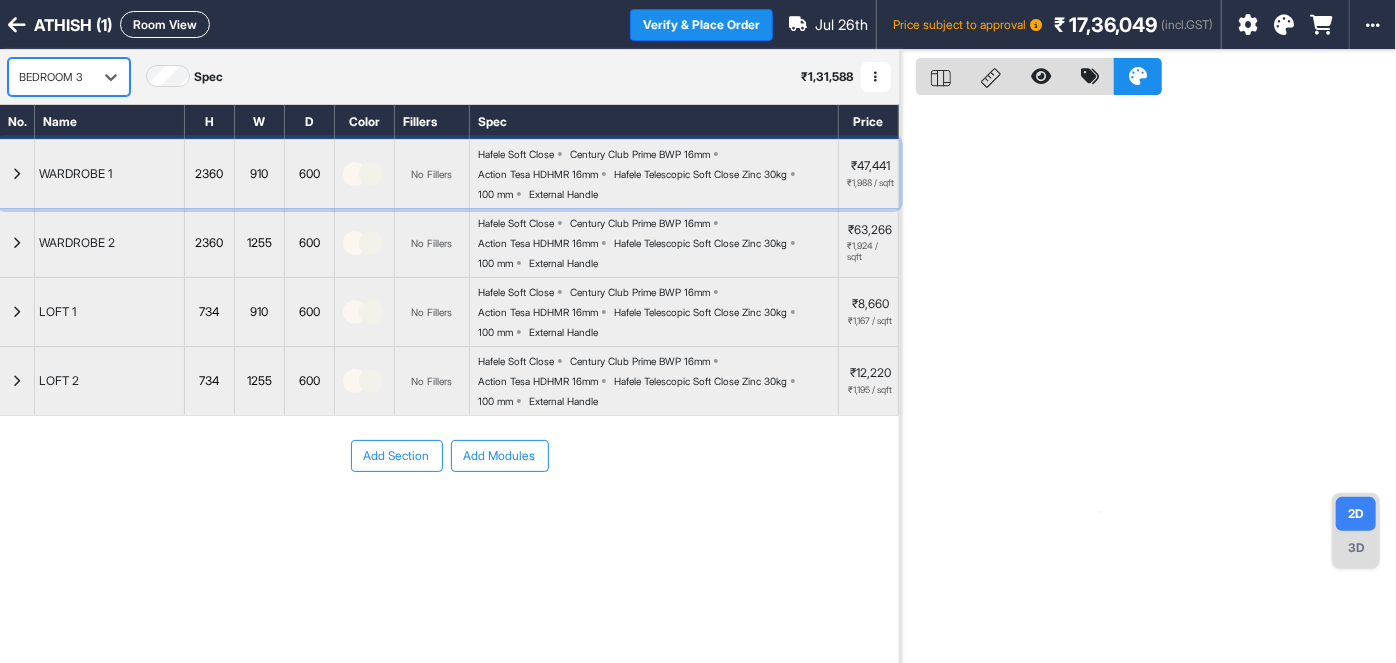 click at bounding box center [17, 174] 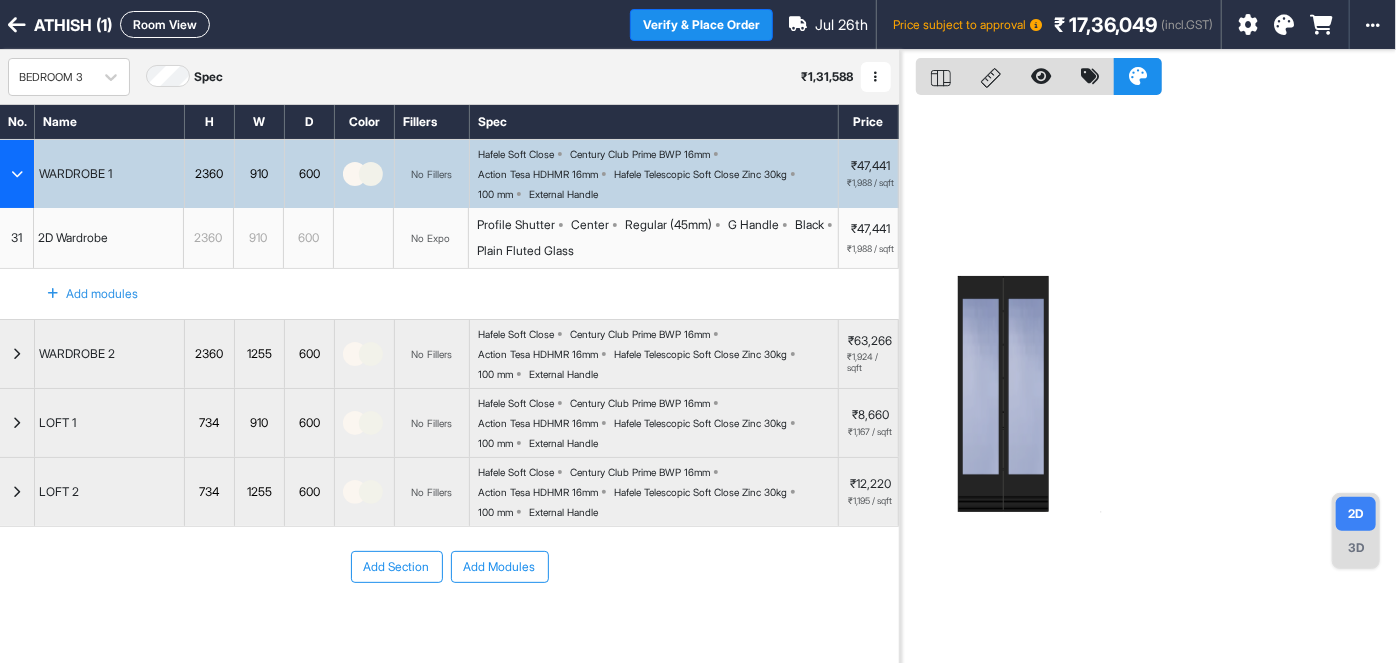 type 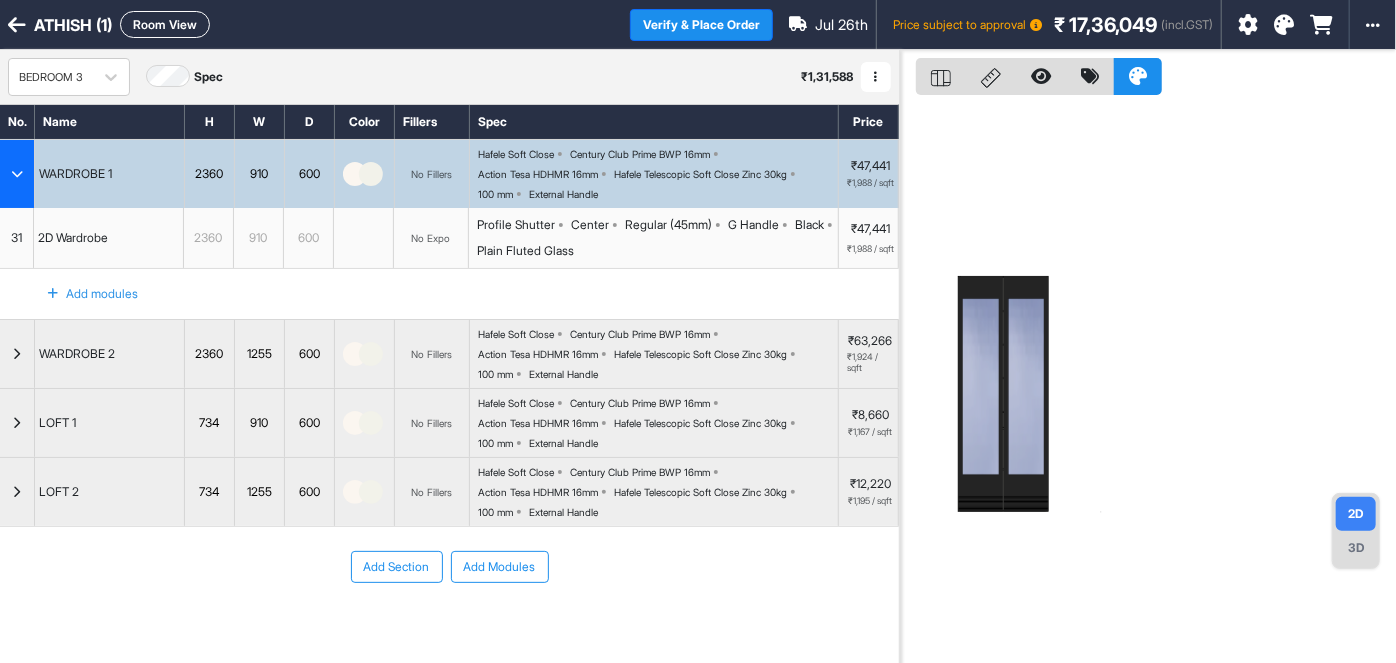 click at bounding box center (17, 174) 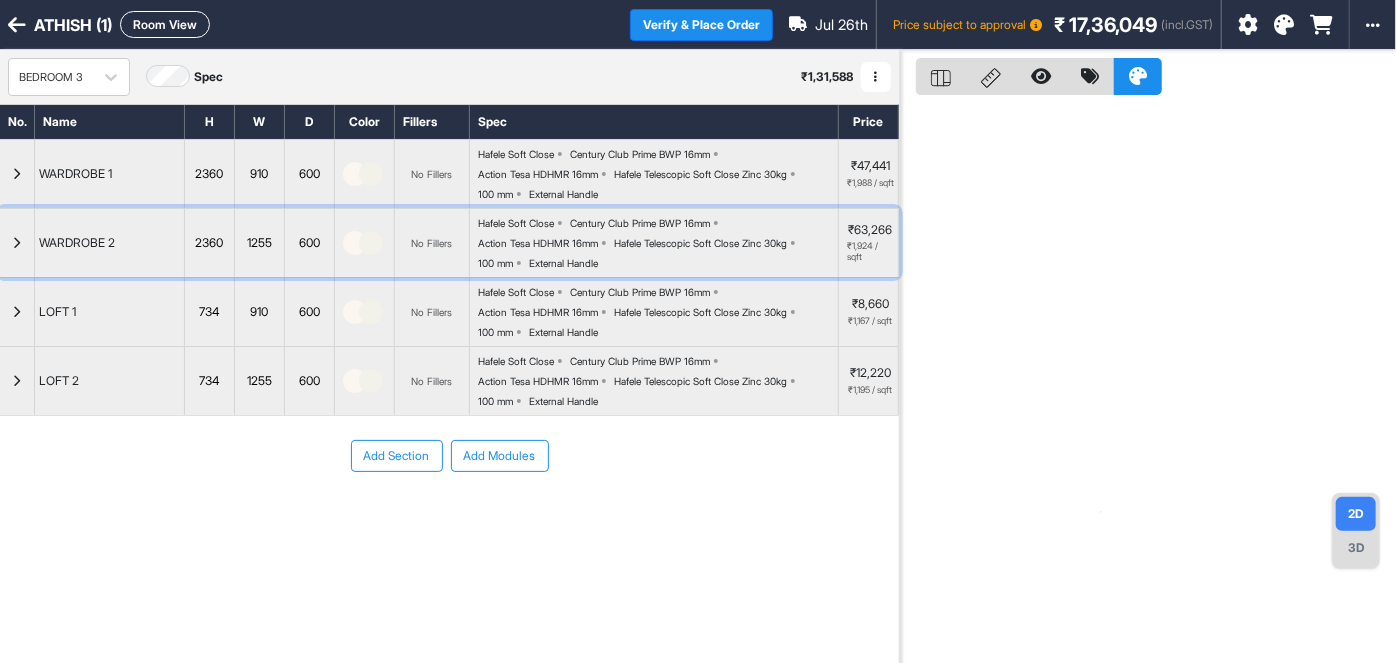 click at bounding box center [17, 243] 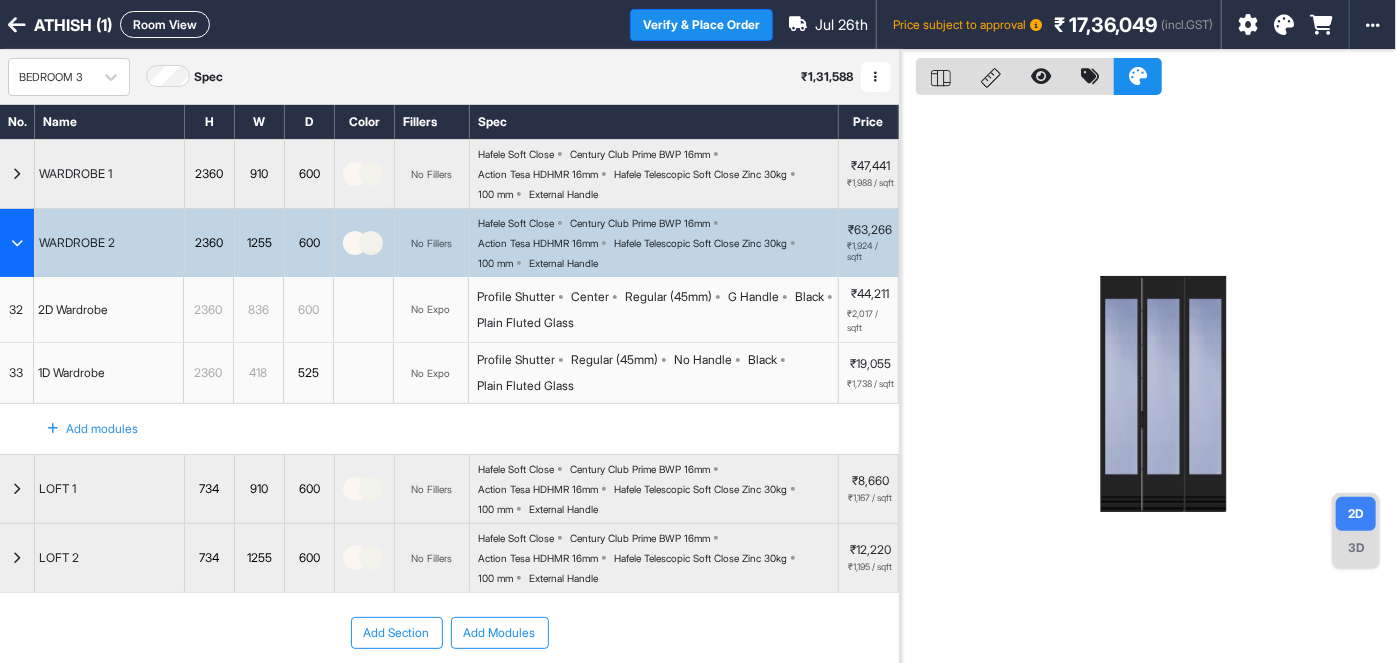 click on "32" at bounding box center [17, 309] 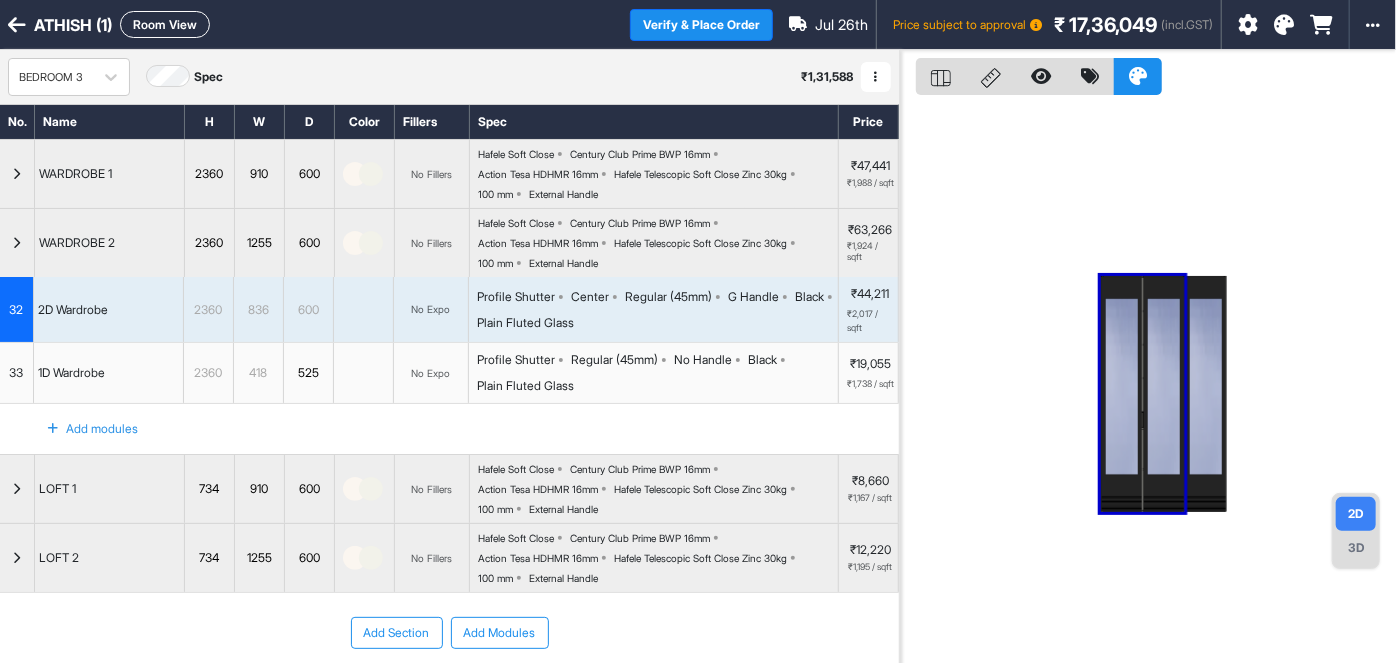 click at bounding box center (17, 243) 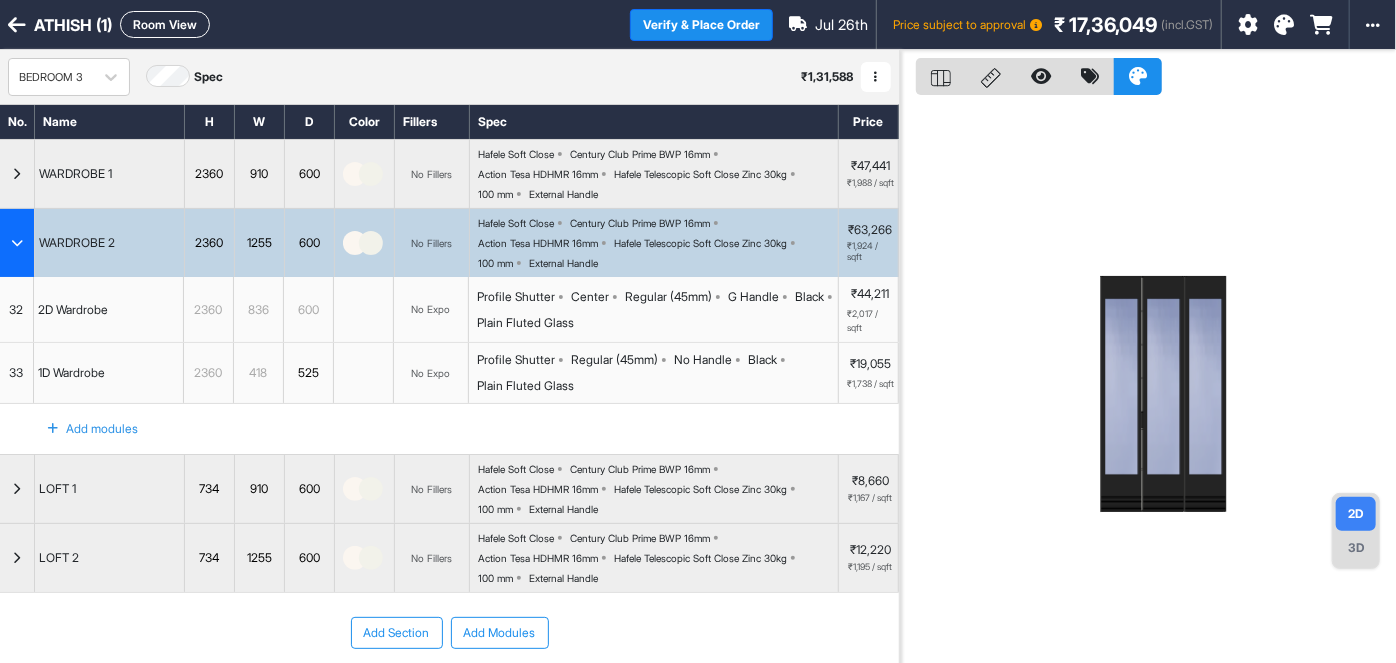 click at bounding box center [17, 243] 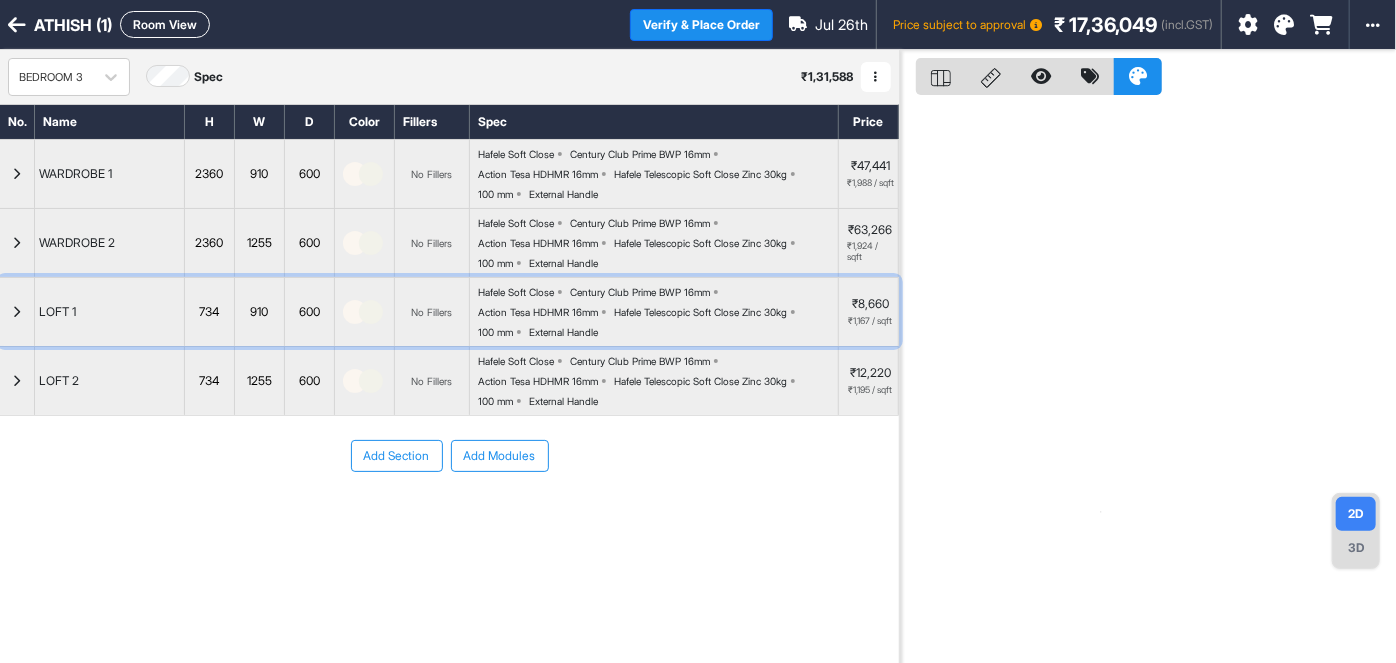 click at bounding box center (17, 312) 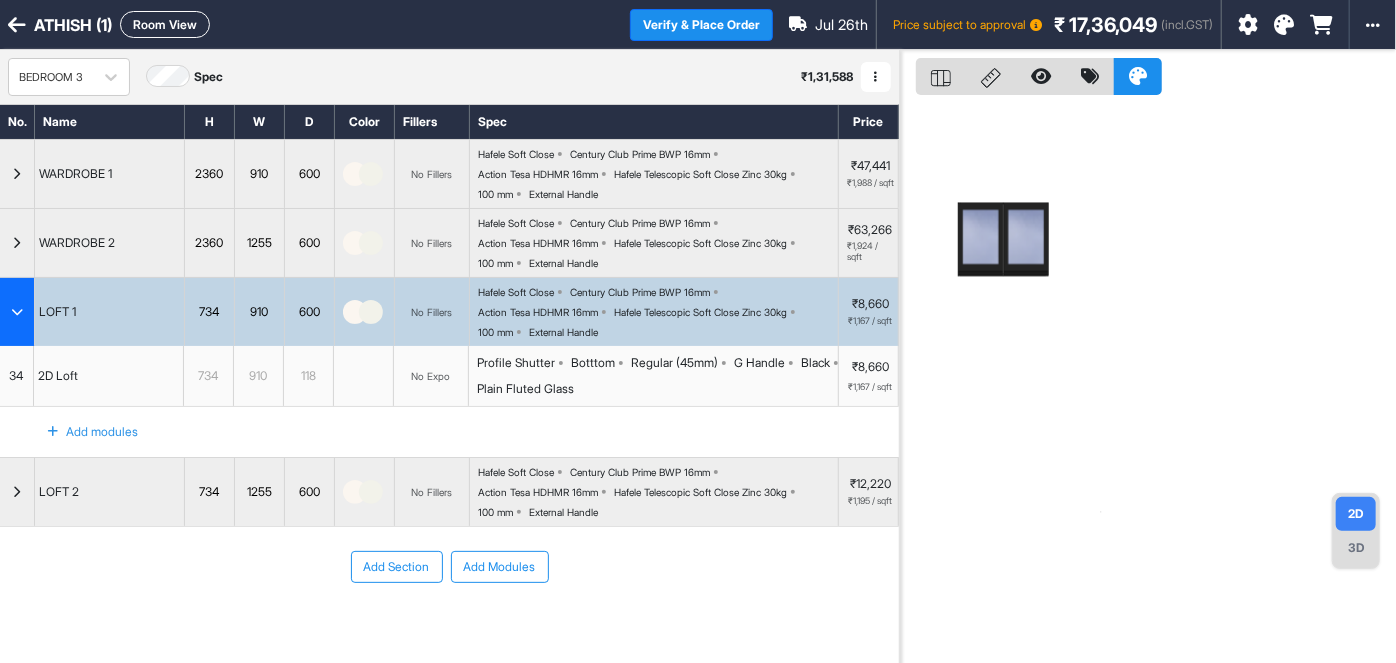 click on "34" at bounding box center [17, 376] 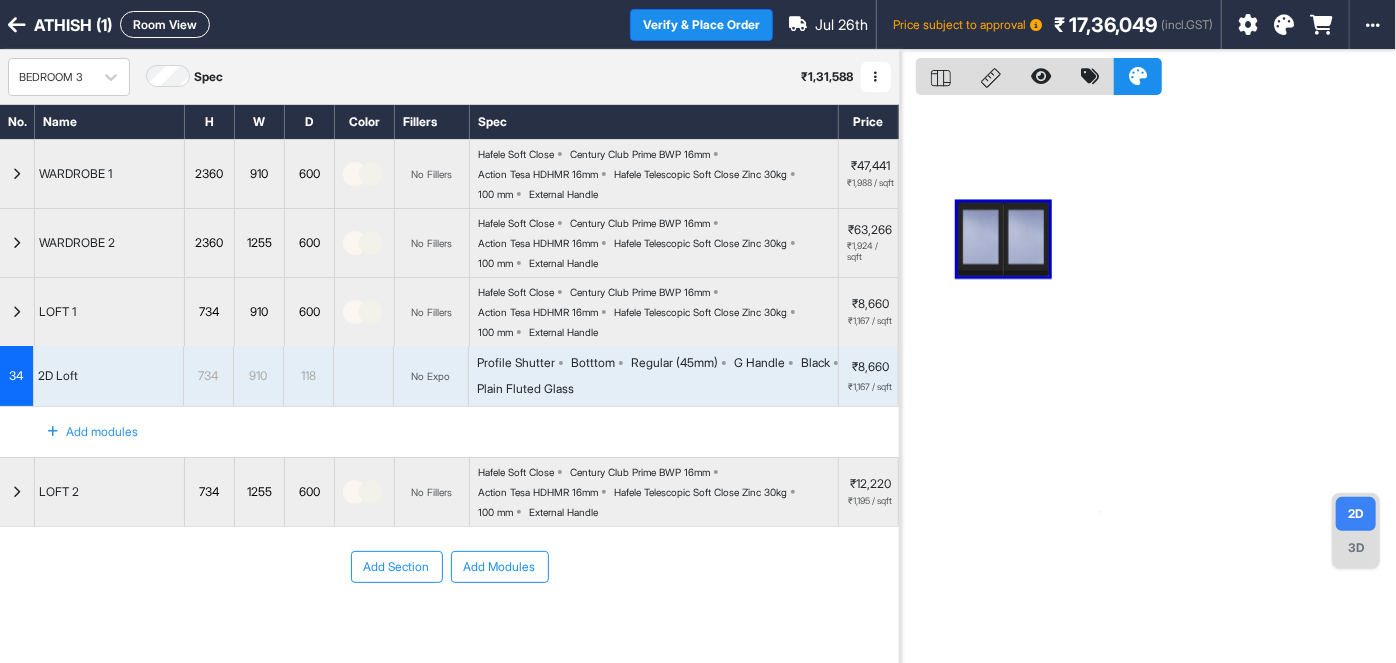 click at bounding box center (17, 312) 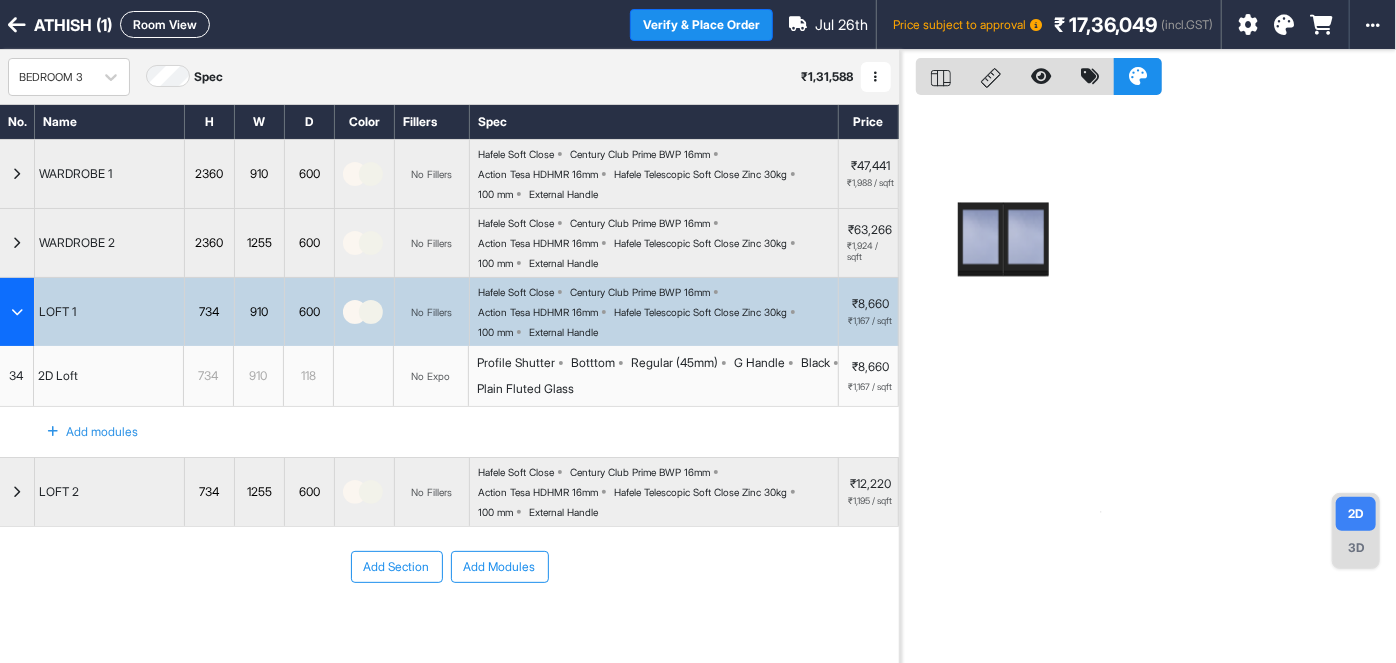 click at bounding box center (17, 312) 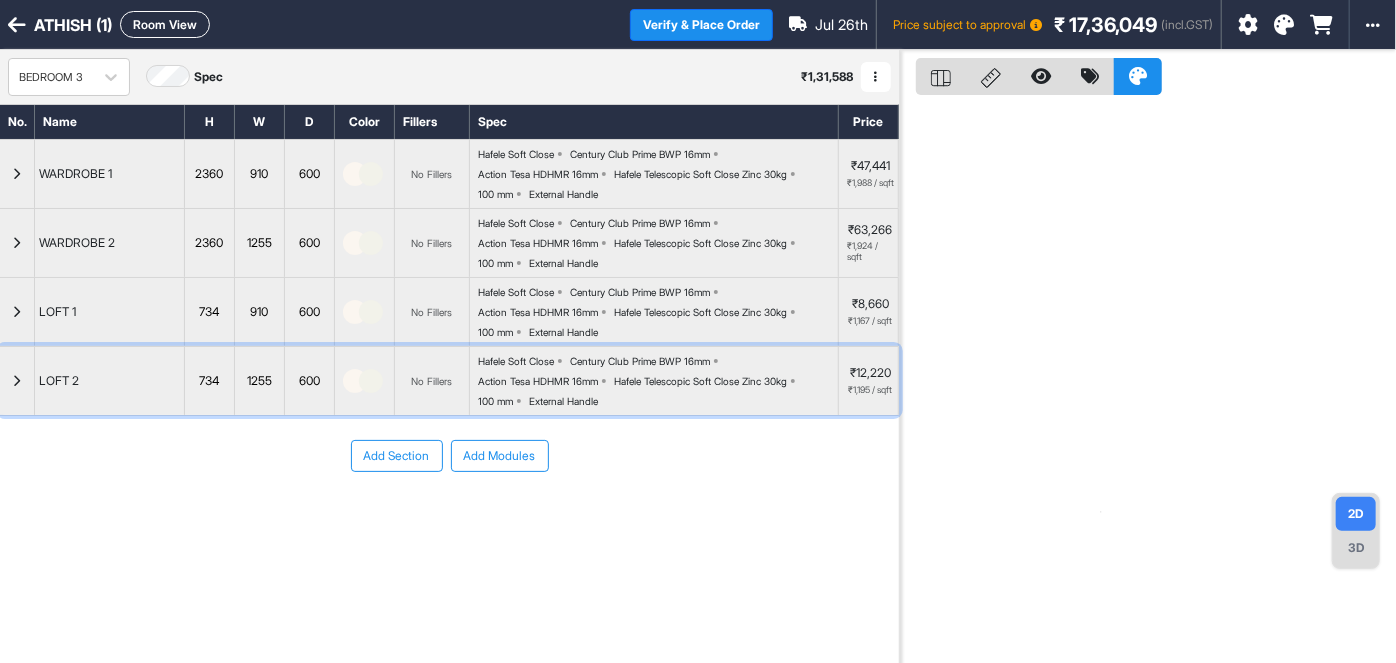 click at bounding box center [17, 381] 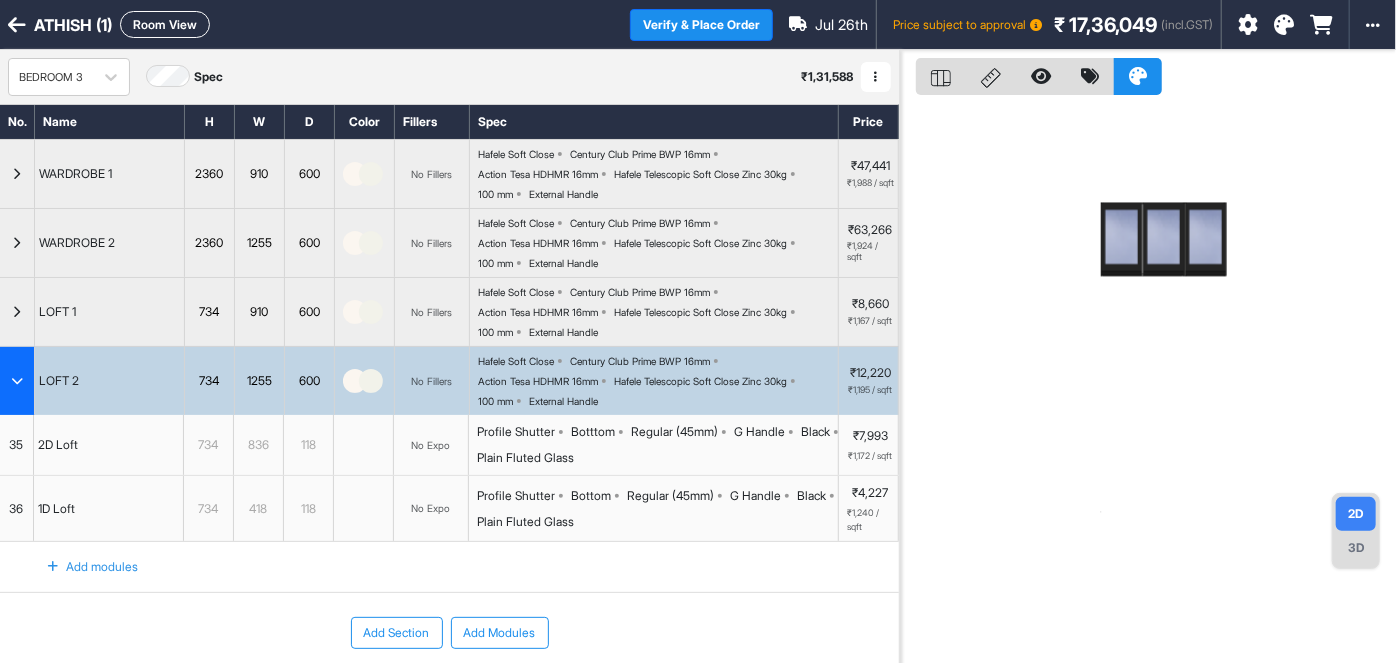 type 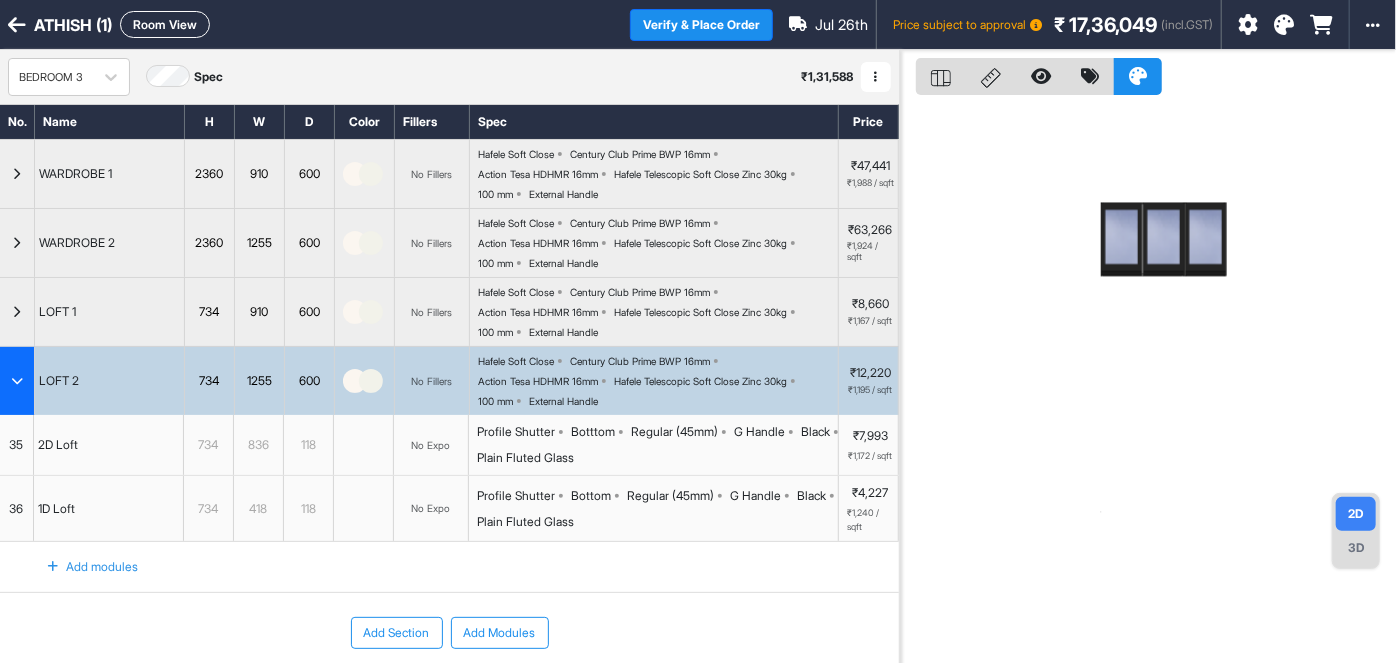 click at bounding box center [17, 381] 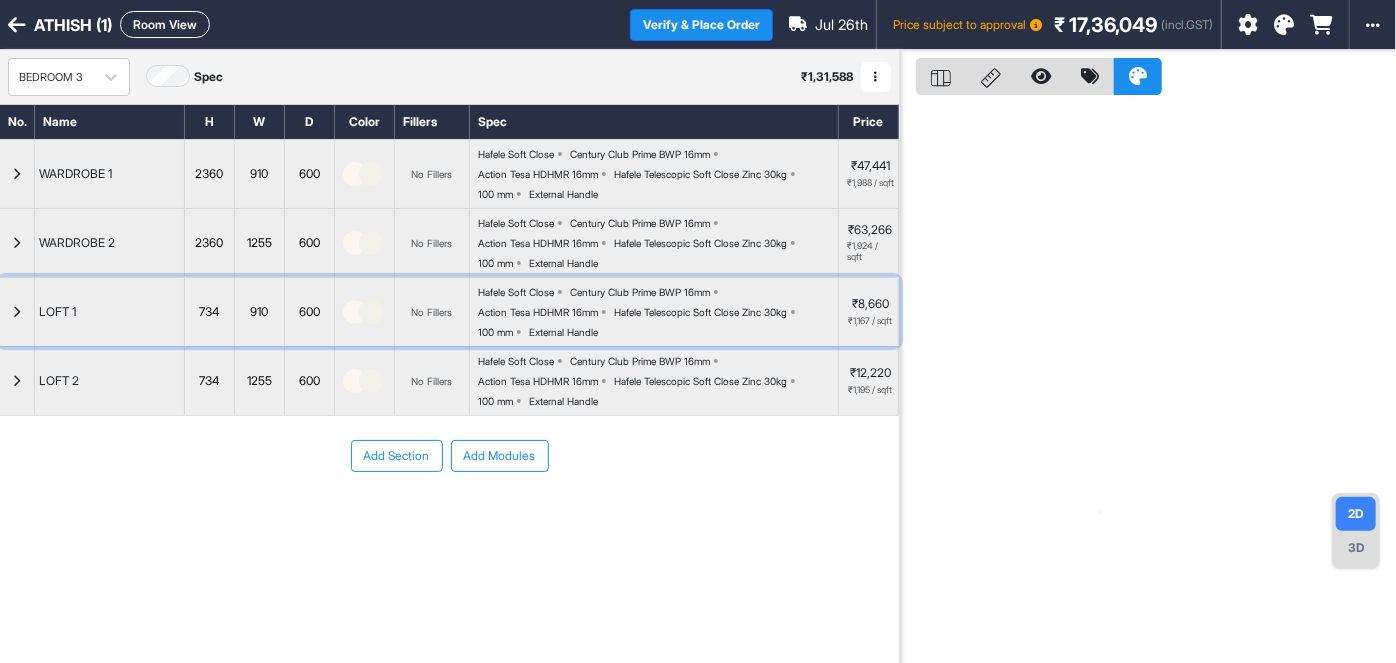 click at bounding box center [17, 312] 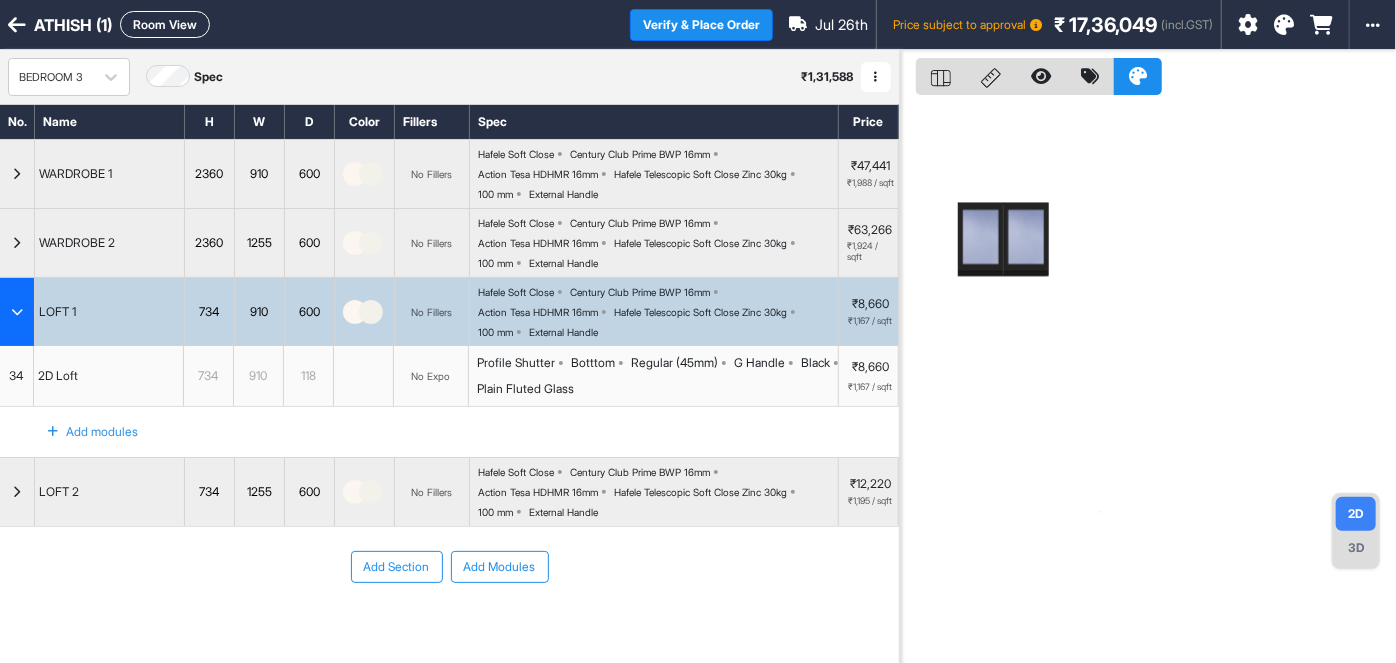 type 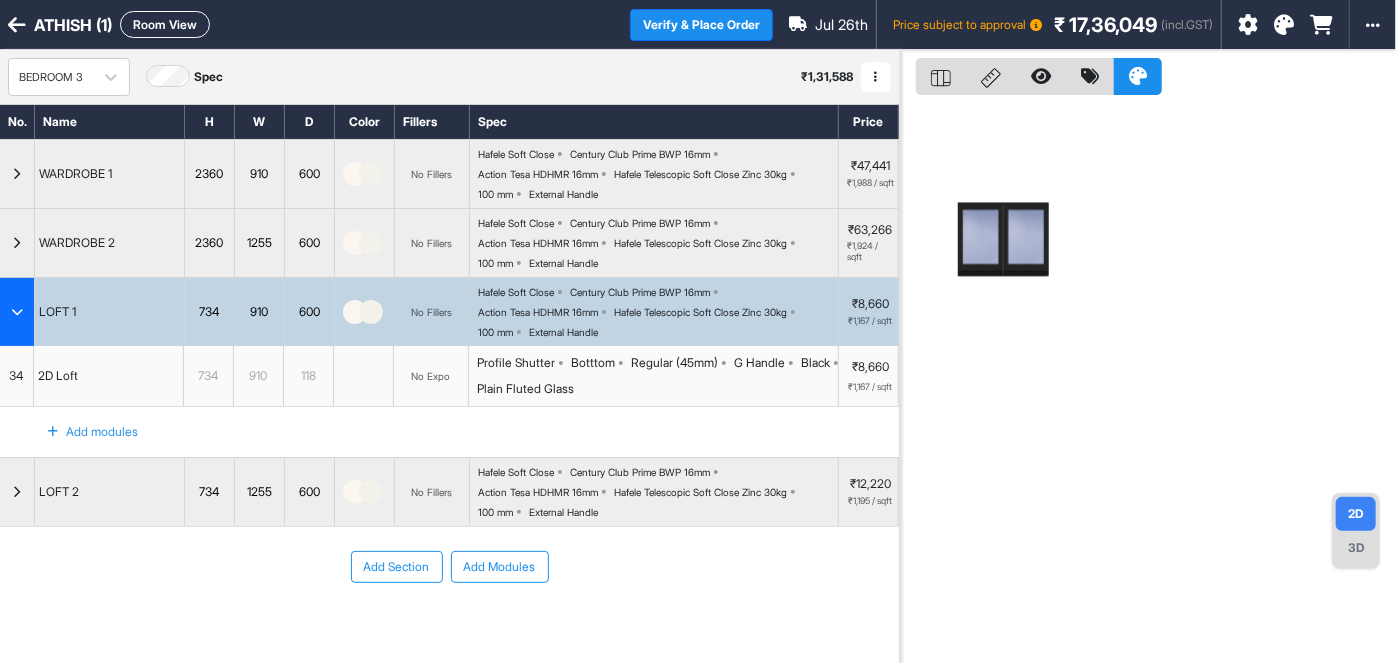 click at bounding box center [17, 312] 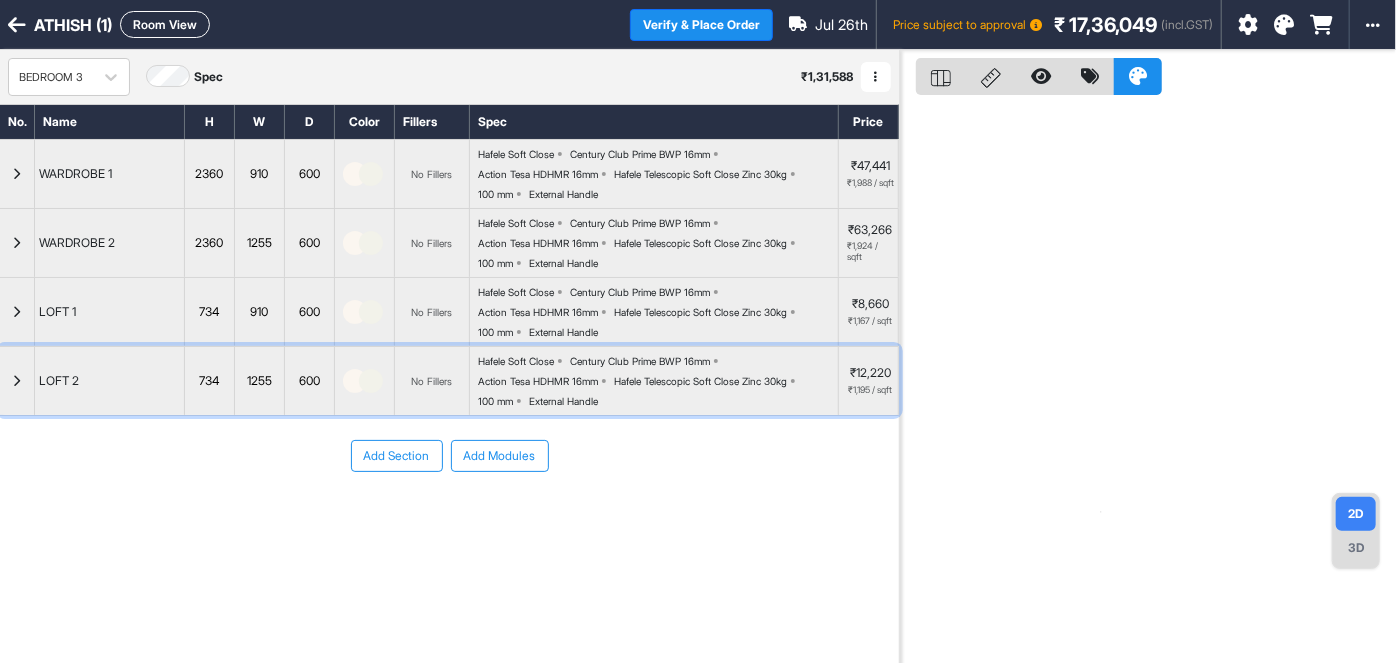 click at bounding box center [17, 381] 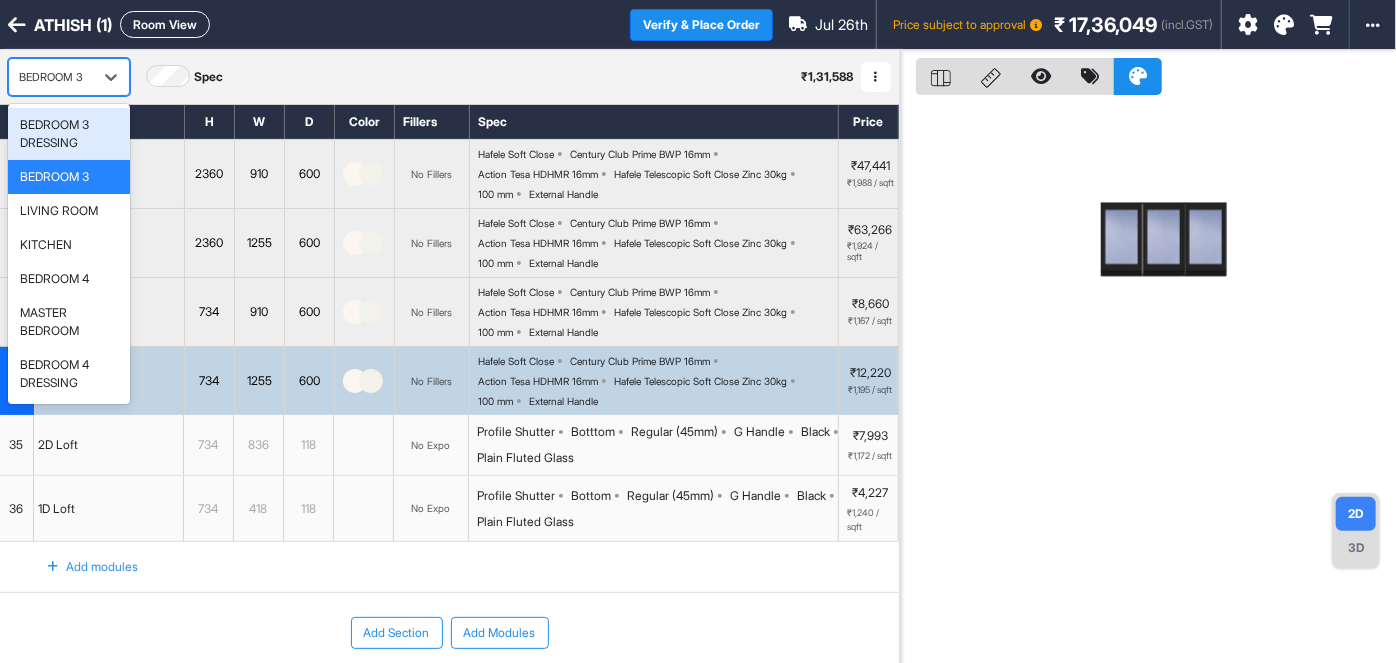 click on "BEDROOM 3" at bounding box center [51, 77] 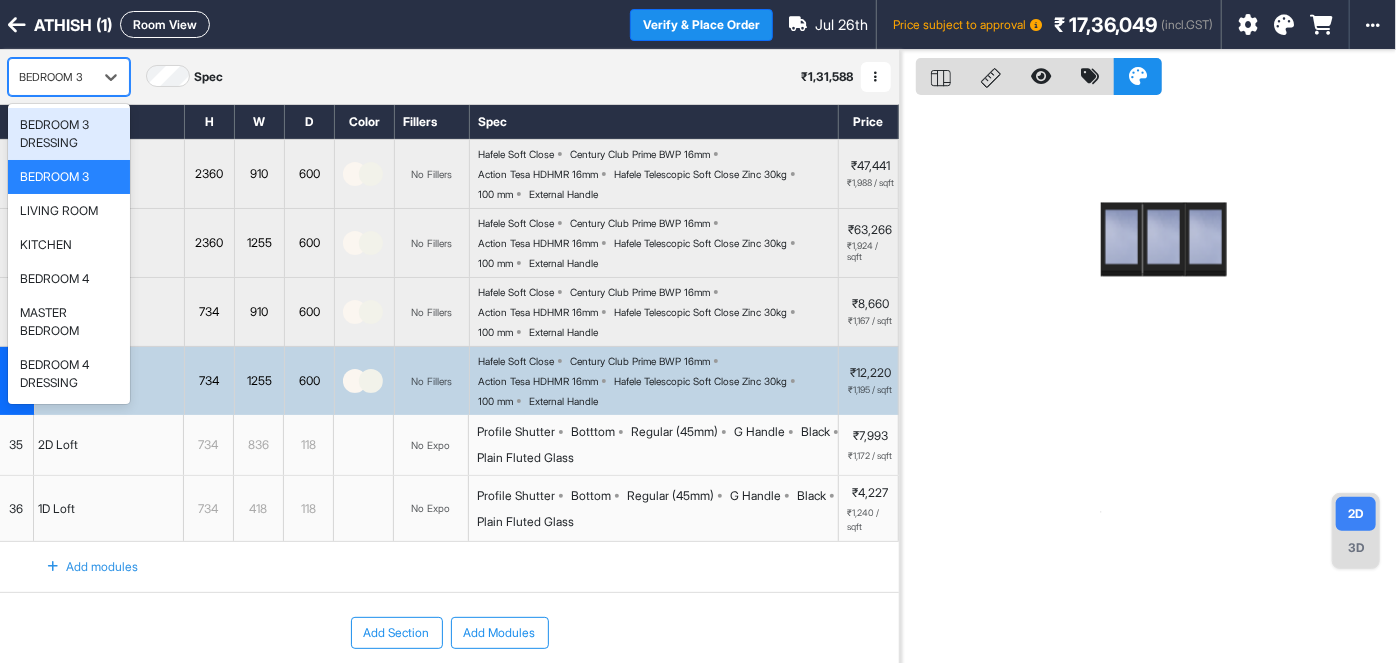 click on "BEDROOM 3 DRESSING" at bounding box center (69, 134) 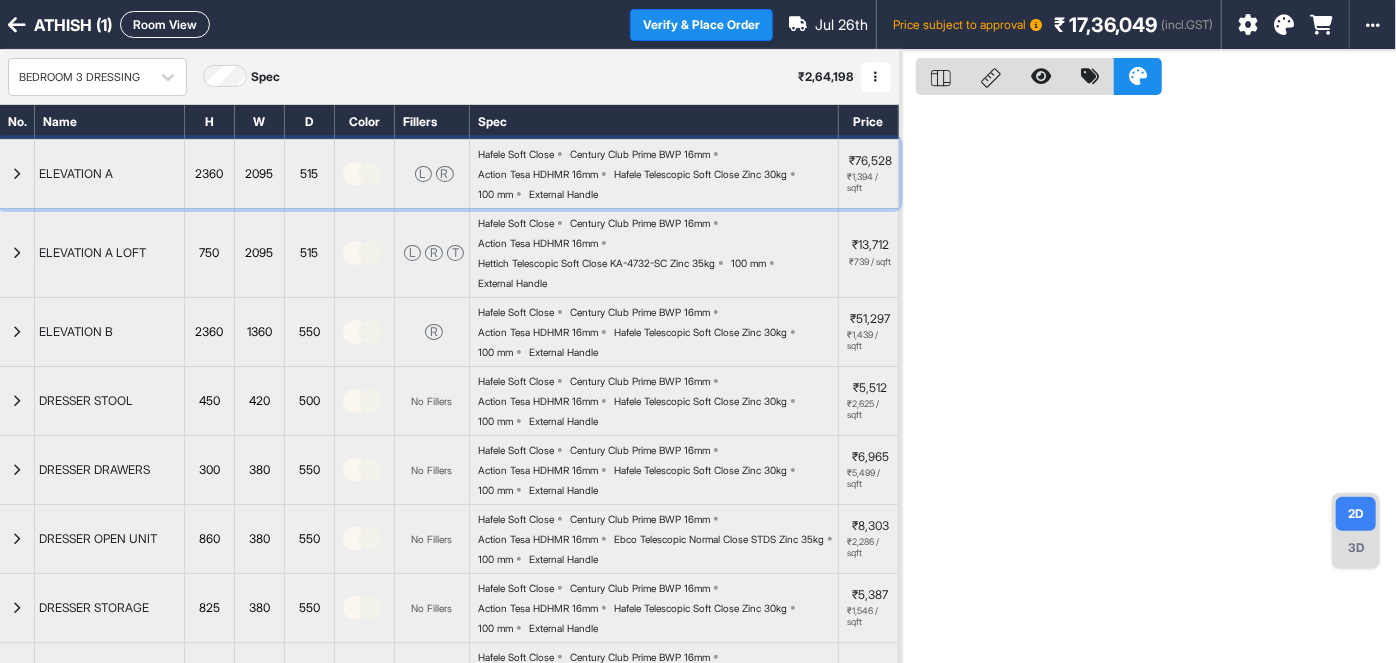 click at bounding box center (17, 174) 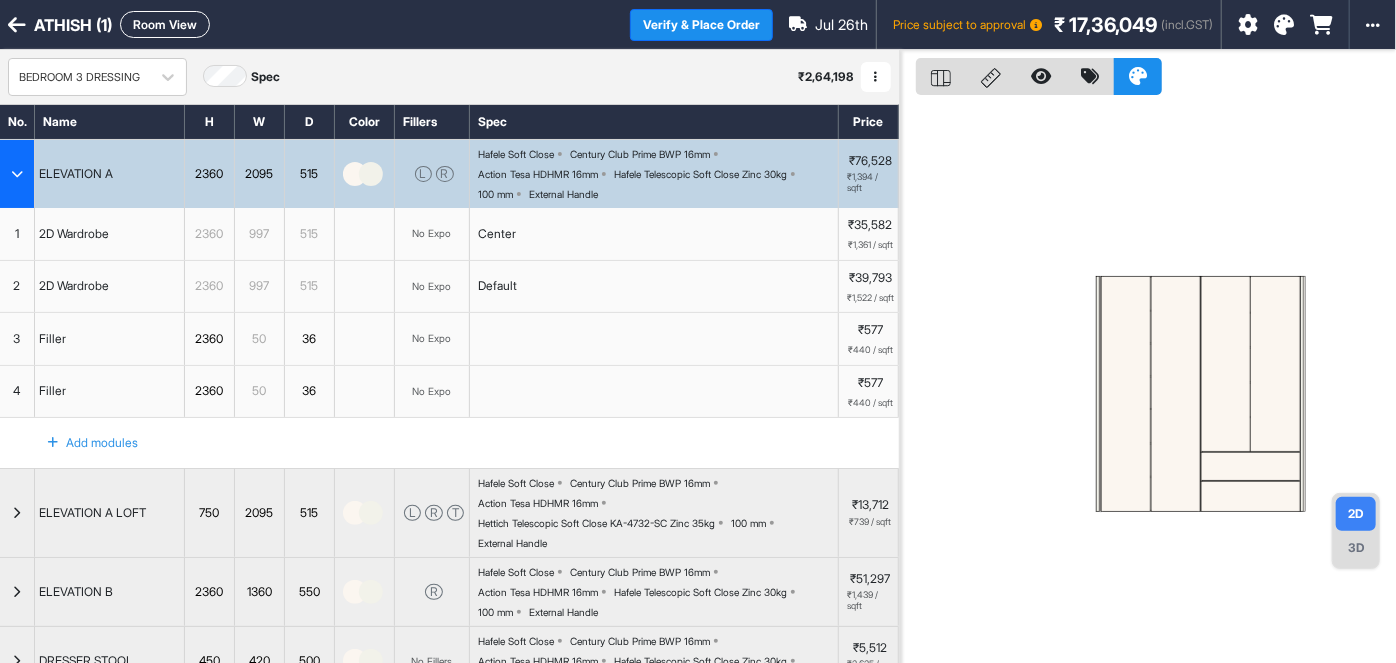 click on "2D Wardrobe" at bounding box center [110, 234] 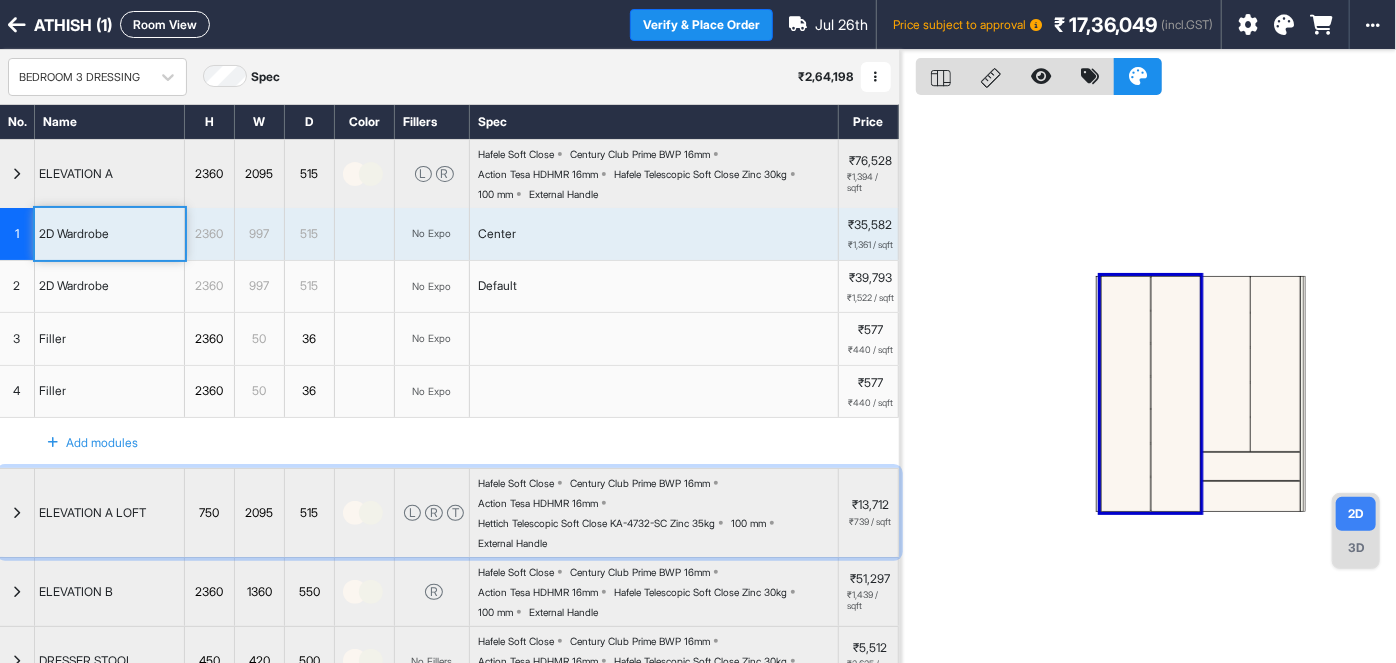 click at bounding box center (17, 513) 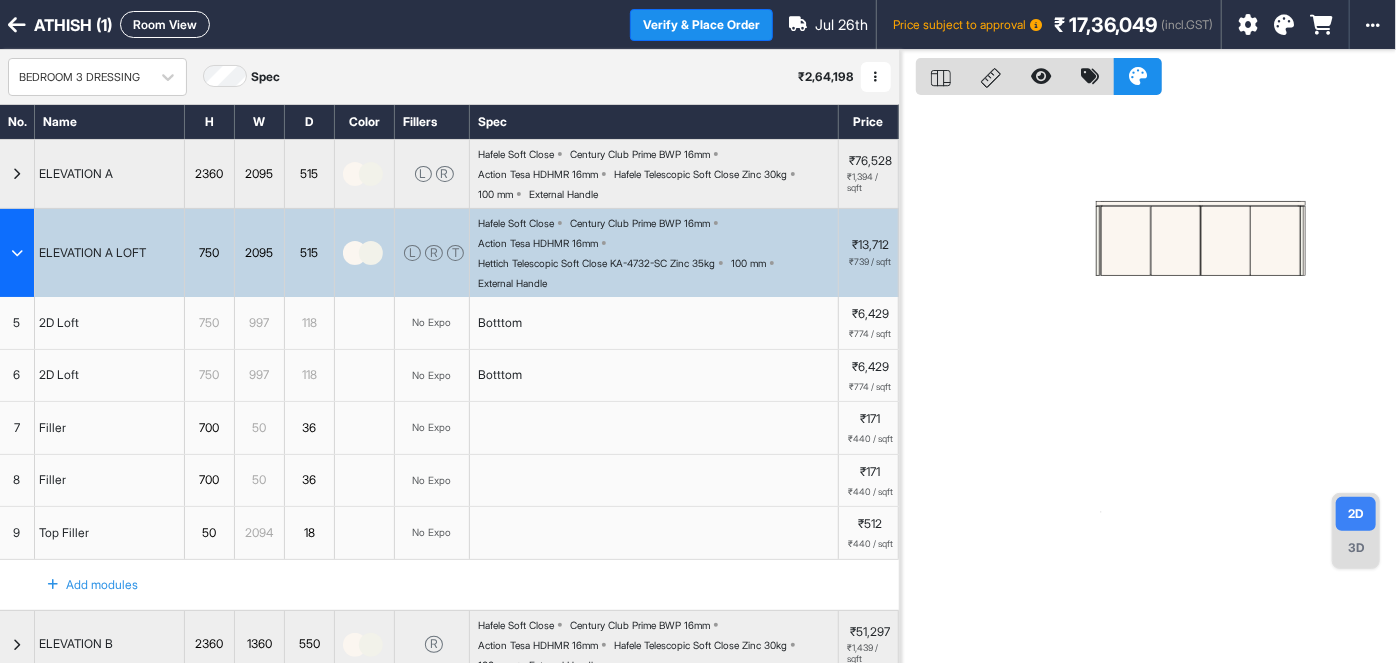 type 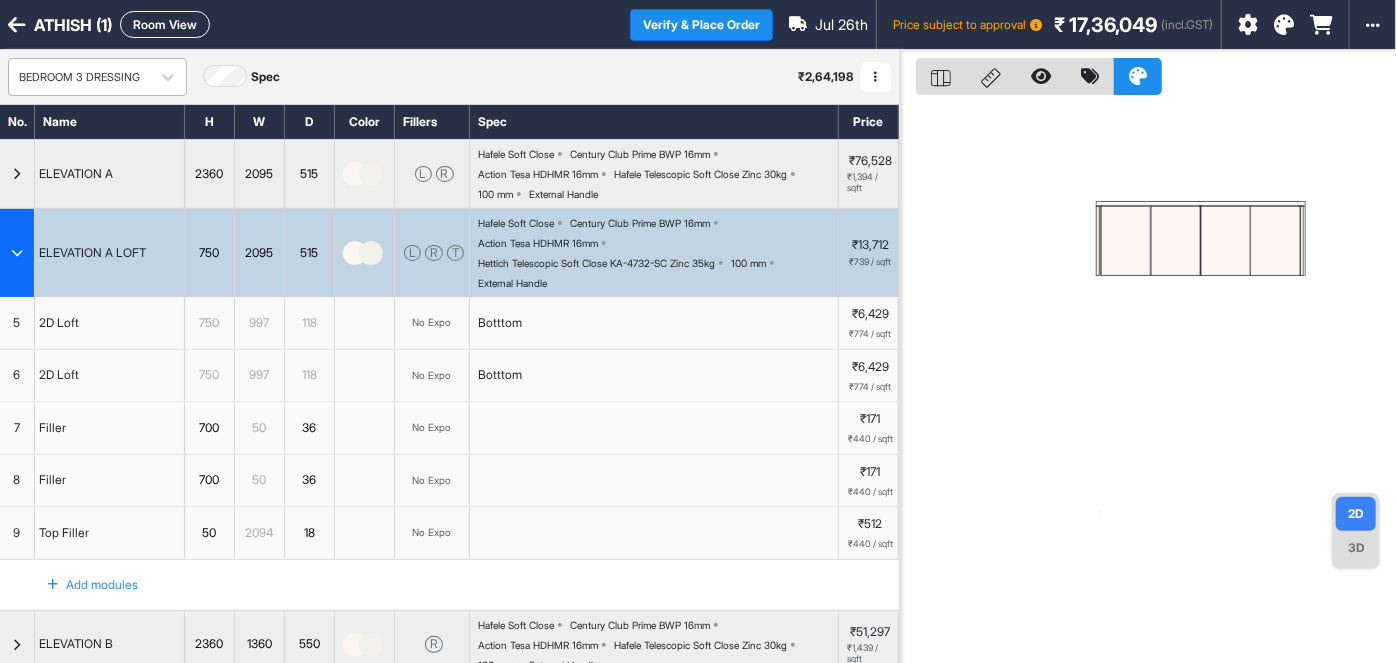 click on "BEDROOM 3 DRESSING" at bounding box center [79, 77] 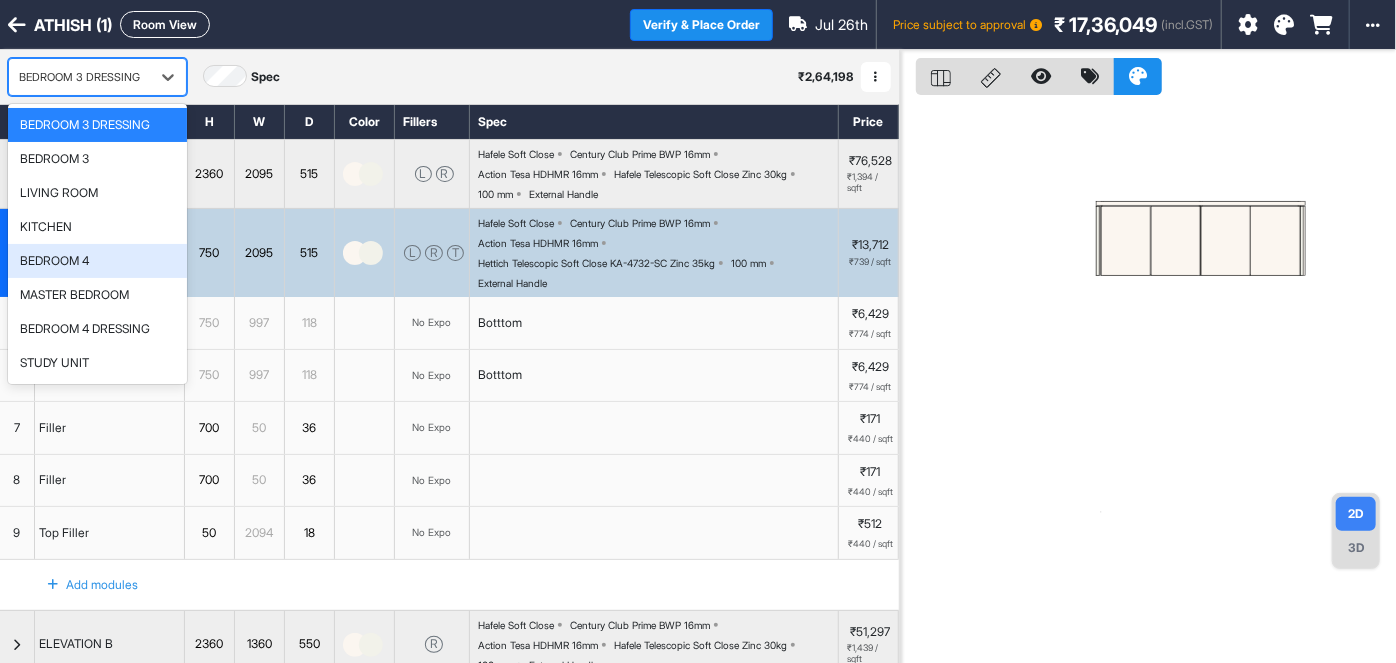 click on "BEDROOM 4" at bounding box center [54, 261] 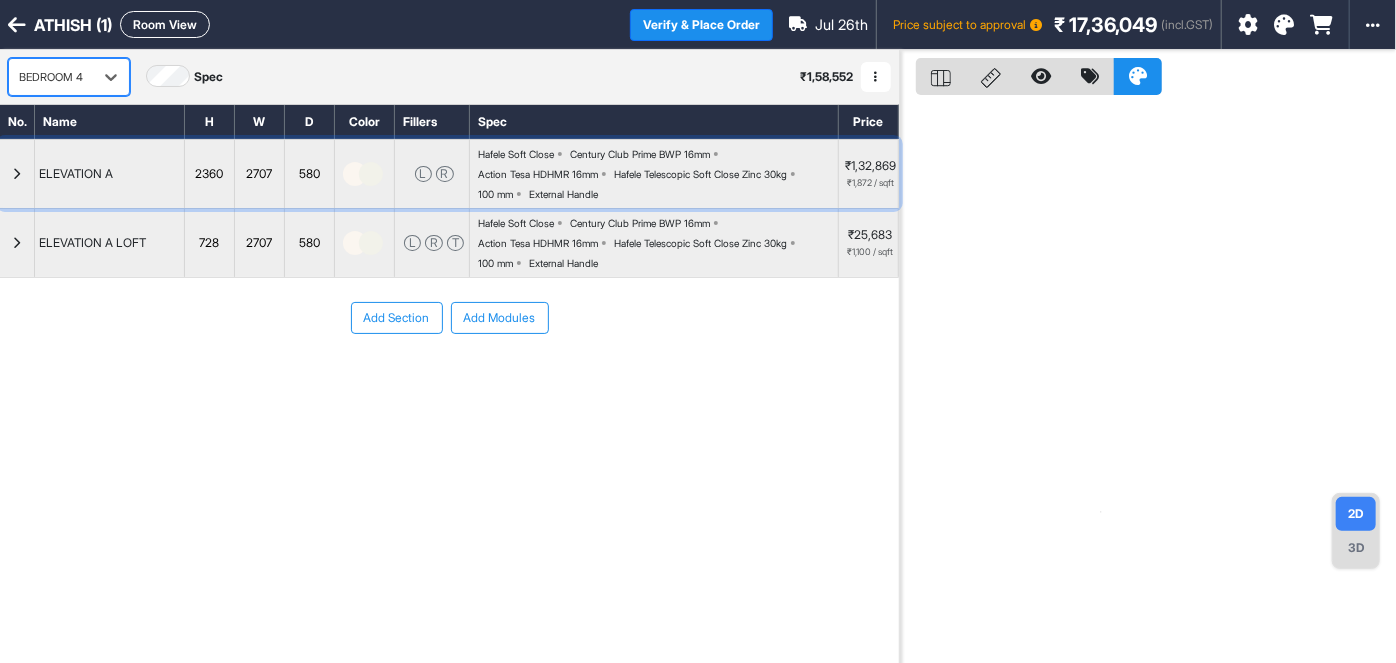 click at bounding box center (17, 174) 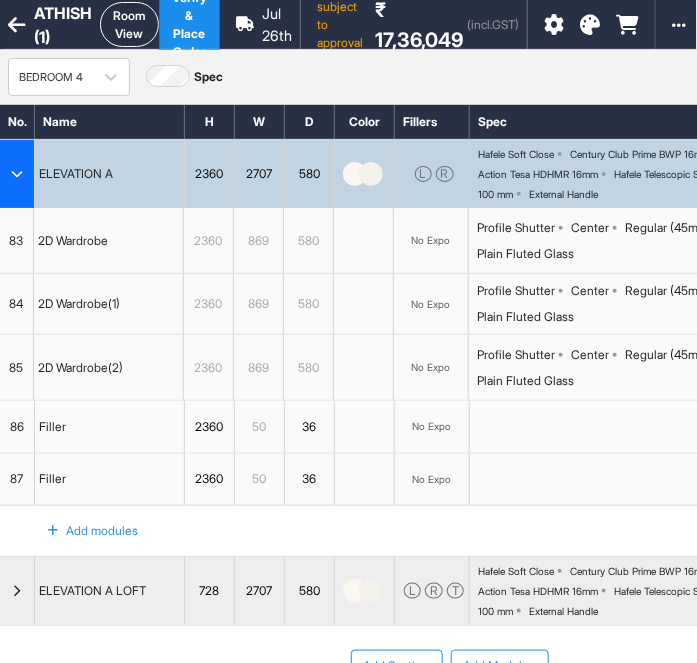 click on "No Expo" at bounding box center (431, 304) 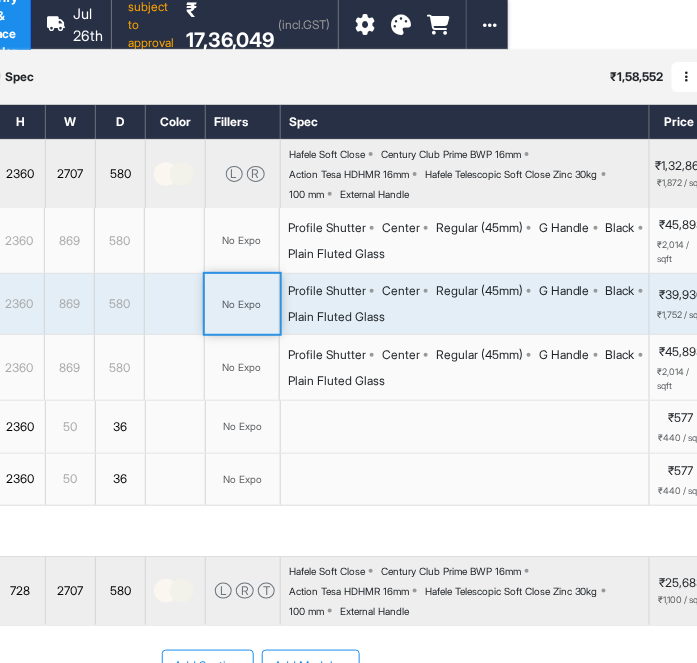 scroll, scrollTop: 0, scrollLeft: 0, axis: both 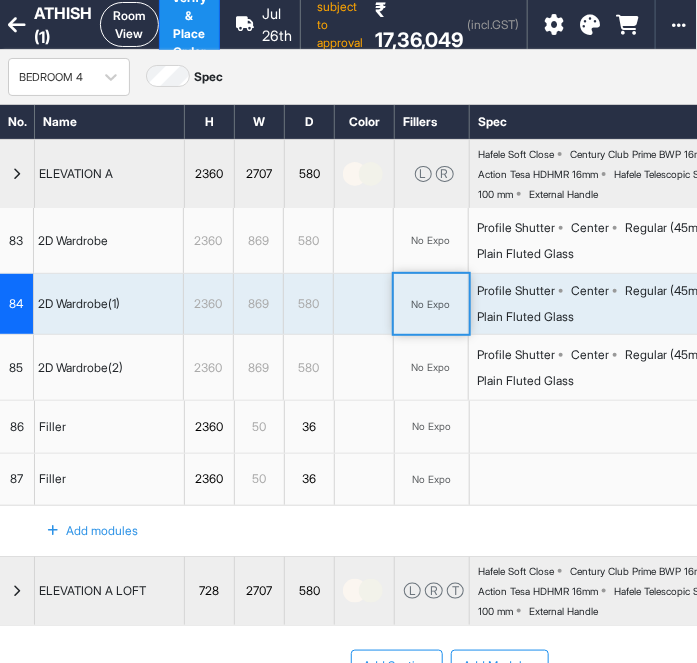 click at bounding box center [17, 174] 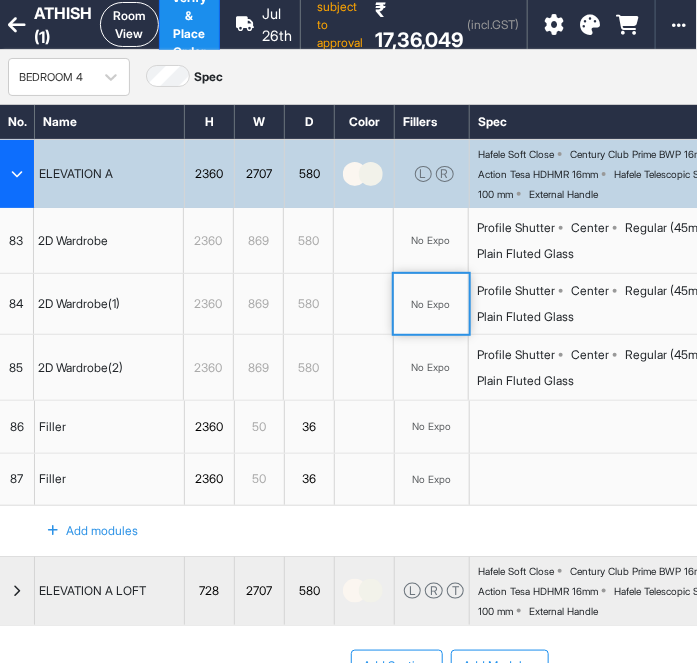 click at bounding box center [17, 174] 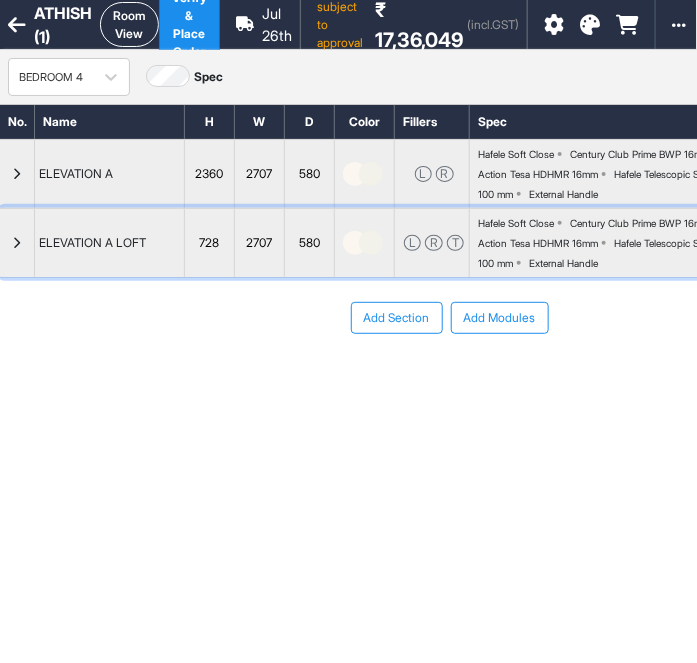 click at bounding box center [17, 243] 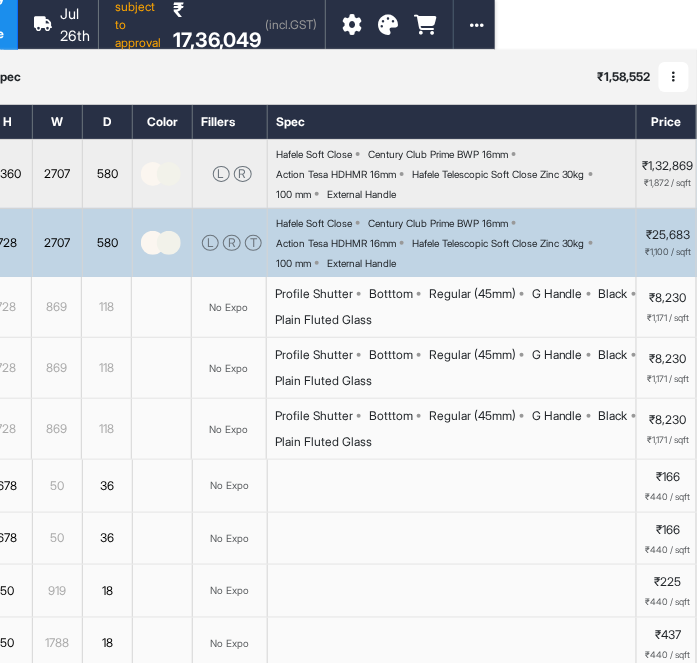 scroll, scrollTop: 0, scrollLeft: 0, axis: both 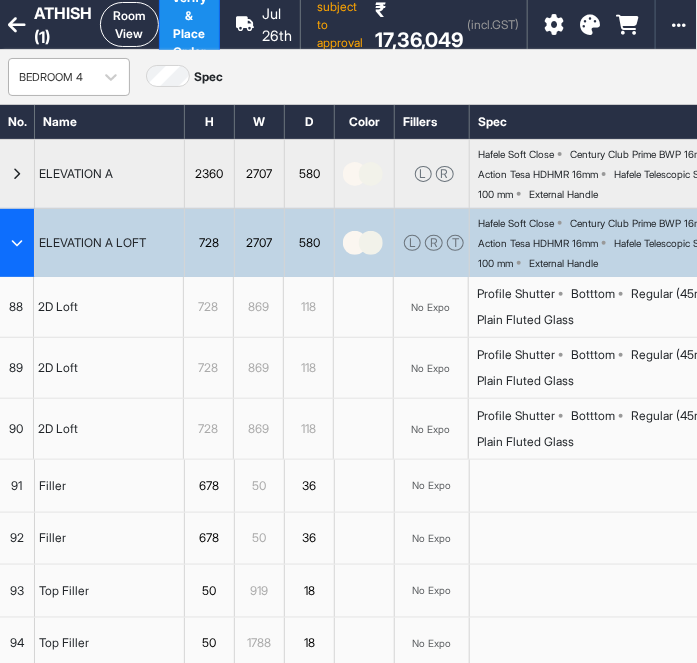 click on "BEDROOM 4" at bounding box center [51, 77] 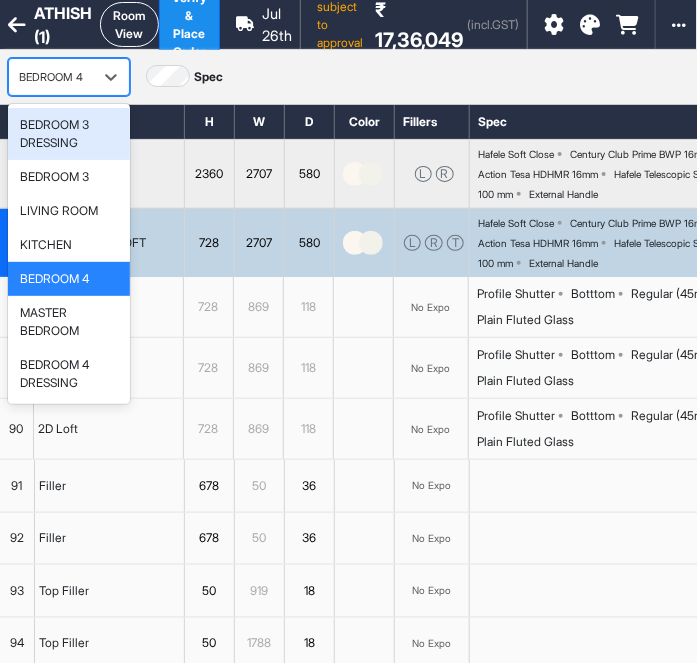 click on "BEDROOM 3 DRESSING" at bounding box center (69, 134) 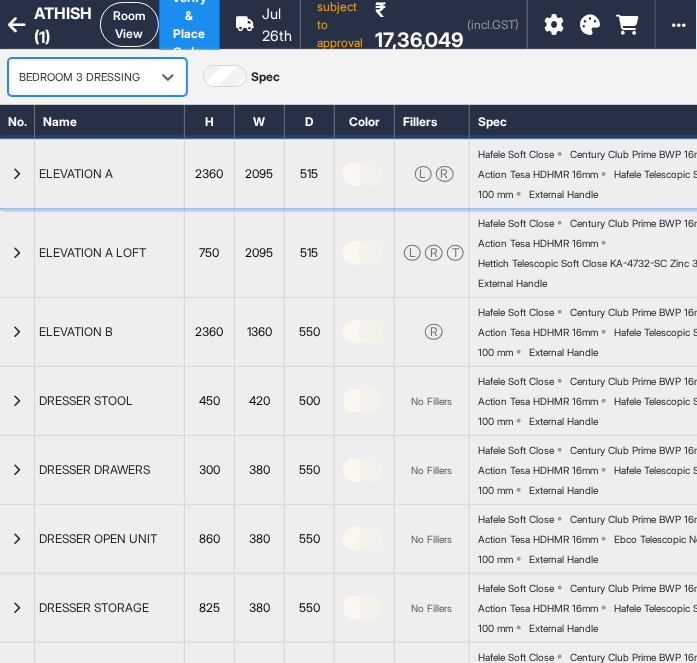 click at bounding box center (17, 174) 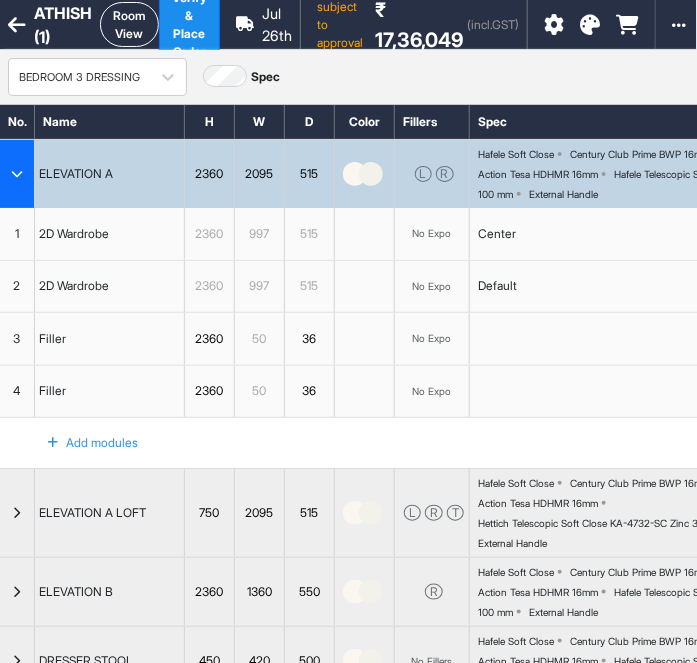 click on "Center" at bounding box center (654, 234) 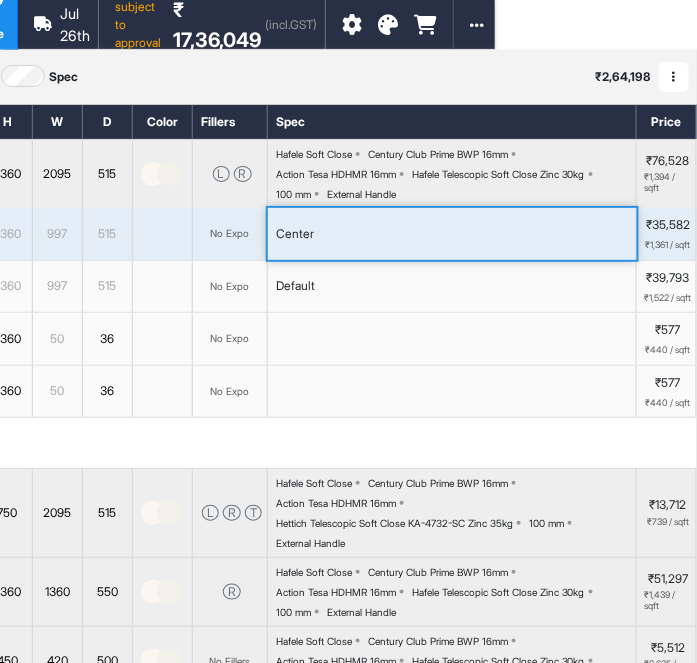 scroll, scrollTop: 0, scrollLeft: 0, axis: both 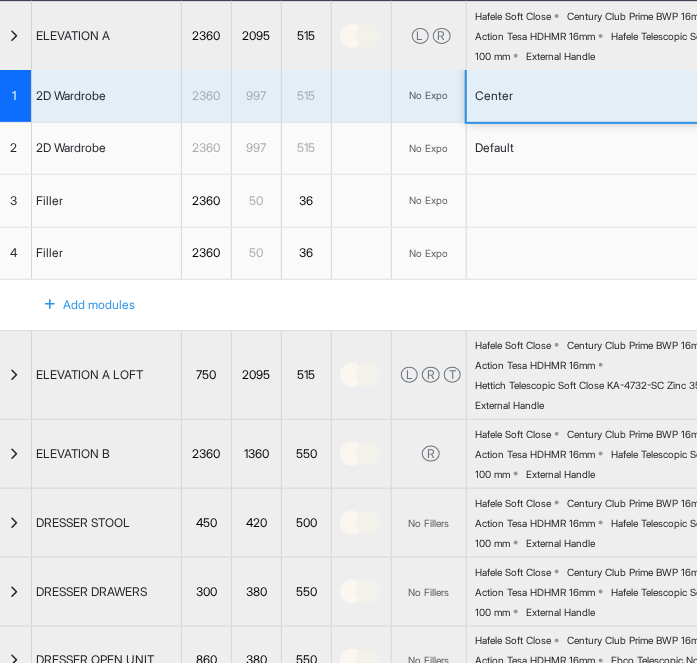 click at bounding box center [14, 36] 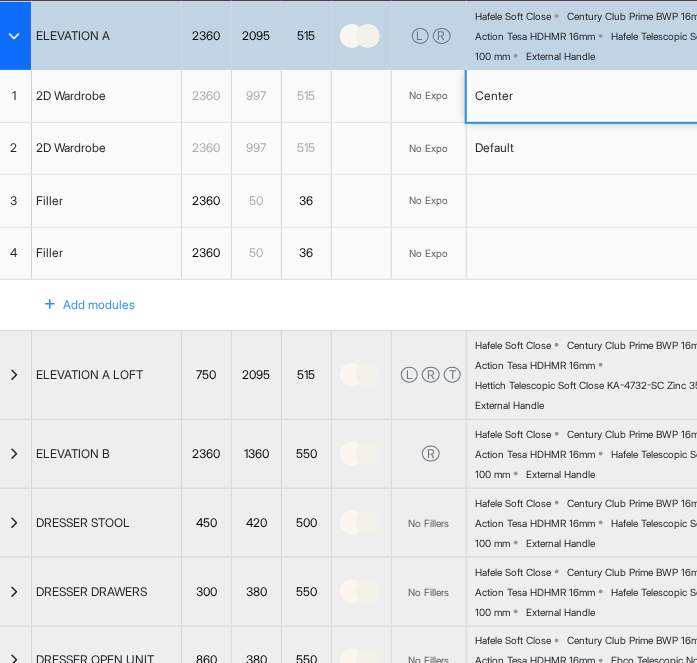 click at bounding box center (14, 36) 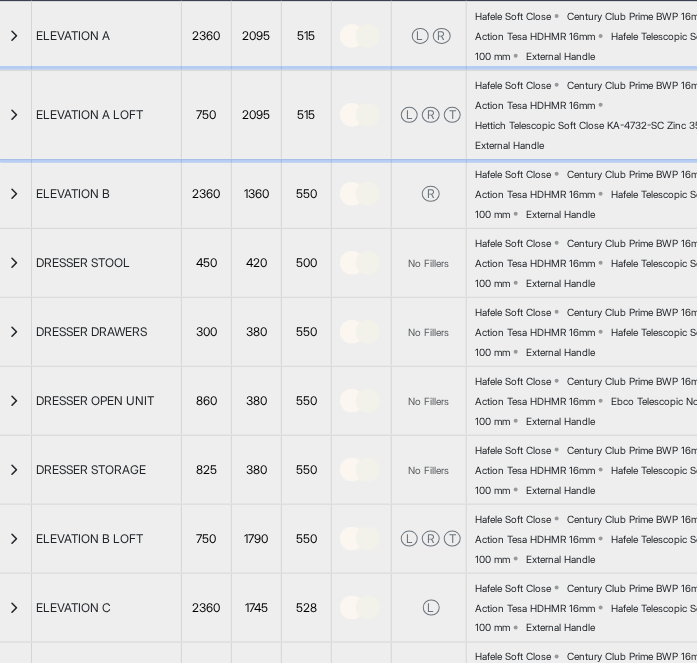 click at bounding box center (14, 115) 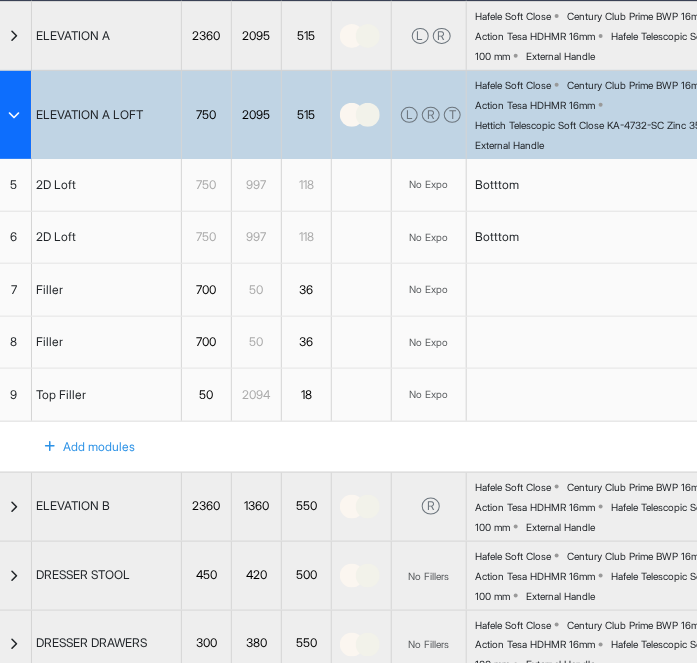 click at bounding box center [14, 115] 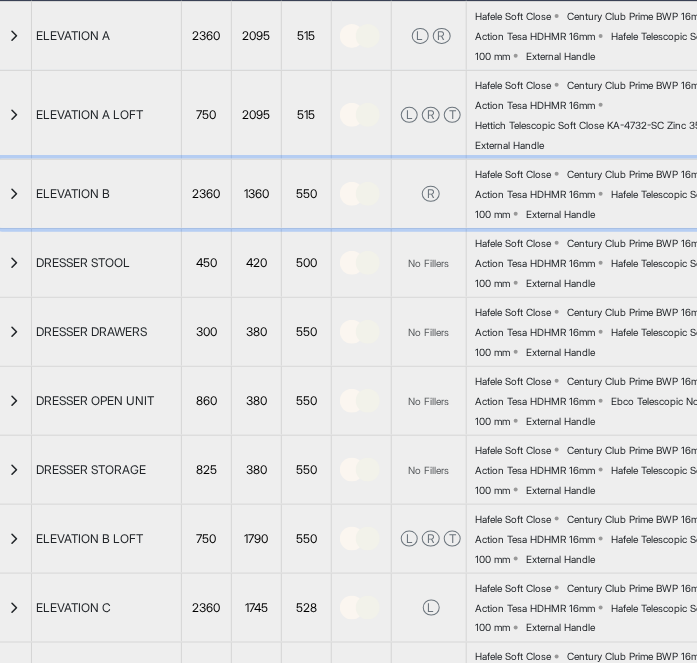 click at bounding box center [14, 194] 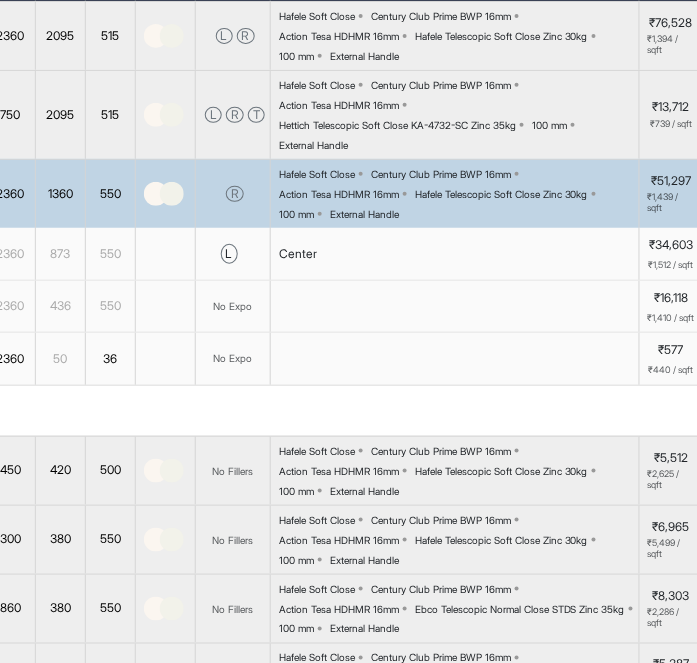 scroll, scrollTop: 138, scrollLeft: 0, axis: vertical 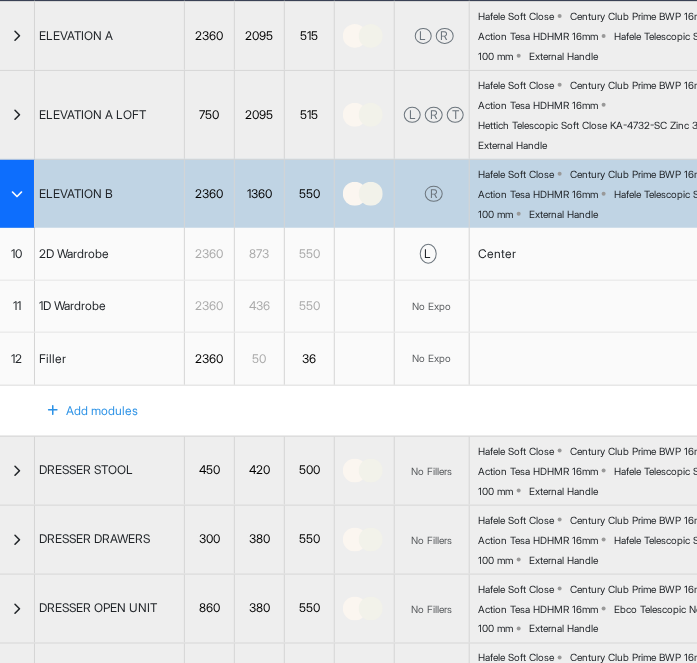 click at bounding box center [17, 194] 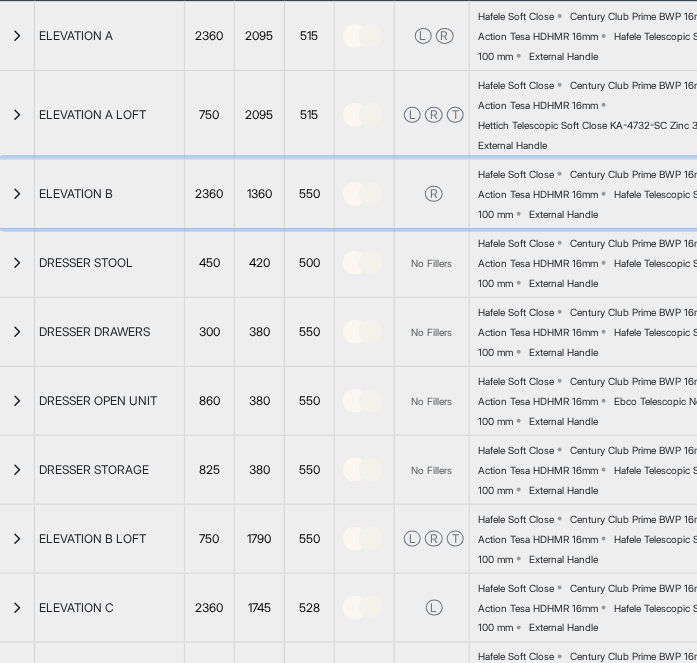 click at bounding box center (17, 194) 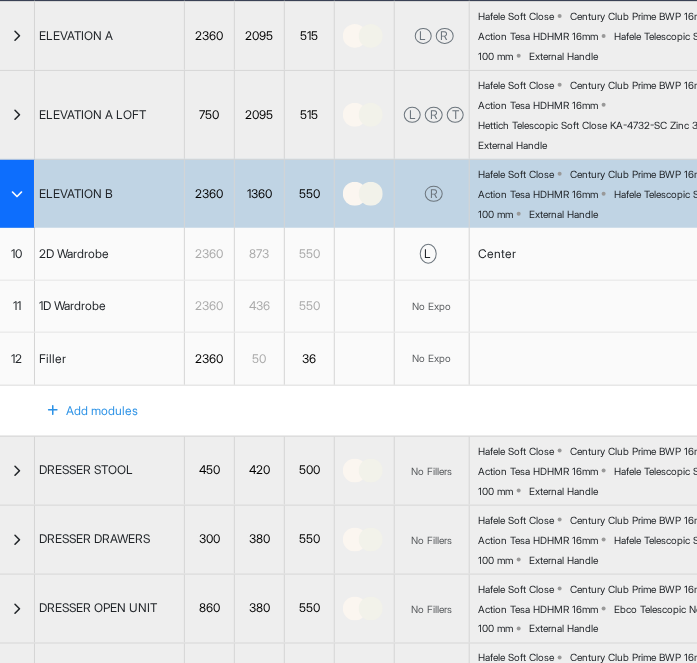 click at bounding box center (17, 194) 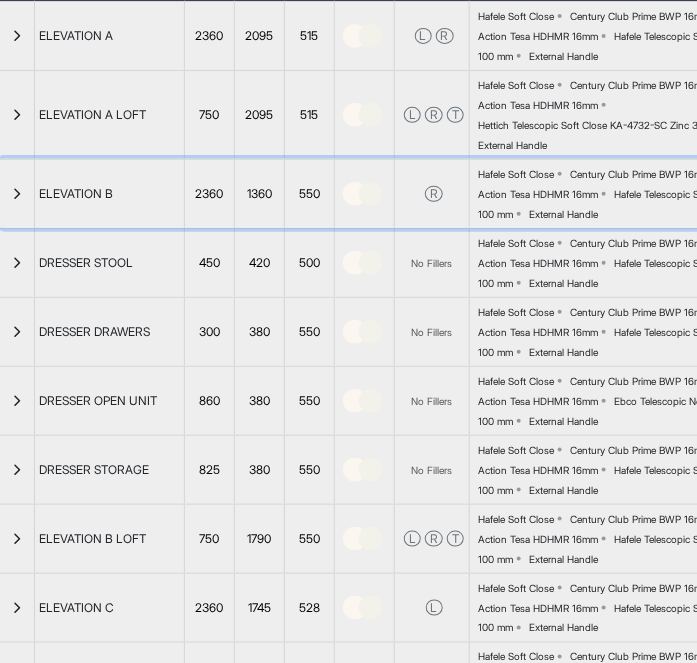 click at bounding box center [17, 194] 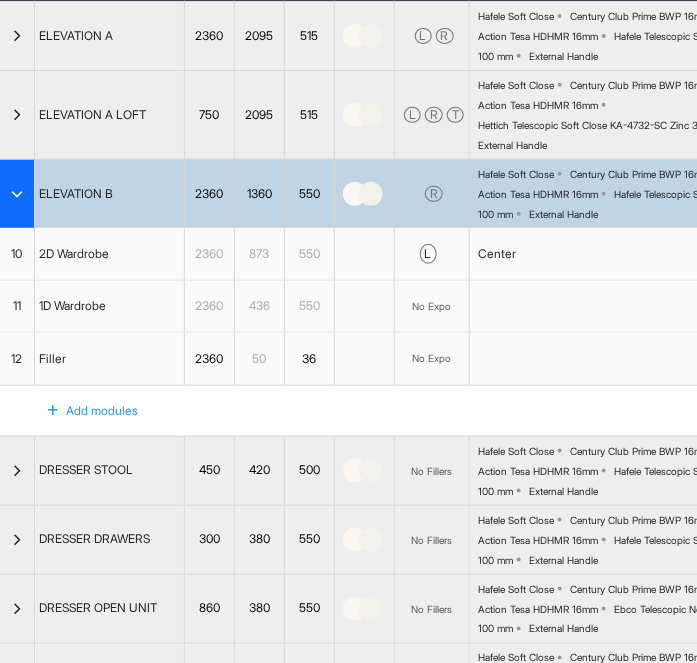 click at bounding box center [17, 194] 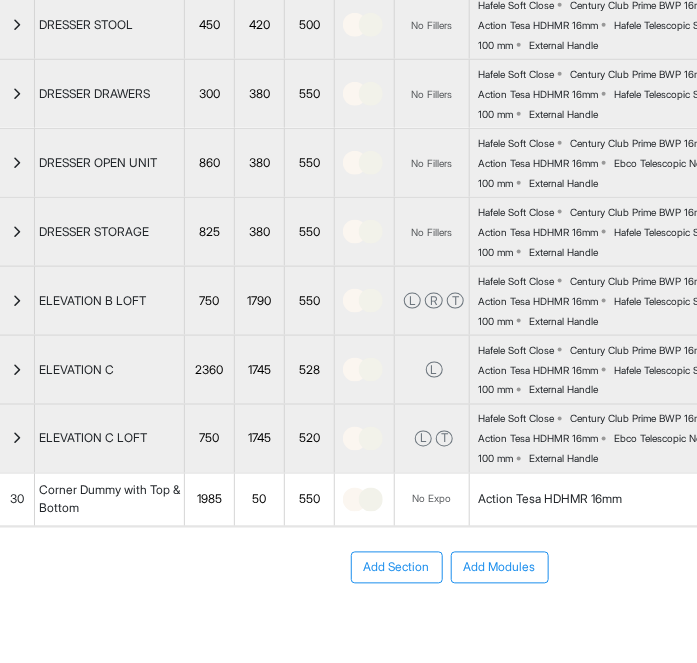 scroll, scrollTop: 381, scrollLeft: 0, axis: vertical 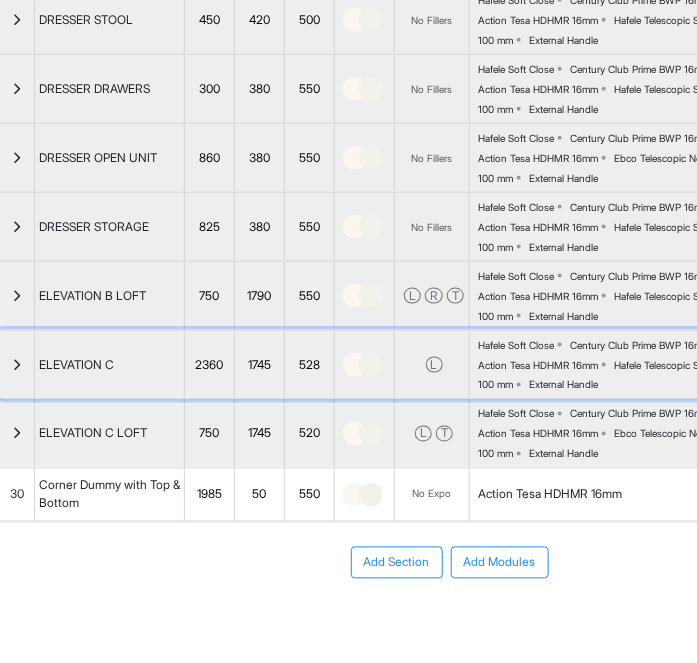 click at bounding box center (17, 365) 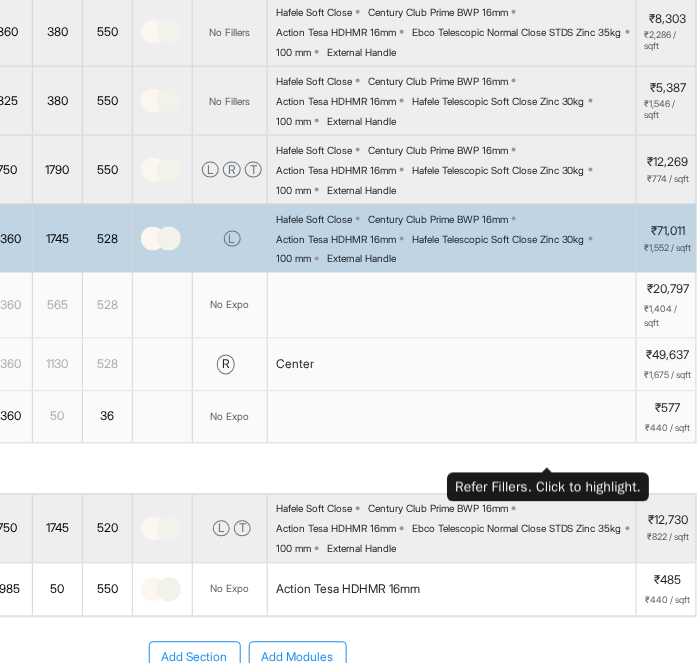 scroll, scrollTop: 507, scrollLeft: 0, axis: vertical 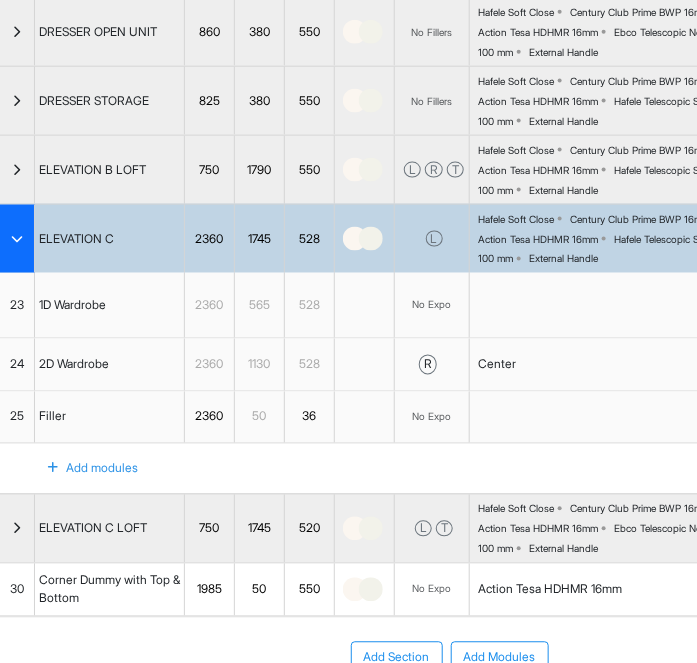 click at bounding box center (17, 239) 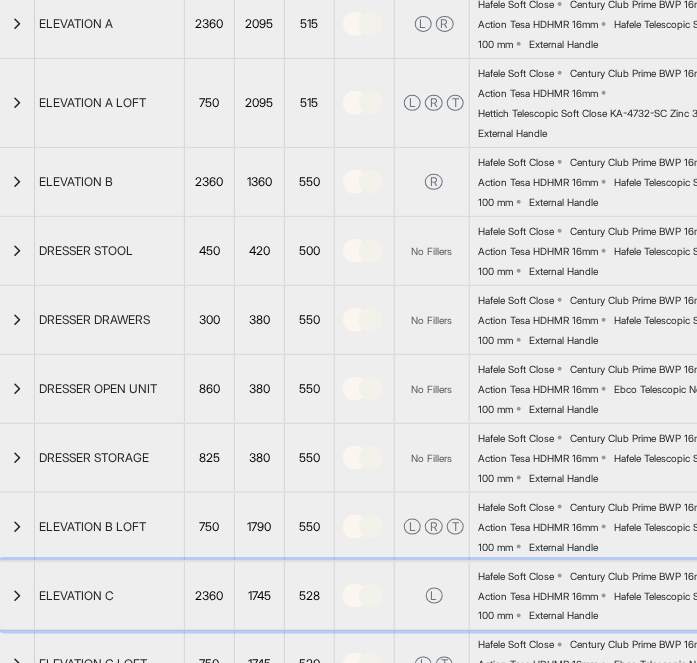 scroll, scrollTop: 149, scrollLeft: 0, axis: vertical 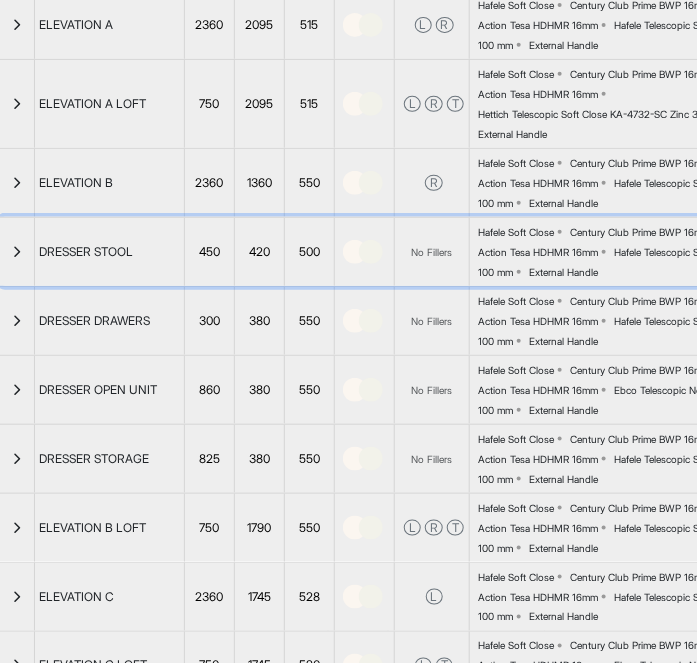 click at bounding box center [17, 252] 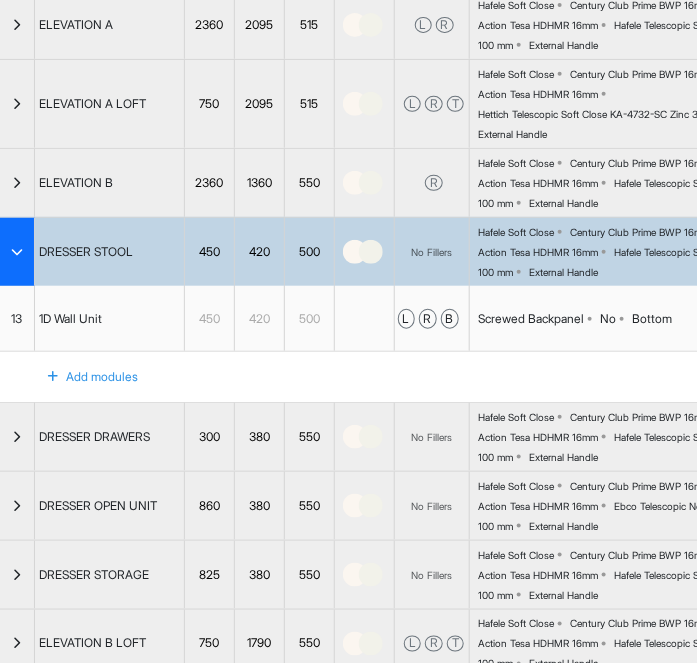scroll, scrollTop: 149, scrollLeft: 0, axis: vertical 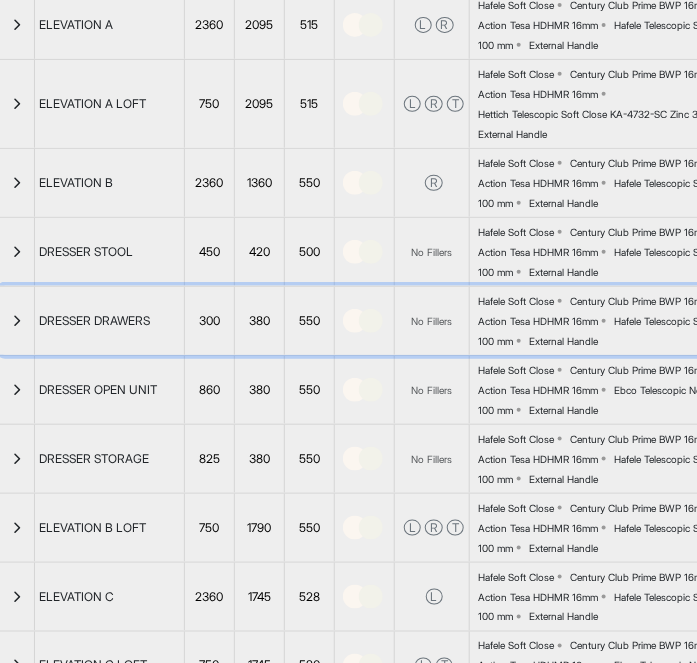 click at bounding box center (17, 321) 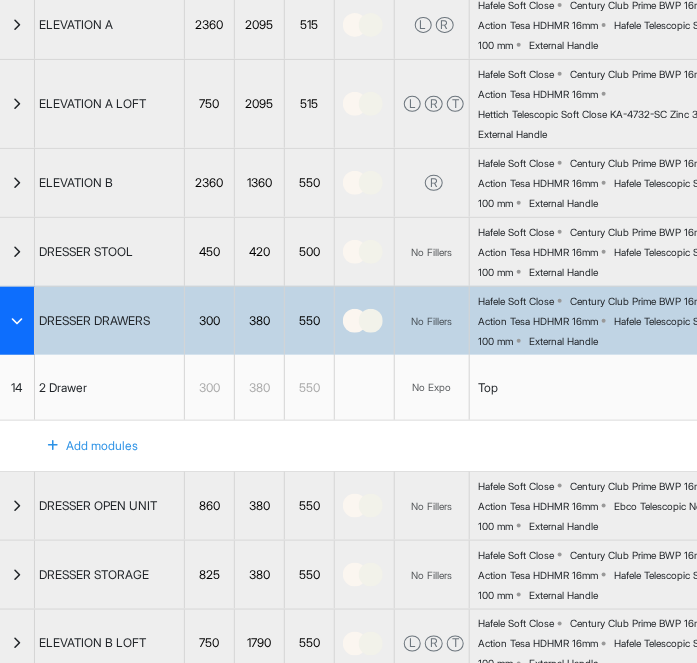 scroll, scrollTop: 149, scrollLeft: 0, axis: vertical 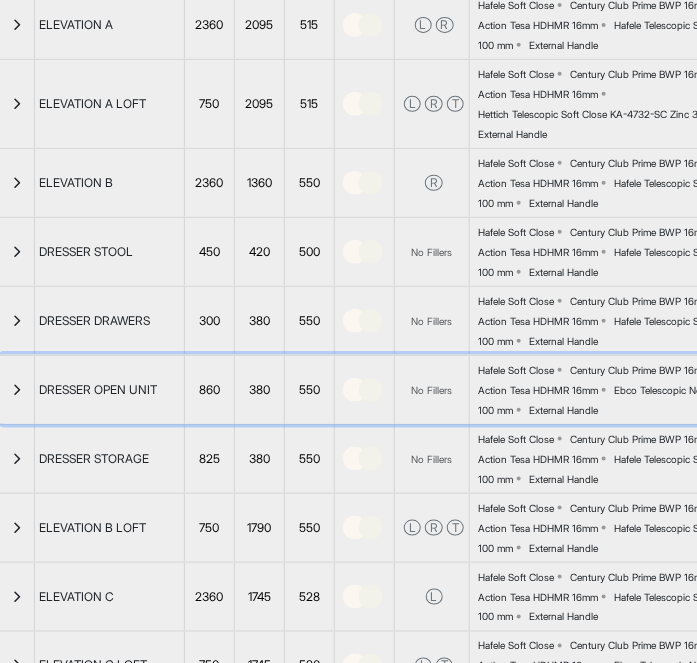 click at bounding box center (17, 390) 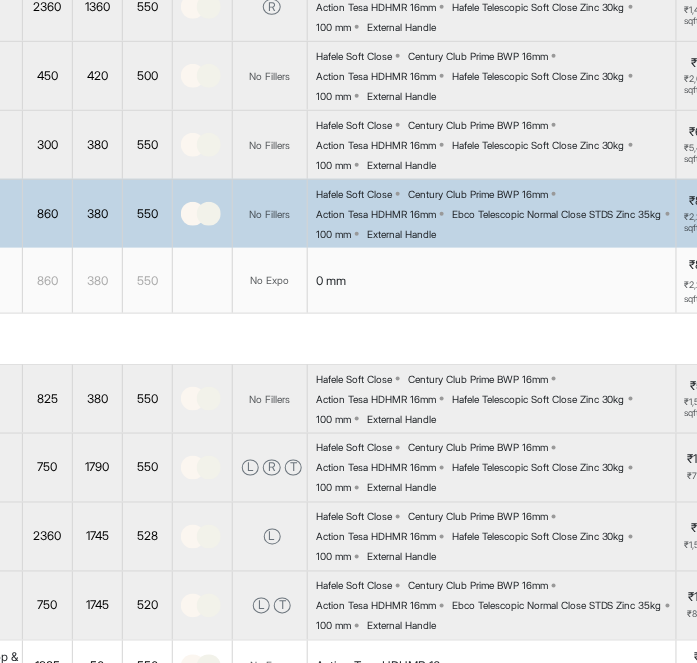 scroll, scrollTop: 325, scrollLeft: 0, axis: vertical 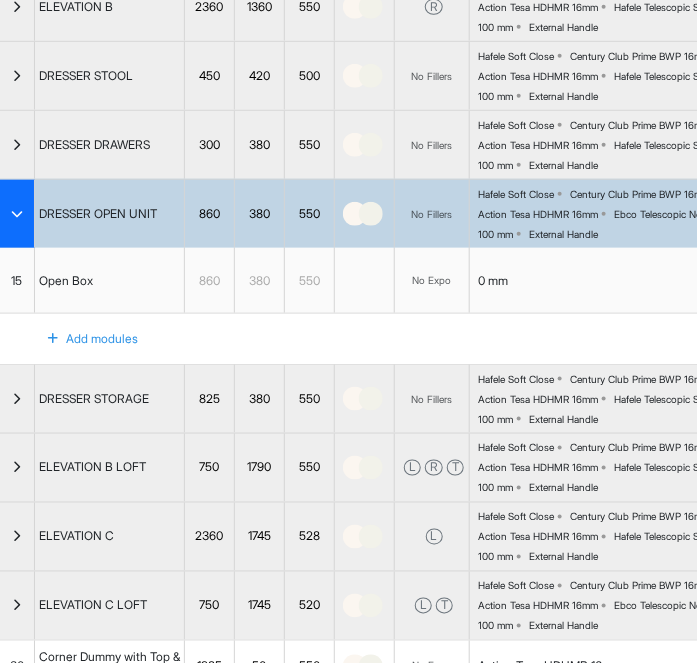 click at bounding box center (17, 214) 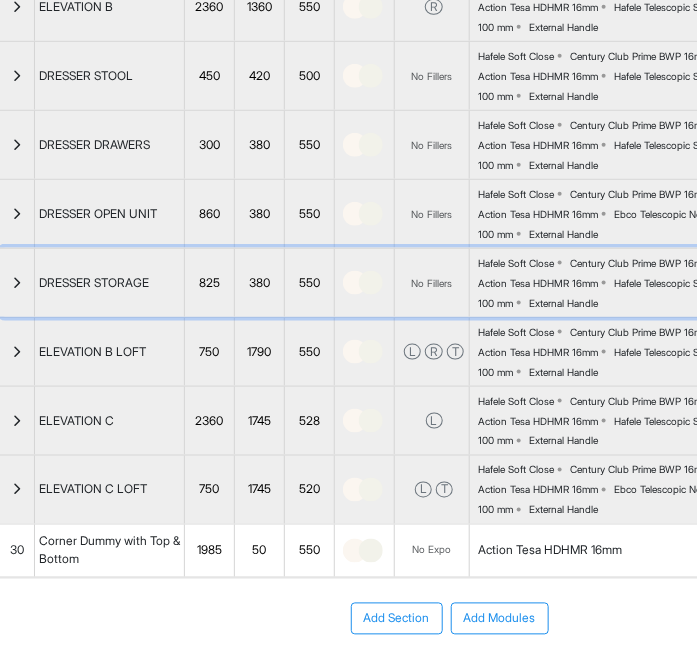 click at bounding box center (17, 283) 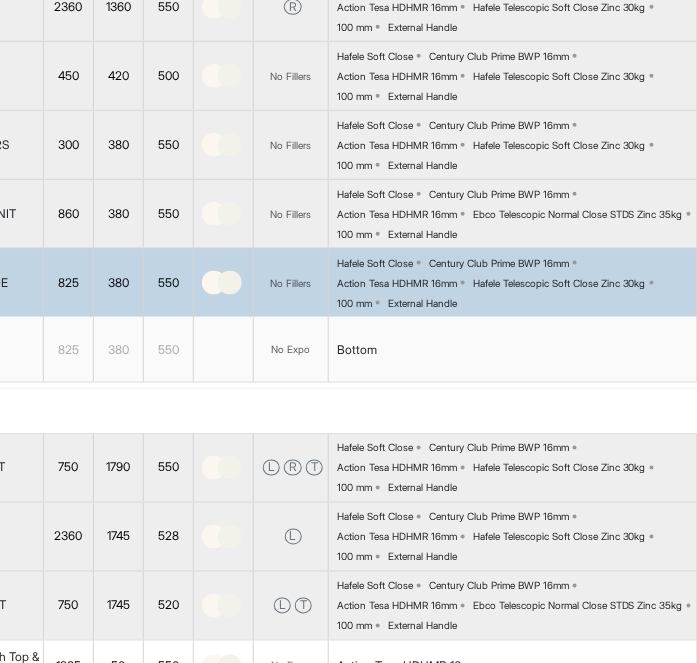 scroll, scrollTop: 325, scrollLeft: 0, axis: vertical 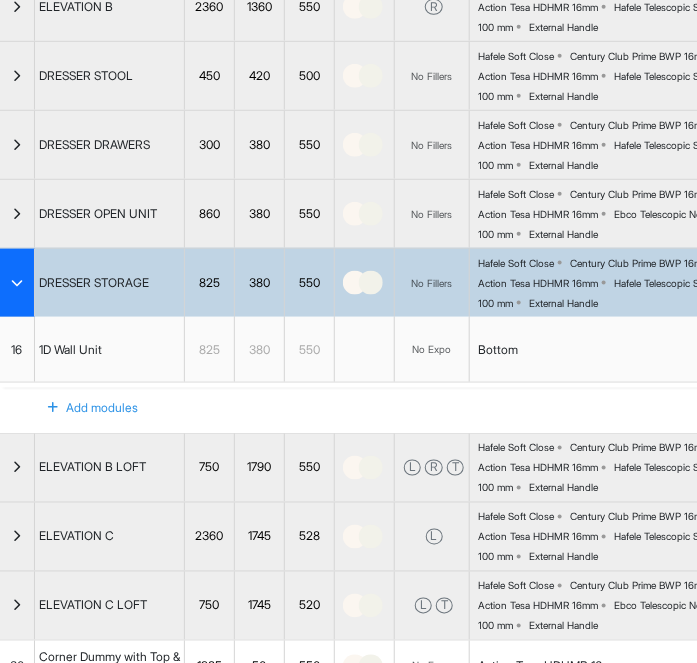 click at bounding box center (17, 283) 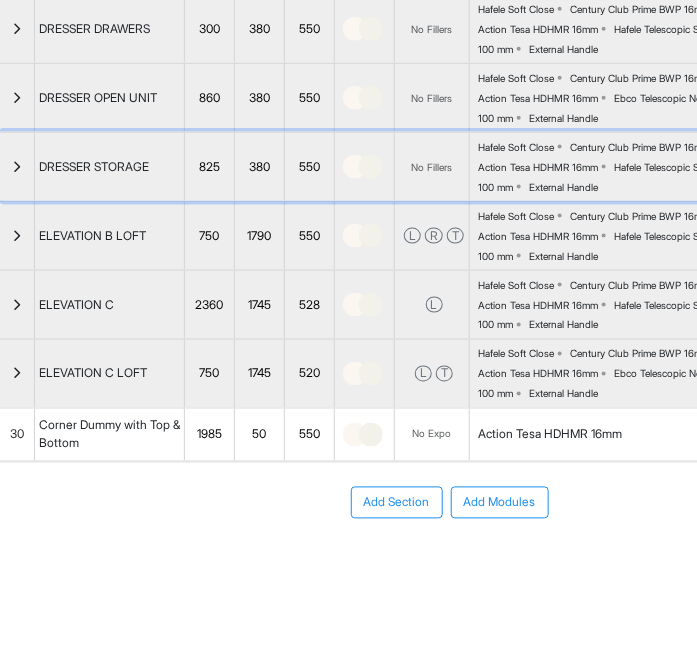 scroll, scrollTop: 443, scrollLeft: 0, axis: vertical 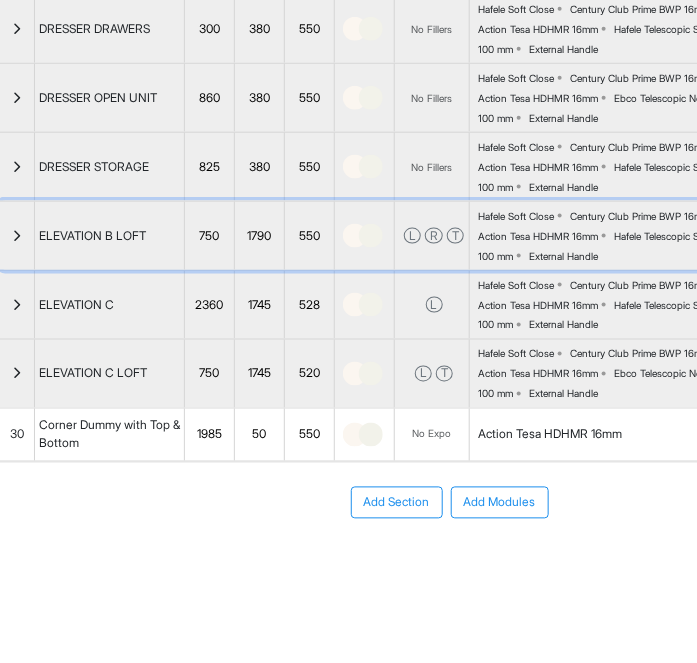 click at bounding box center [17, 236] 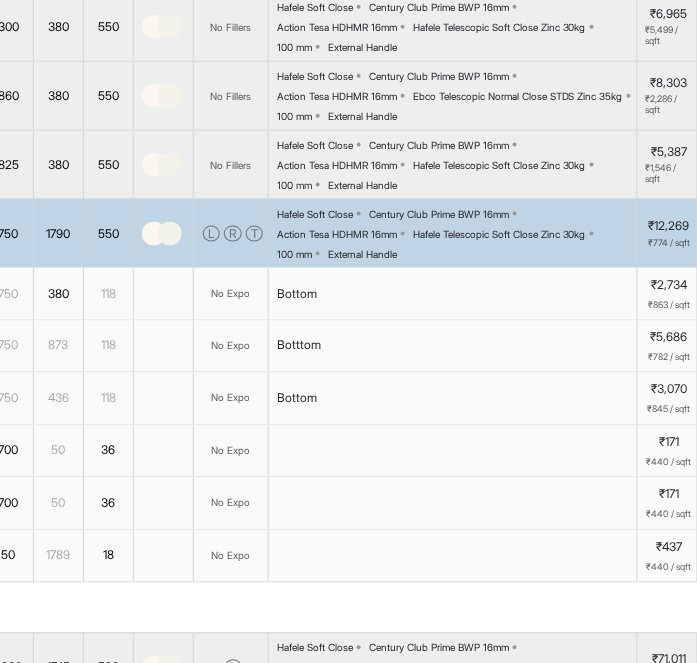 scroll, scrollTop: 443, scrollLeft: 0, axis: vertical 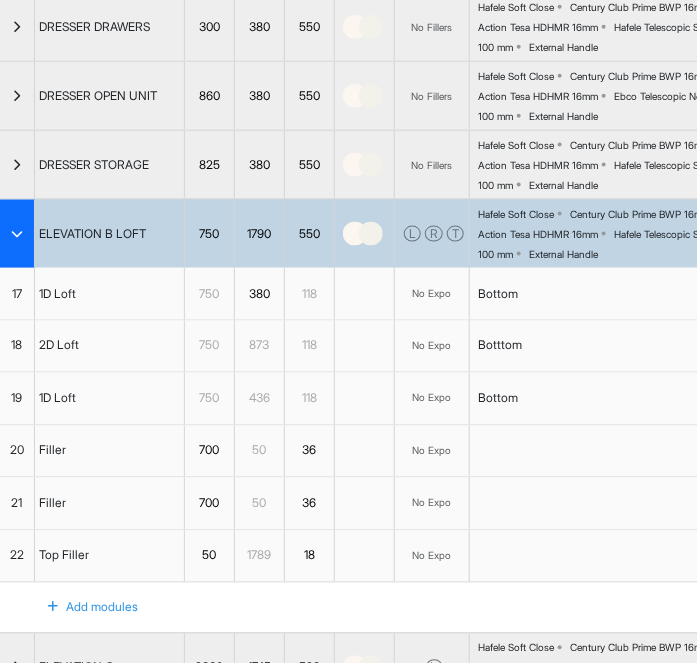 click at bounding box center [17, 234] 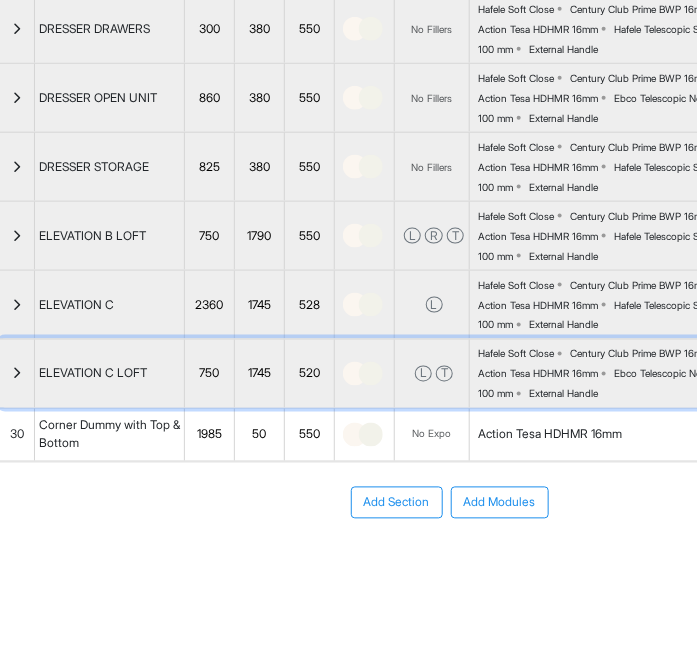 click at bounding box center [17, 374] 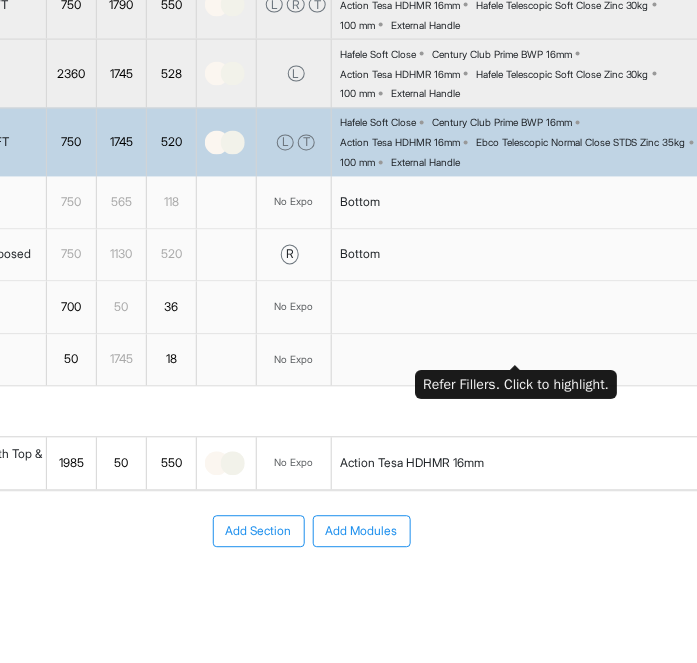 scroll, scrollTop: 672, scrollLeft: 202, axis: both 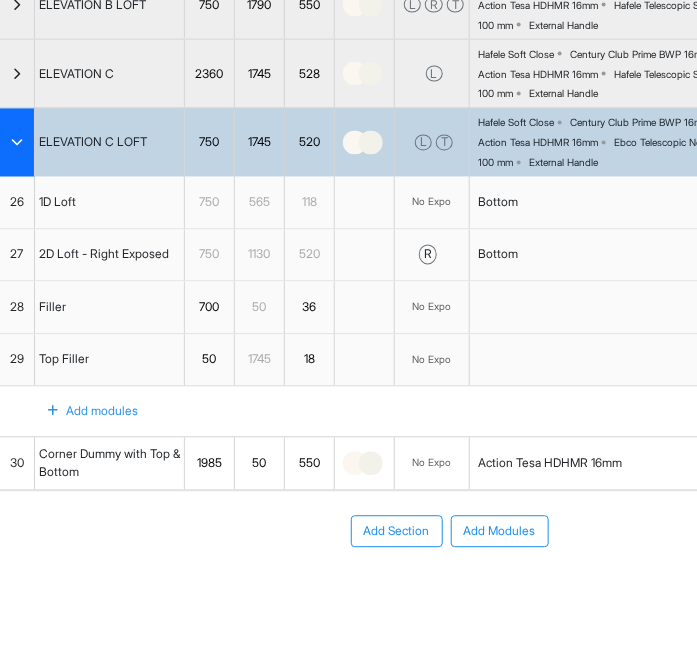 click at bounding box center (17, 143) 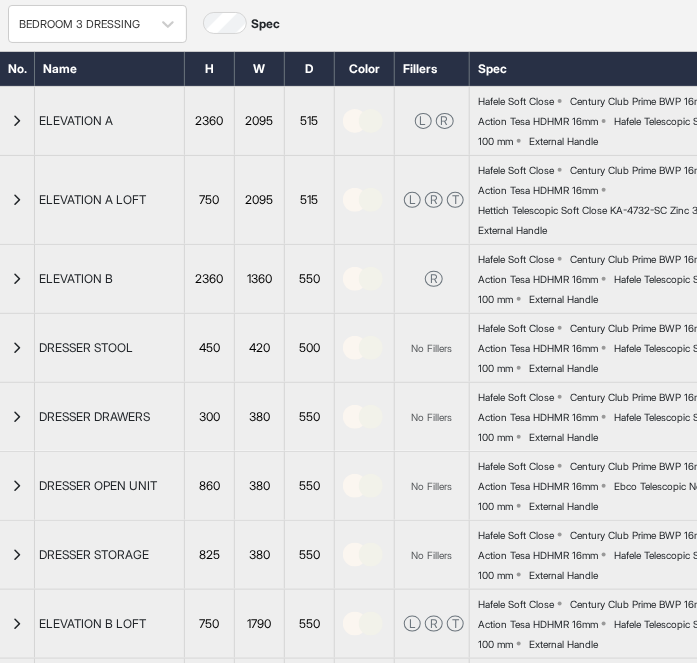 scroll, scrollTop: 0, scrollLeft: 0, axis: both 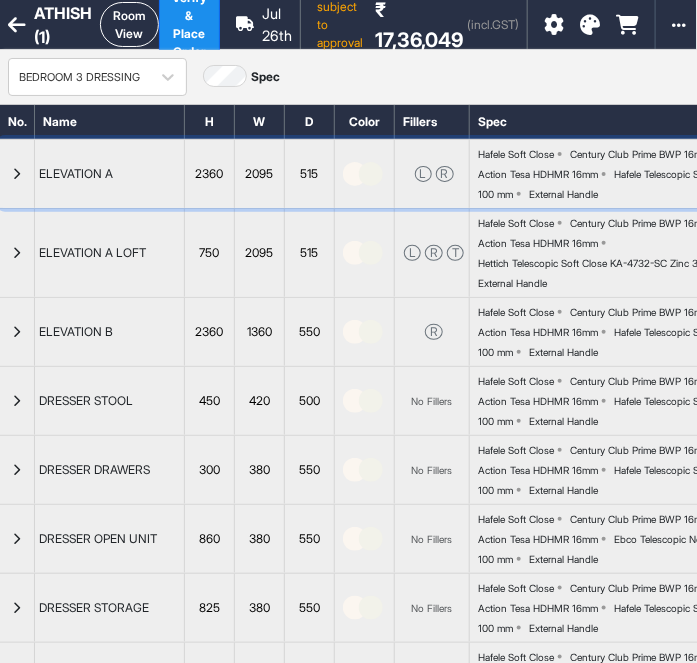 click at bounding box center [17, 174] 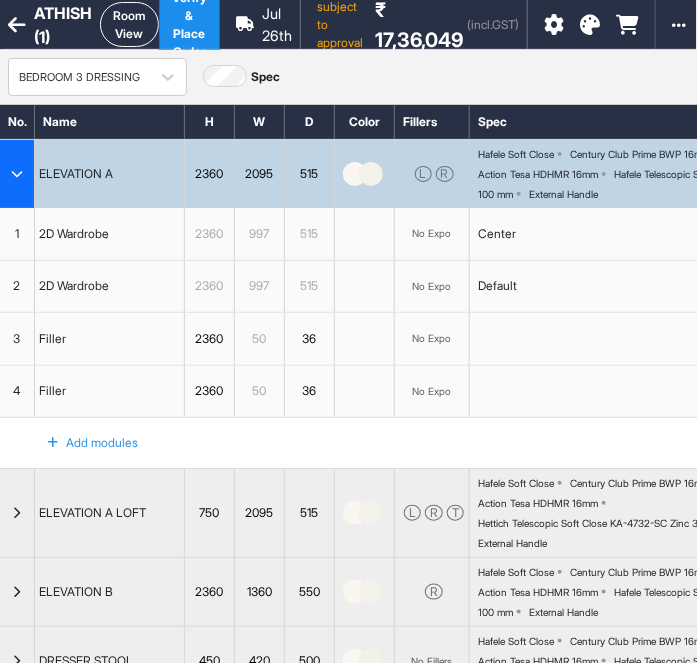 scroll, scrollTop: 0, scrollLeft: 0, axis: both 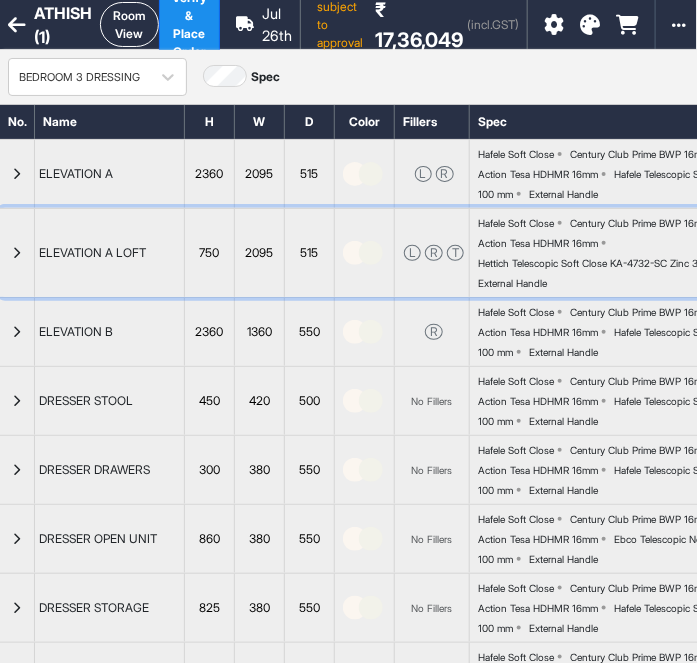 click at bounding box center (17, 253) 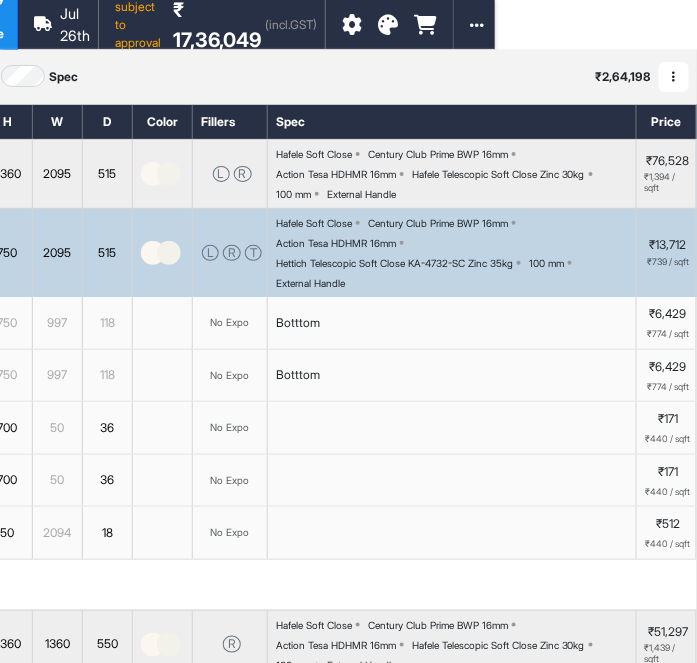 scroll, scrollTop: 0, scrollLeft: 0, axis: both 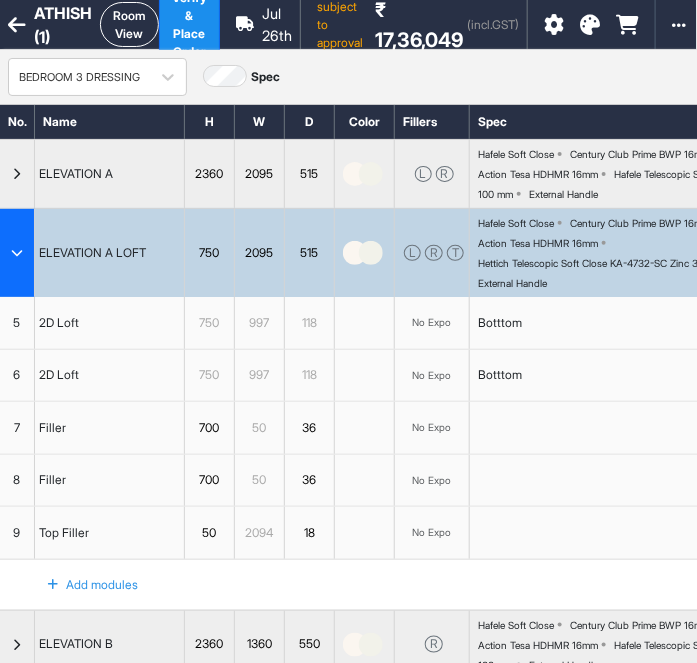 click at bounding box center [17, 253] 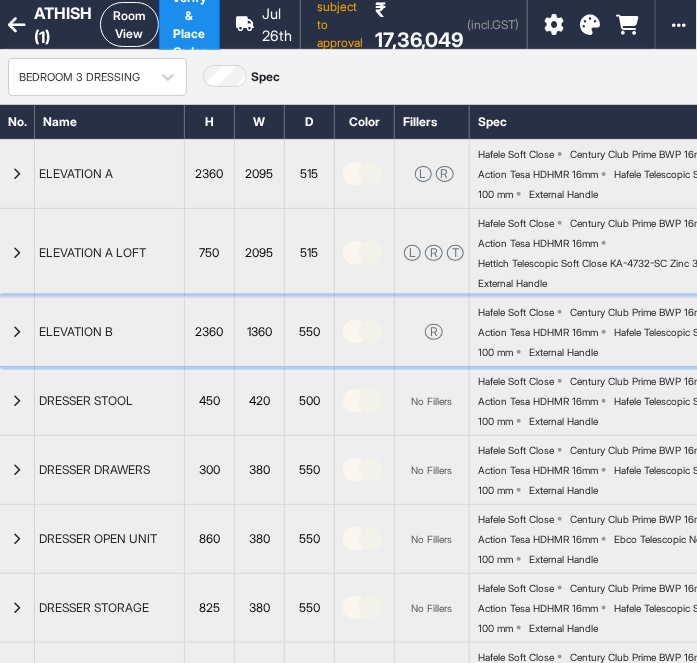 click at bounding box center (17, 332) 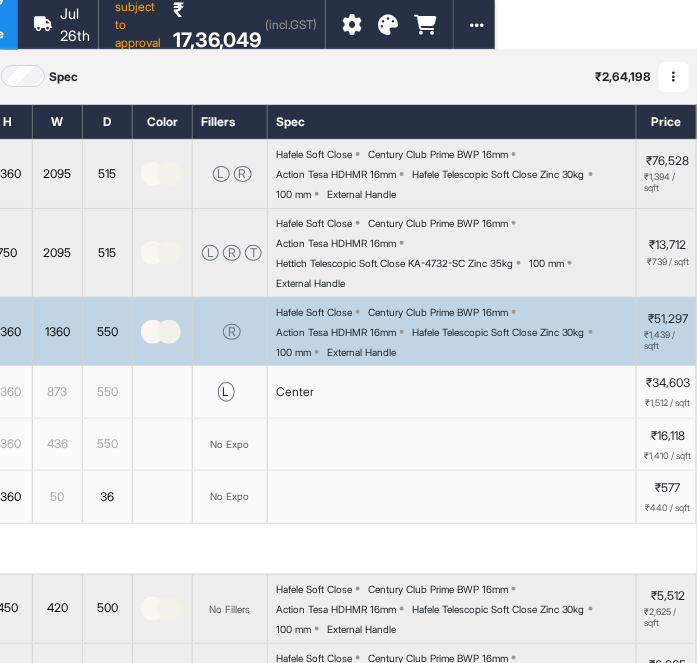 scroll, scrollTop: 0, scrollLeft: 0, axis: both 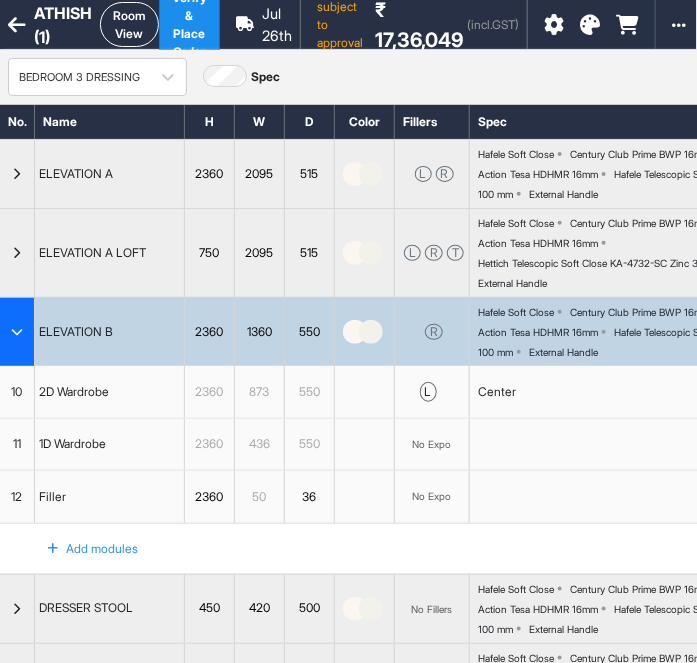 click at bounding box center (17, 332) 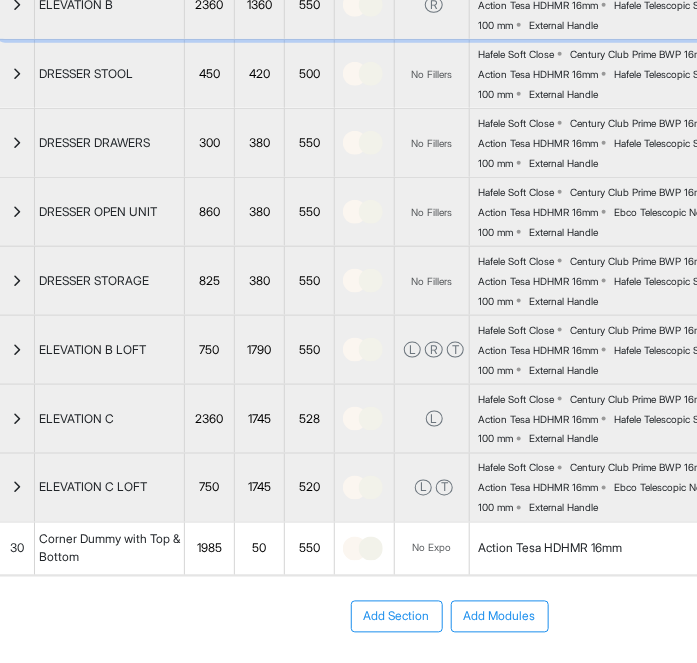 scroll, scrollTop: 330, scrollLeft: 0, axis: vertical 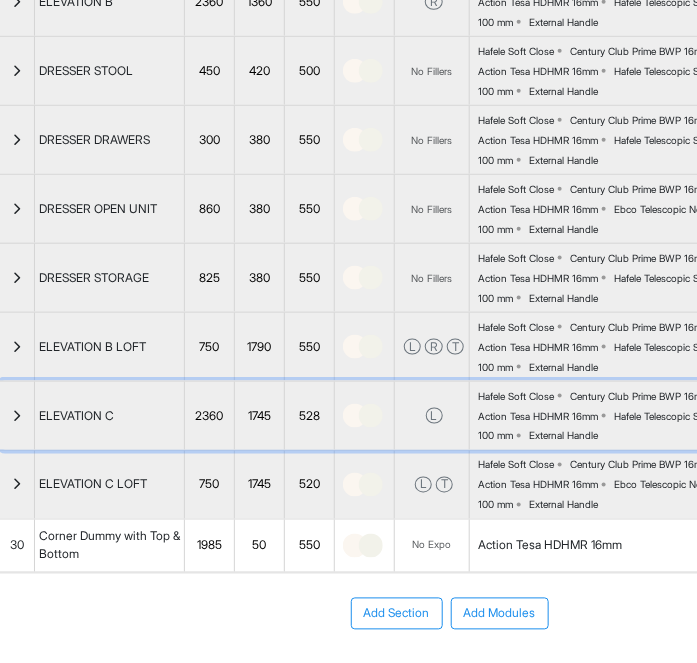 click at bounding box center [17, 416] 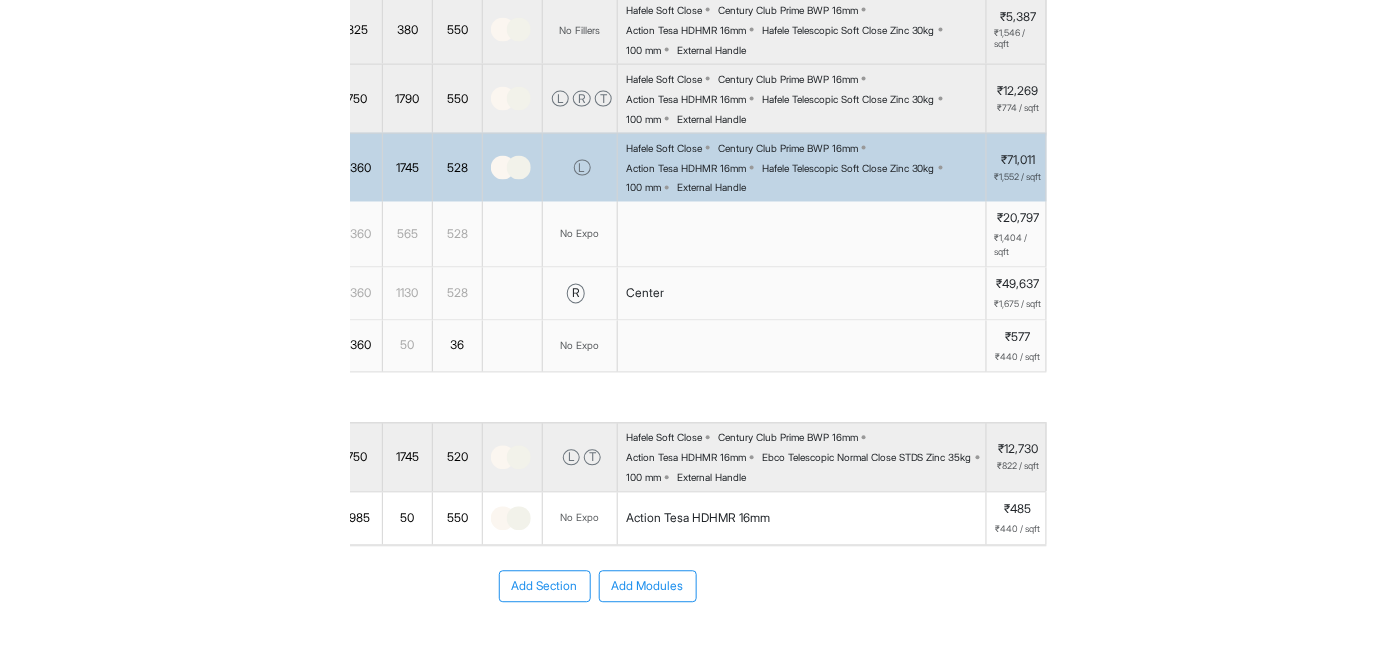scroll, scrollTop: 578, scrollLeft: 202, axis: both 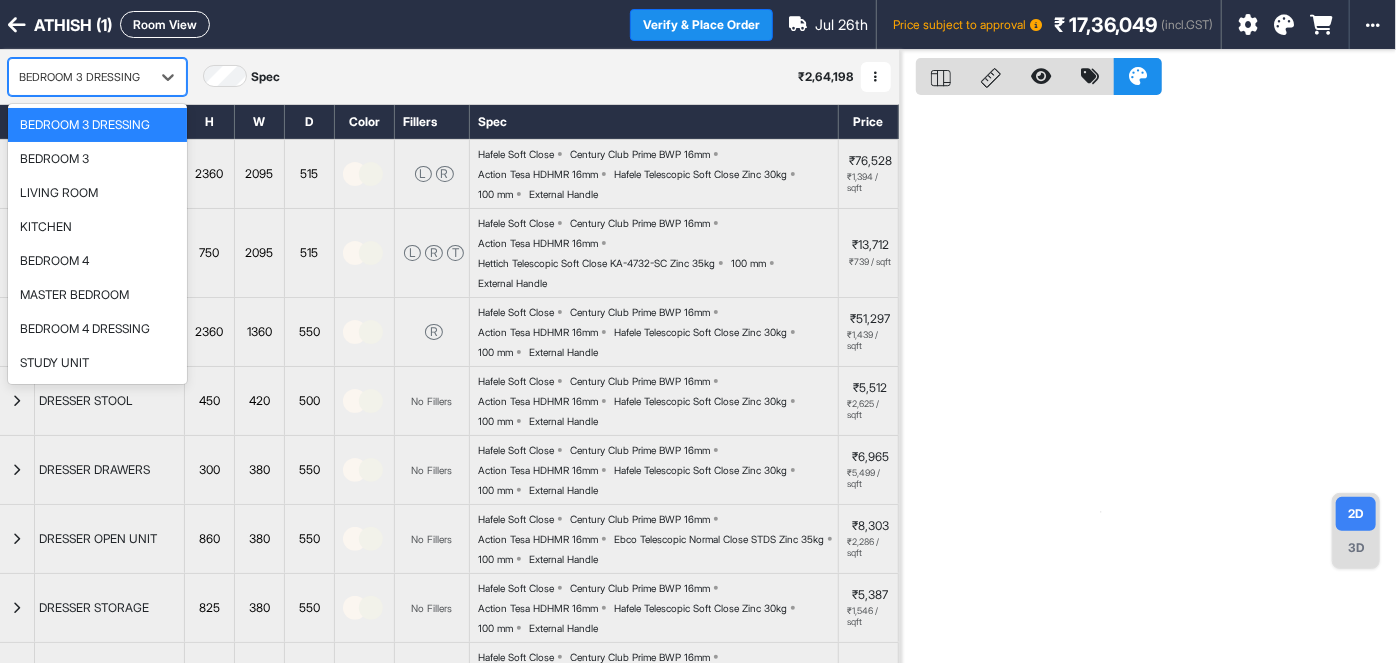 click on "BEDROOM 3 DRESSING" at bounding box center [79, 77] 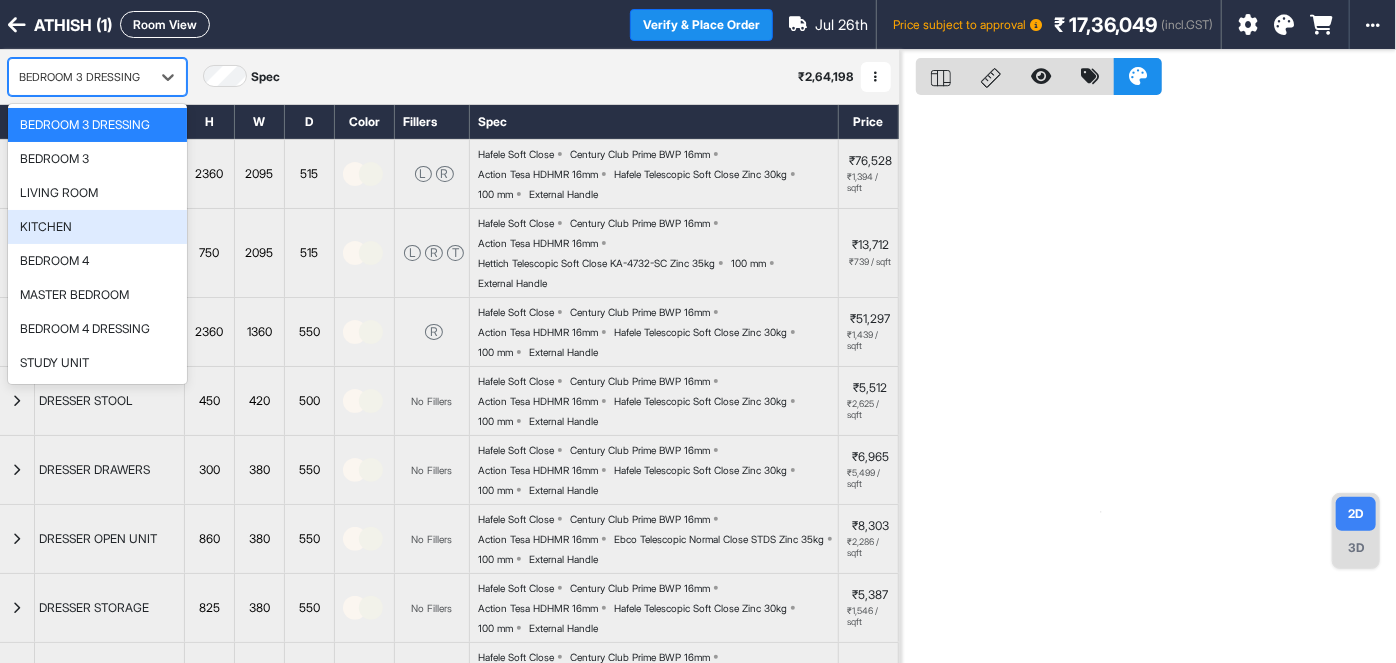 click on "KITCHEN" at bounding box center (97, 227) 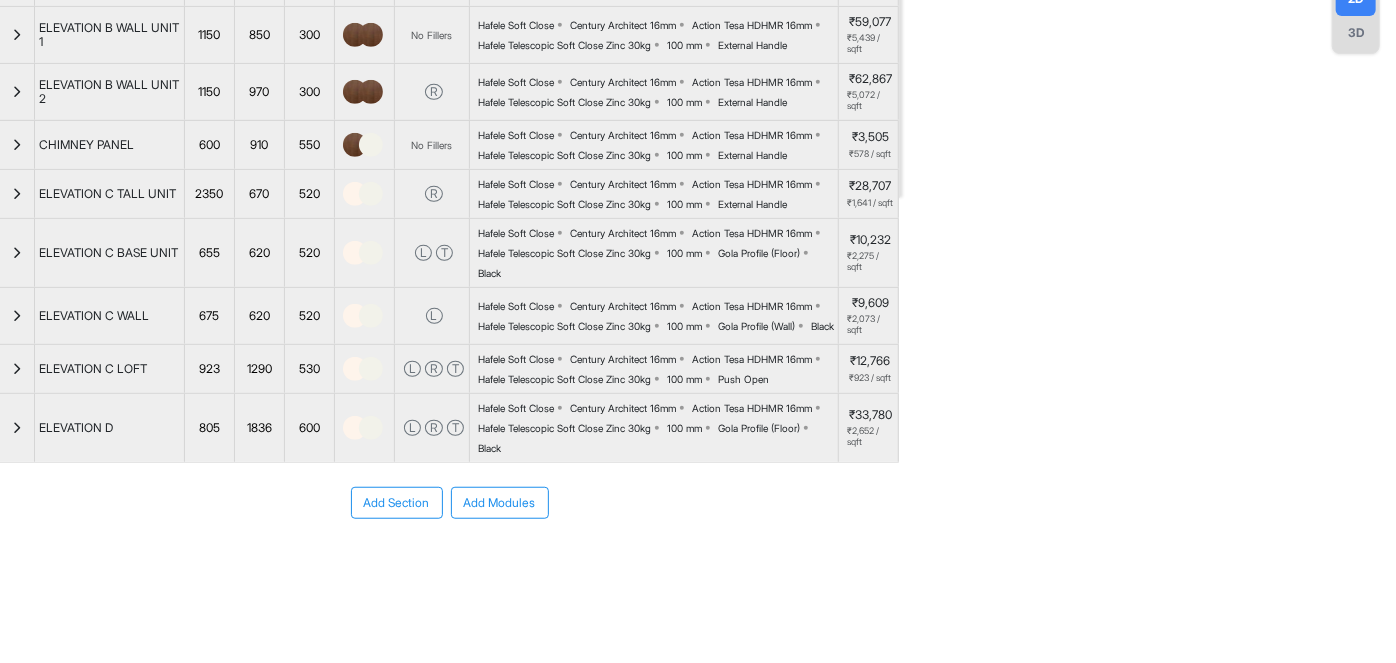scroll, scrollTop: 575, scrollLeft: 0, axis: vertical 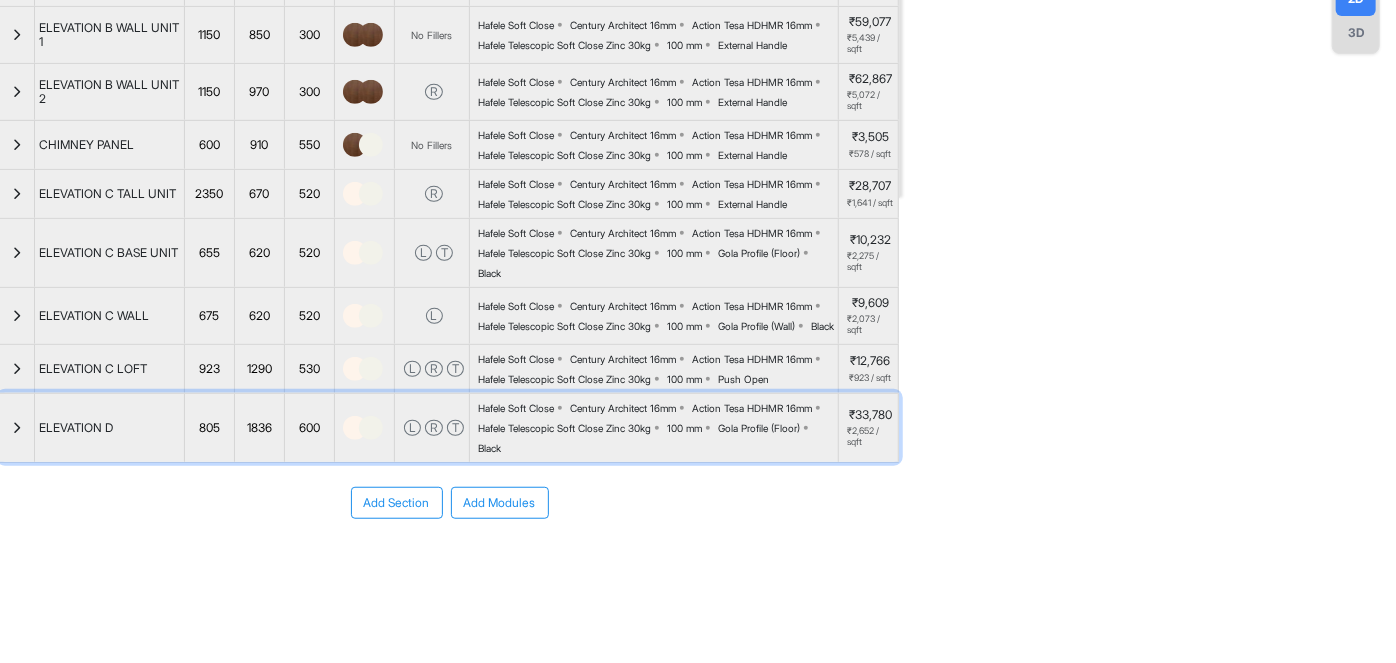 click at bounding box center [17, 428] 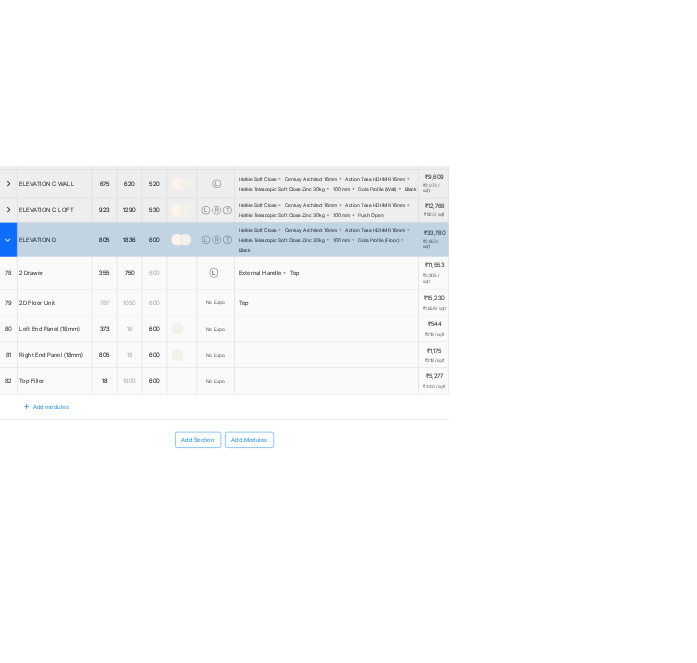 scroll, scrollTop: 807, scrollLeft: 0, axis: vertical 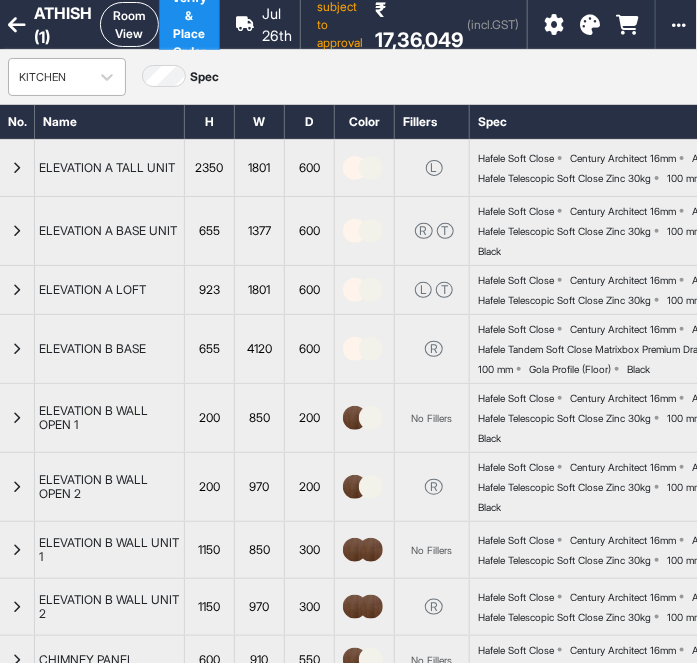 click on "KITCHEN" at bounding box center (49, 77) 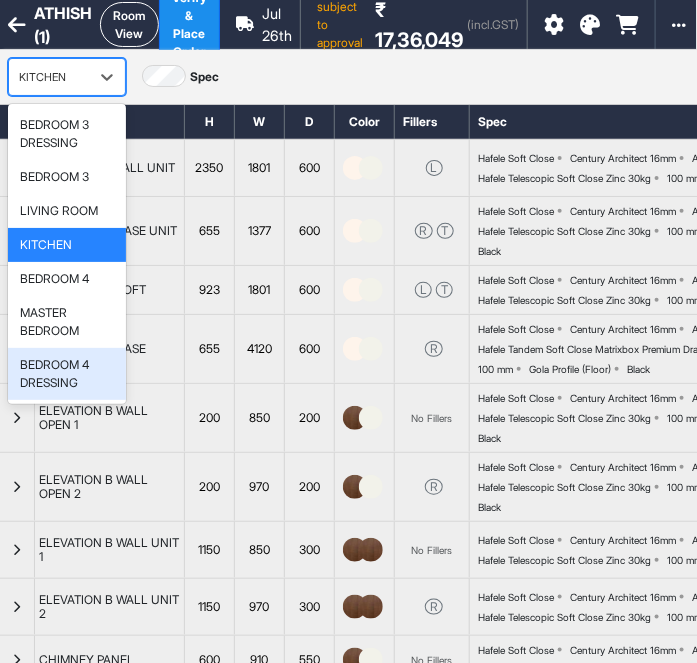 click on "BEDROOM 4 DRESSING" at bounding box center (67, 374) 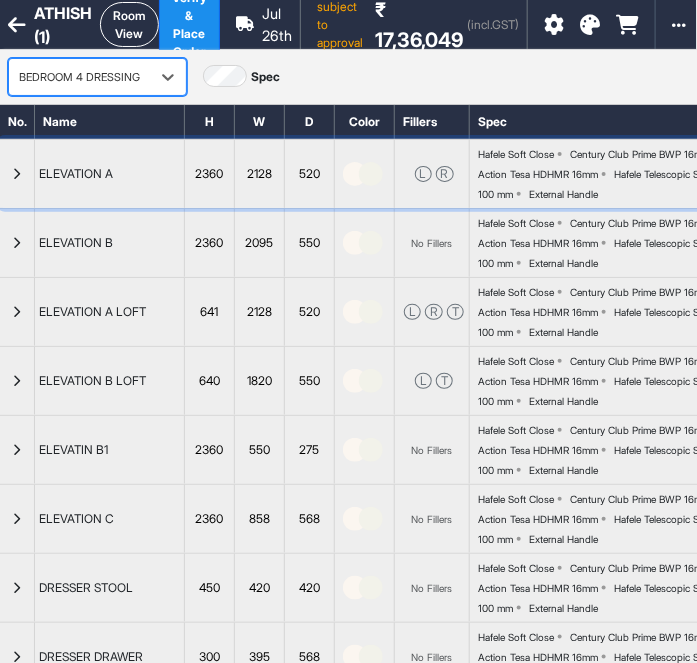 click at bounding box center (17, 174) 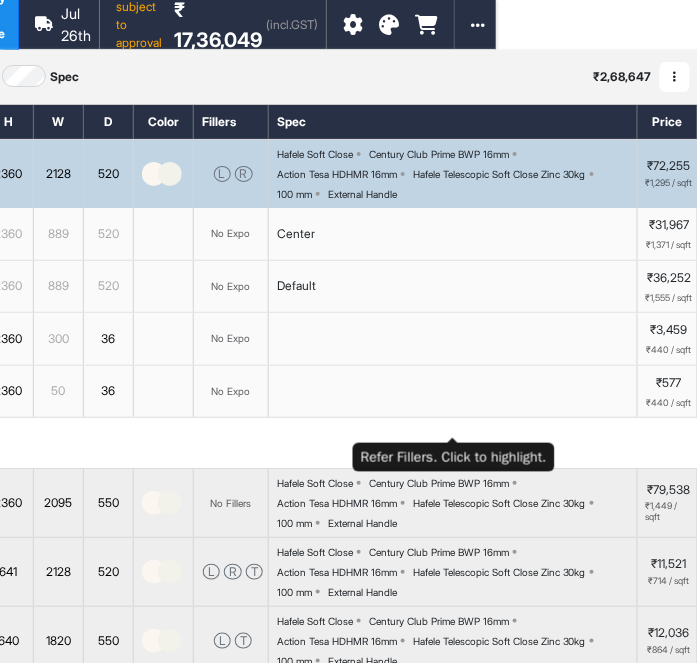scroll, scrollTop: 0, scrollLeft: 0, axis: both 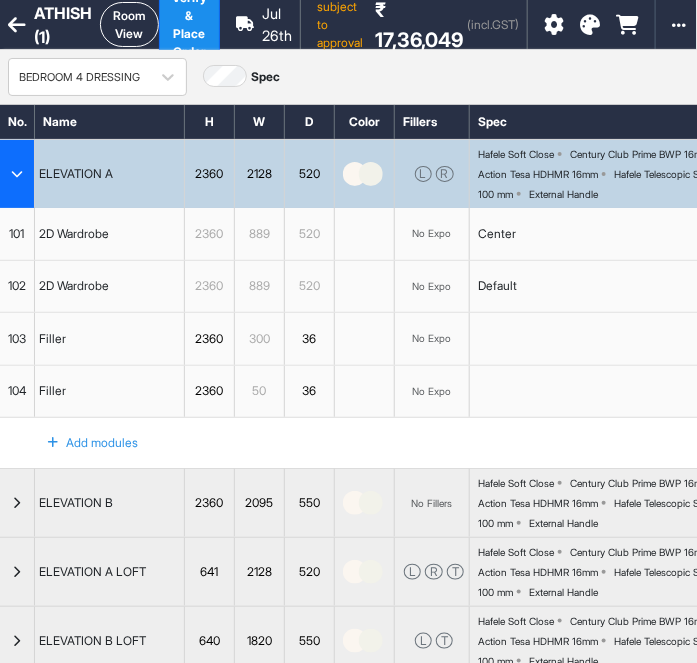 click at bounding box center (17, 174) 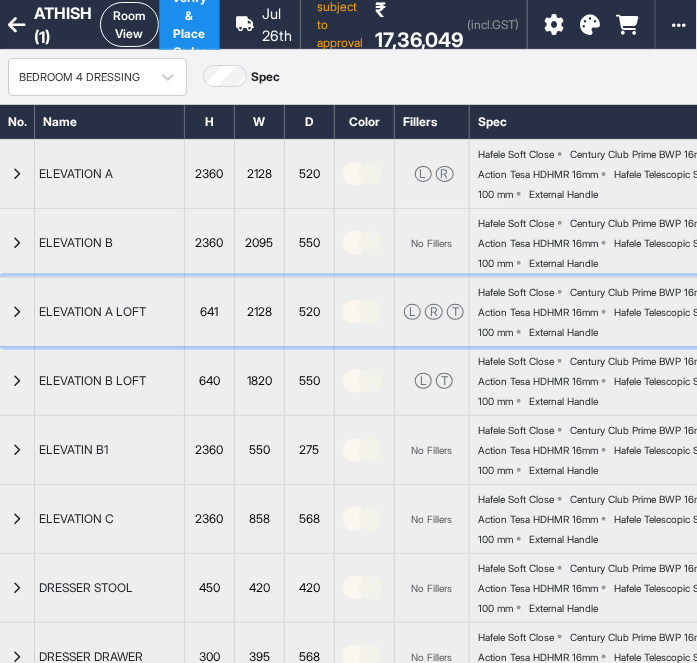 click at bounding box center [17, 312] 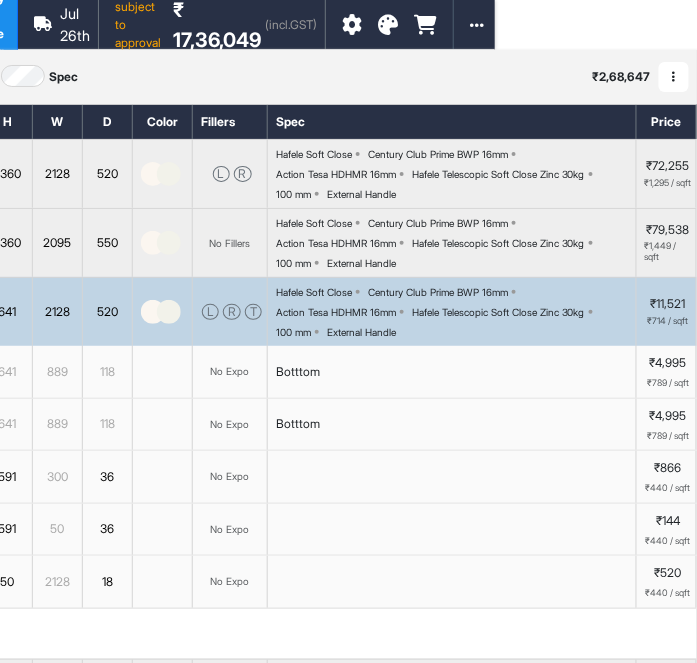 scroll, scrollTop: 0, scrollLeft: 0, axis: both 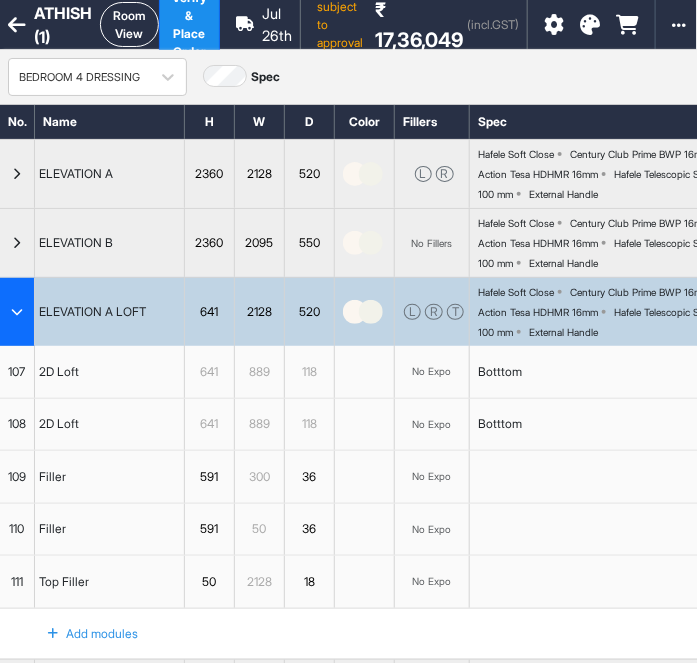 click at bounding box center [17, 312] 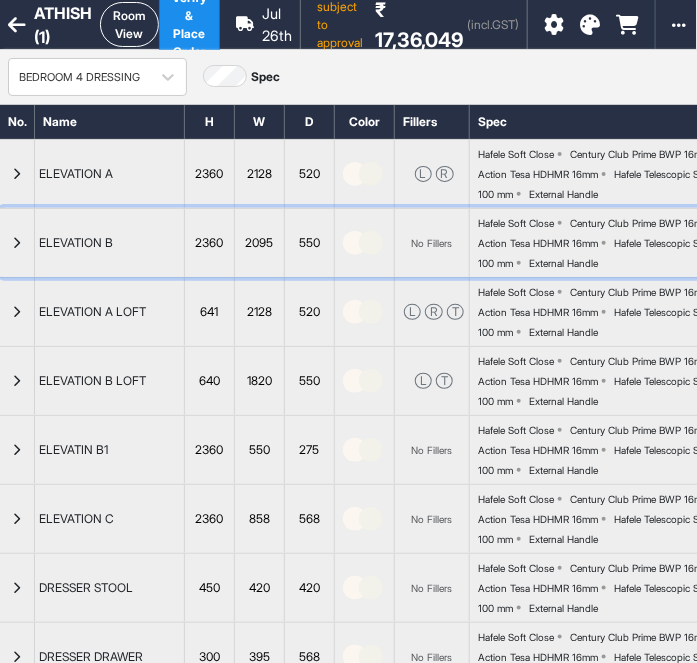 click at bounding box center [17, 243] 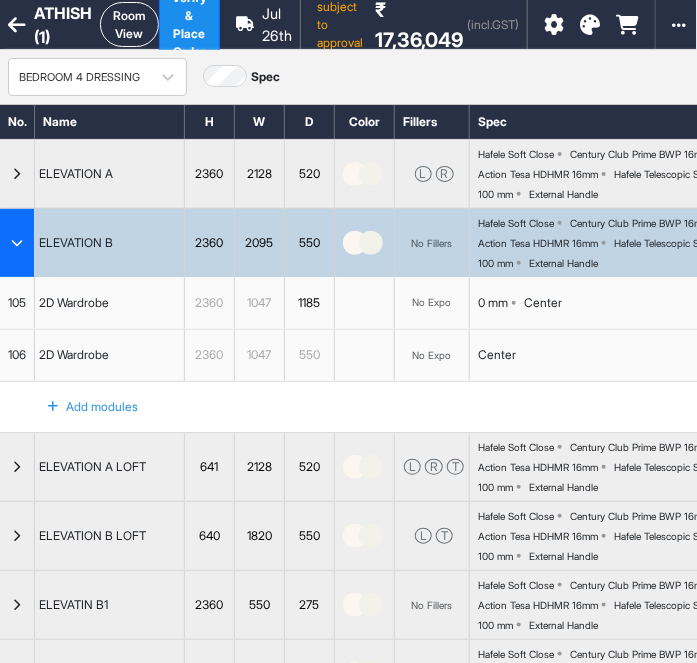 scroll, scrollTop: 0, scrollLeft: 202, axis: horizontal 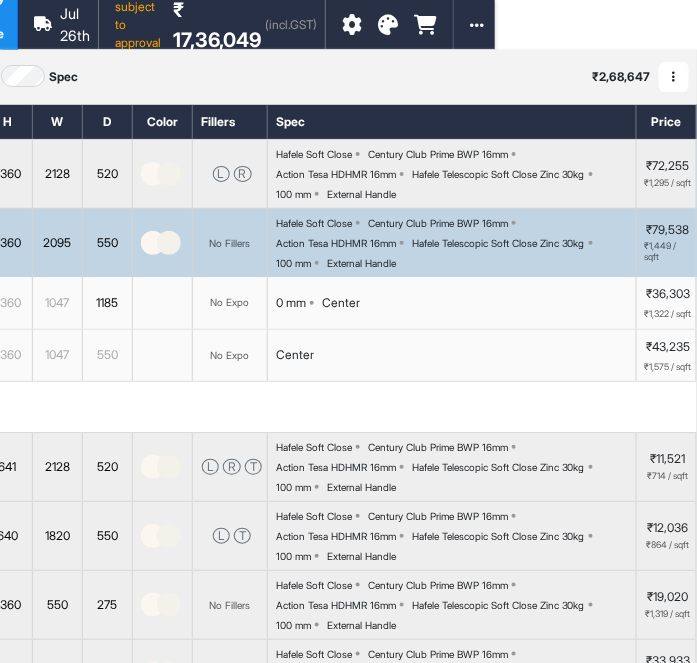 click on "No Expo" at bounding box center [230, 356] 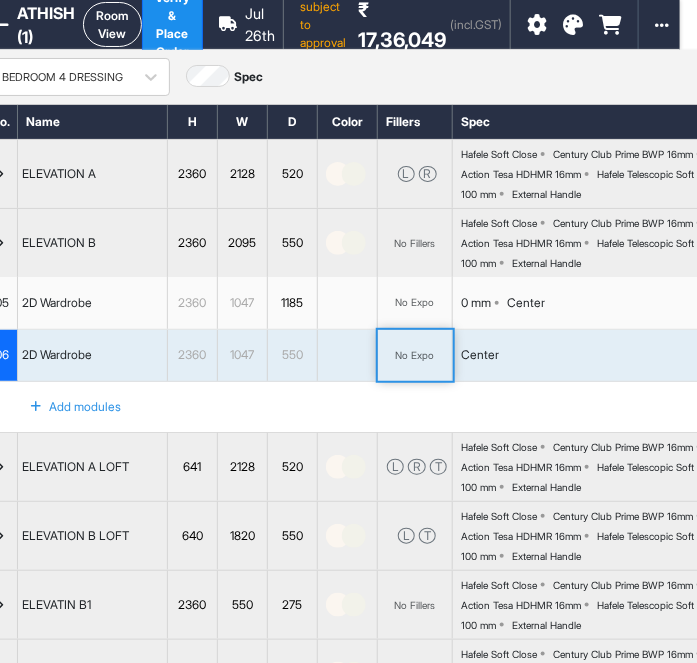 scroll, scrollTop: 0, scrollLeft: 0, axis: both 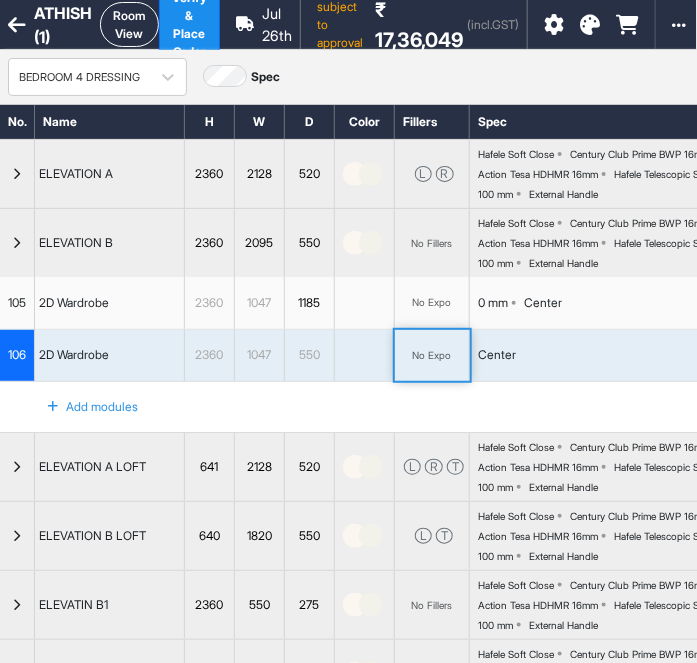 click on "Add modules" at bounding box center (449, 407) 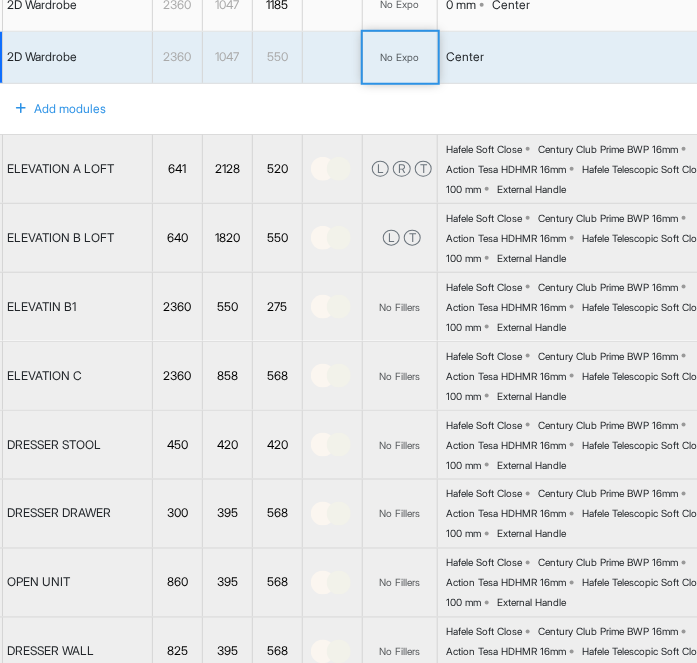 scroll, scrollTop: 298, scrollLeft: 0, axis: vertical 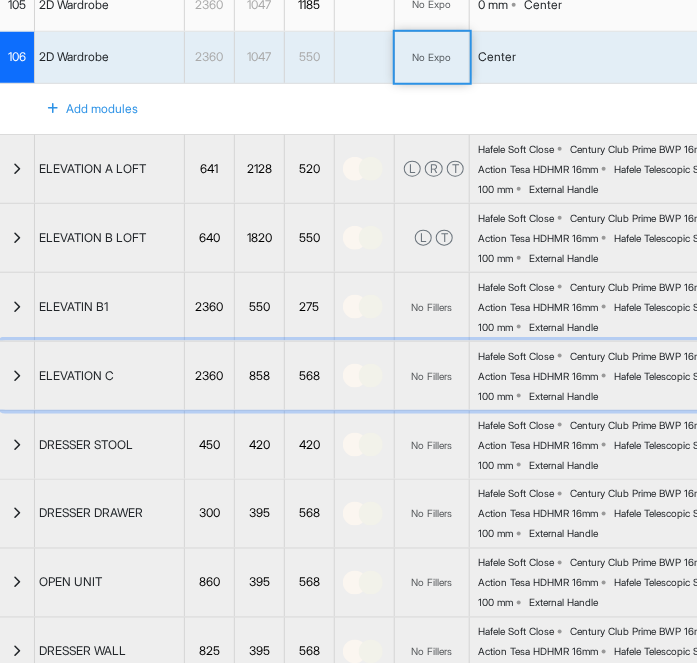 click at bounding box center (17, 376) 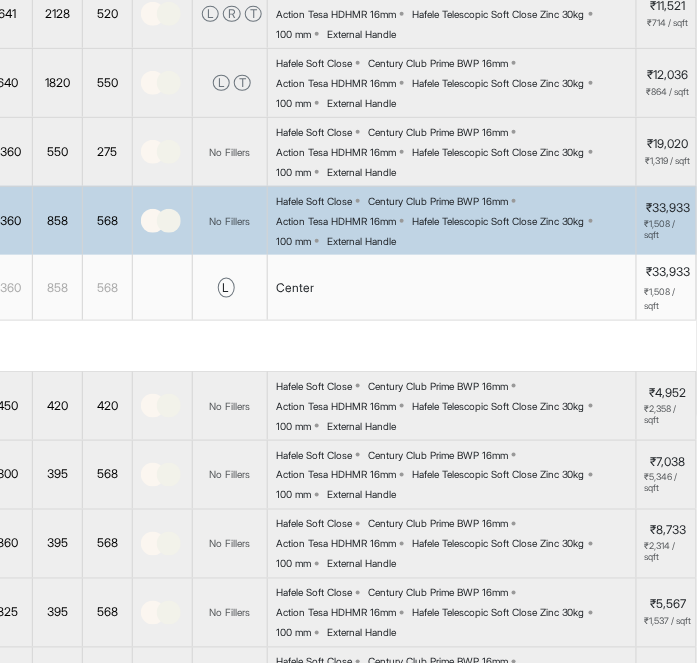 scroll, scrollTop: 298, scrollLeft: 0, axis: vertical 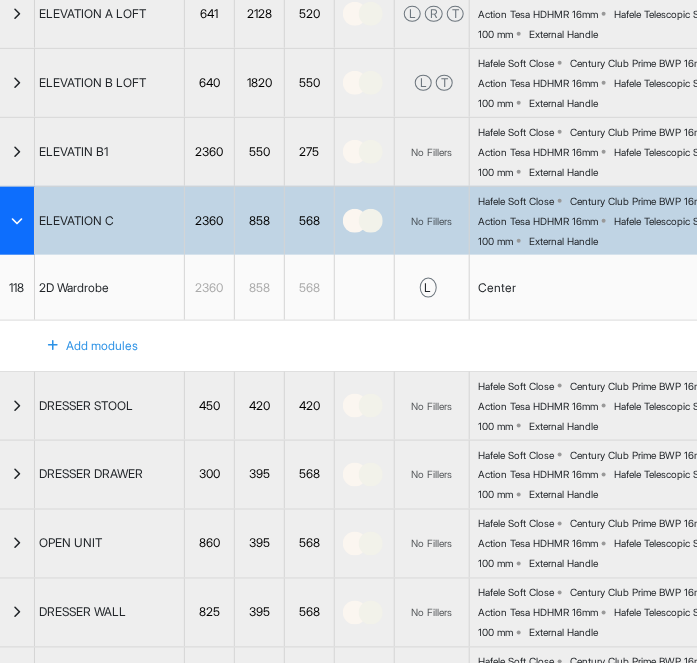 click at bounding box center [17, 221] 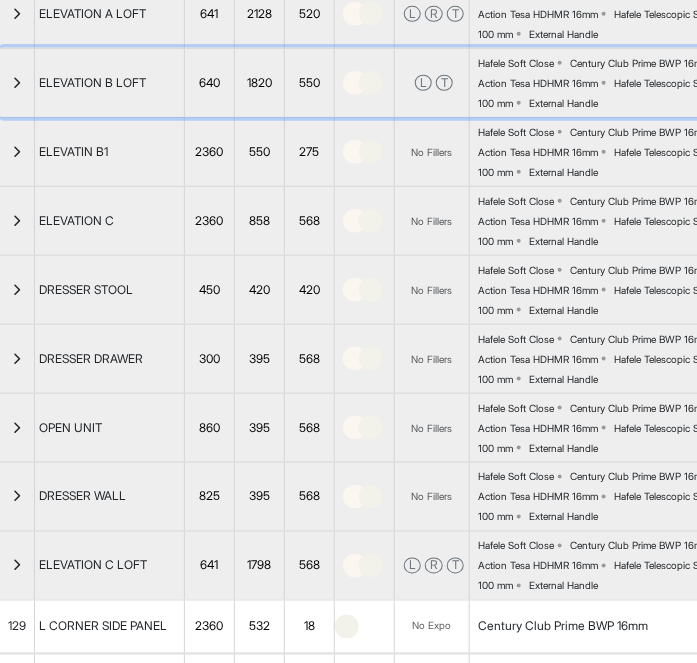 click at bounding box center [17, 83] 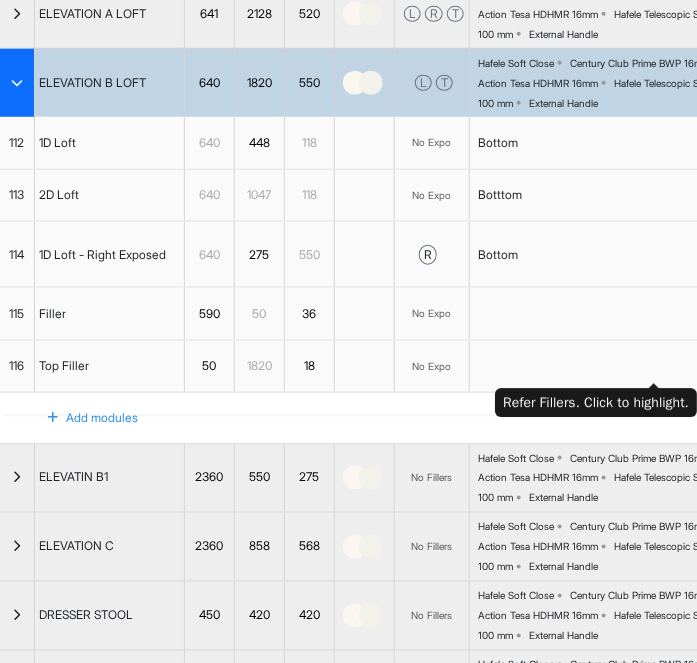 click at bounding box center (654, 367) 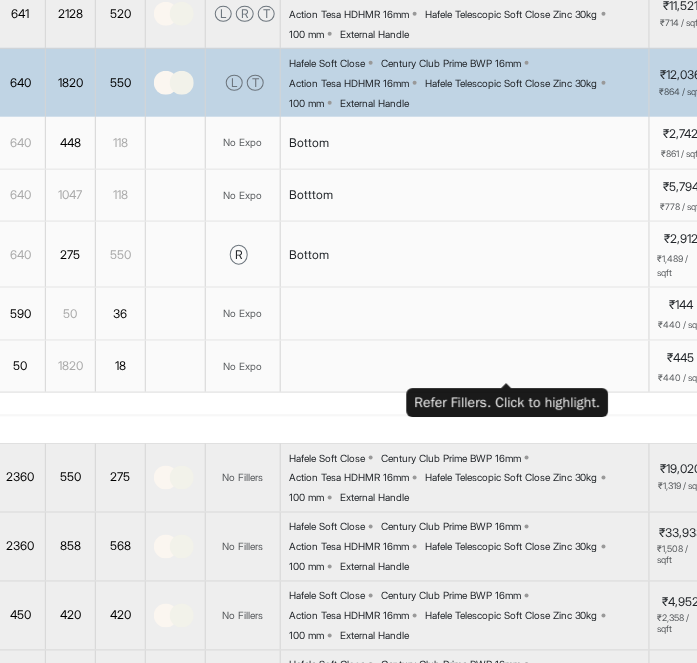 scroll, scrollTop: 298, scrollLeft: 202, axis: both 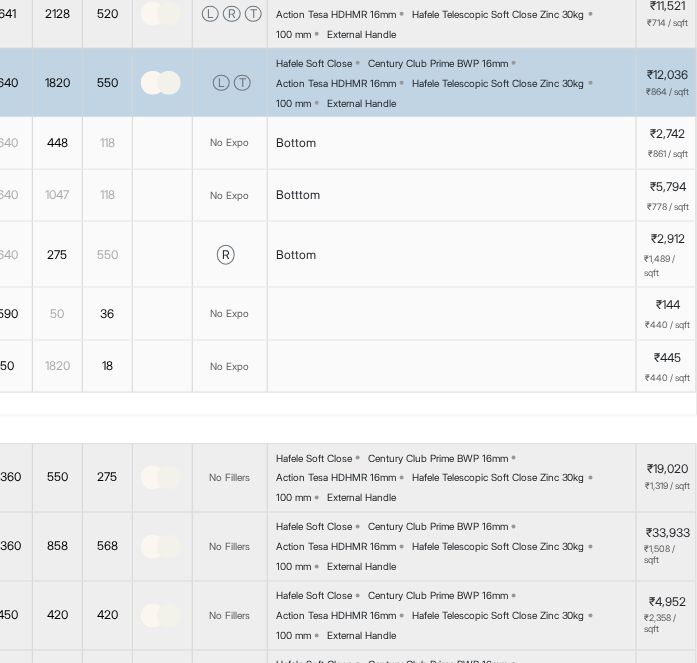 click at bounding box center (163, 314) 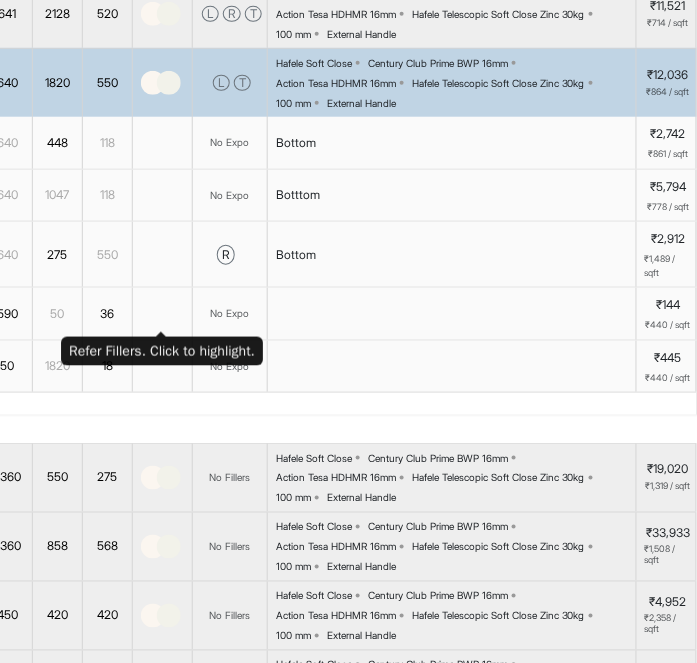 scroll, scrollTop: 298, scrollLeft: 0, axis: vertical 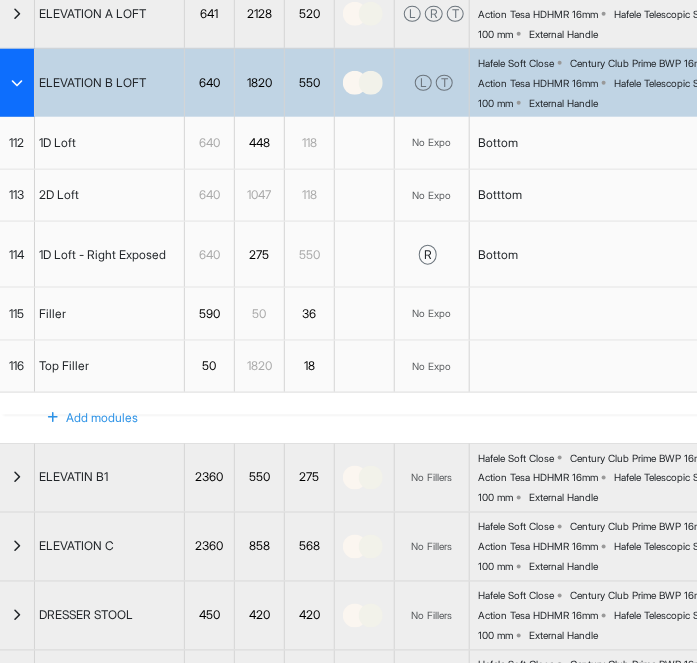 click at bounding box center (17, 83) 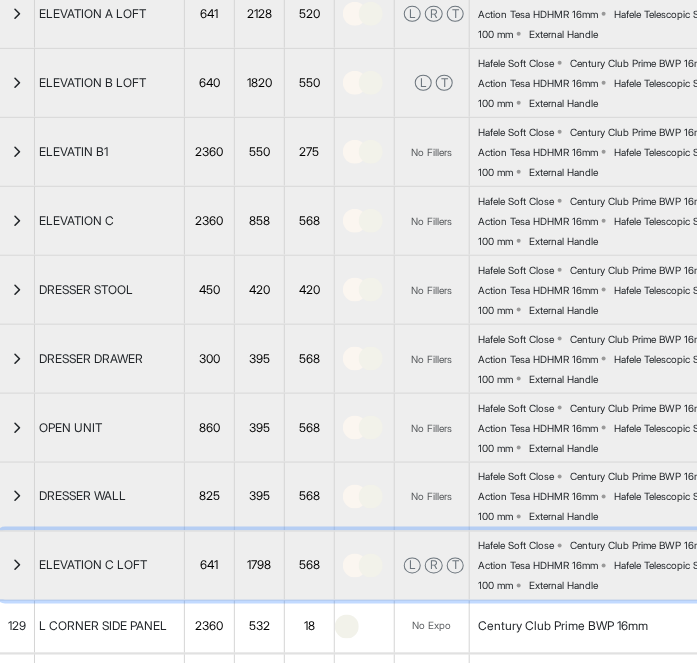 click at bounding box center [17, 566] 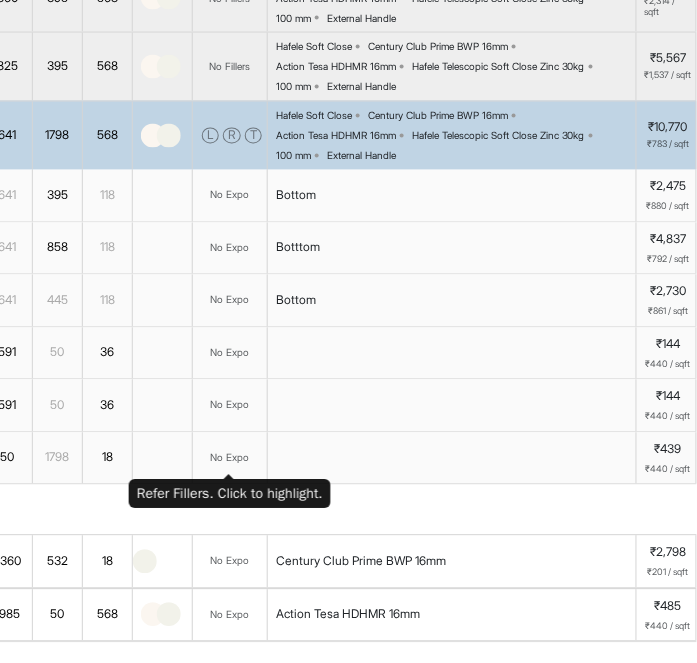 scroll, scrollTop: 728, scrollLeft: 0, axis: vertical 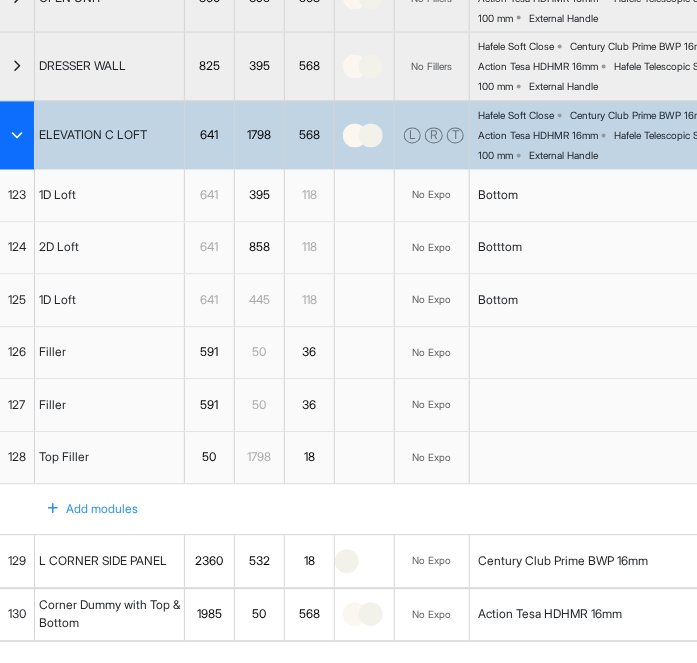 click at bounding box center [17, 136] 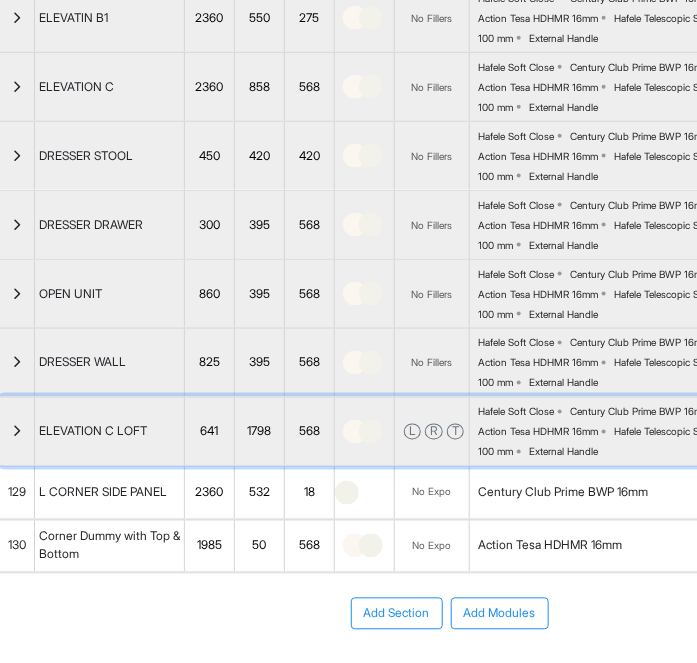 scroll, scrollTop: 431, scrollLeft: 0, axis: vertical 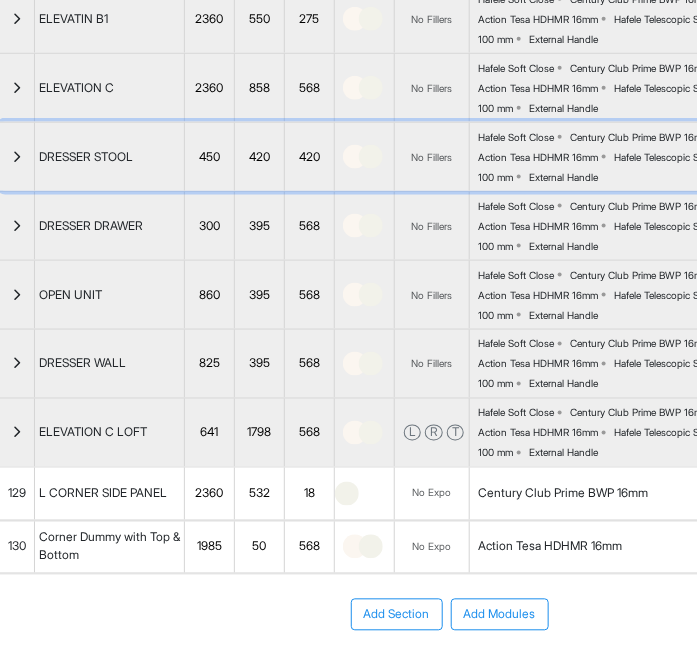 click at bounding box center (17, 157) 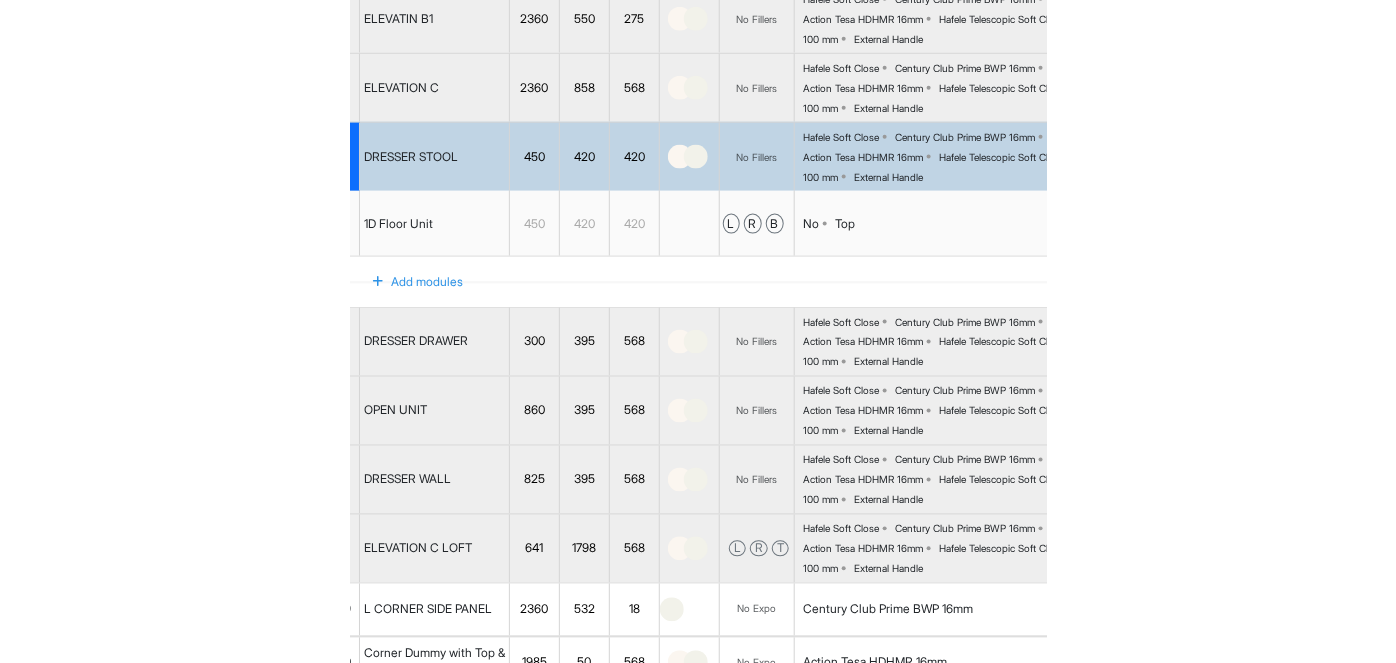 scroll, scrollTop: 431, scrollLeft: 0, axis: vertical 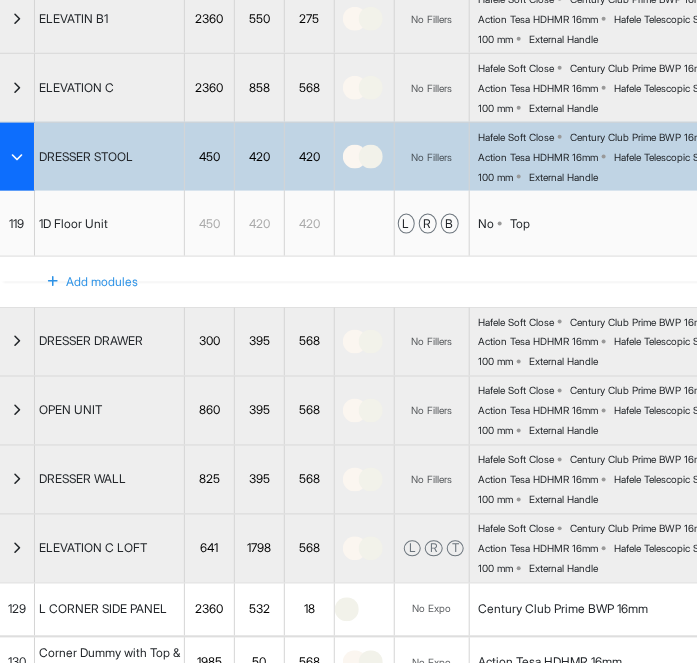 click at bounding box center [17, 157] 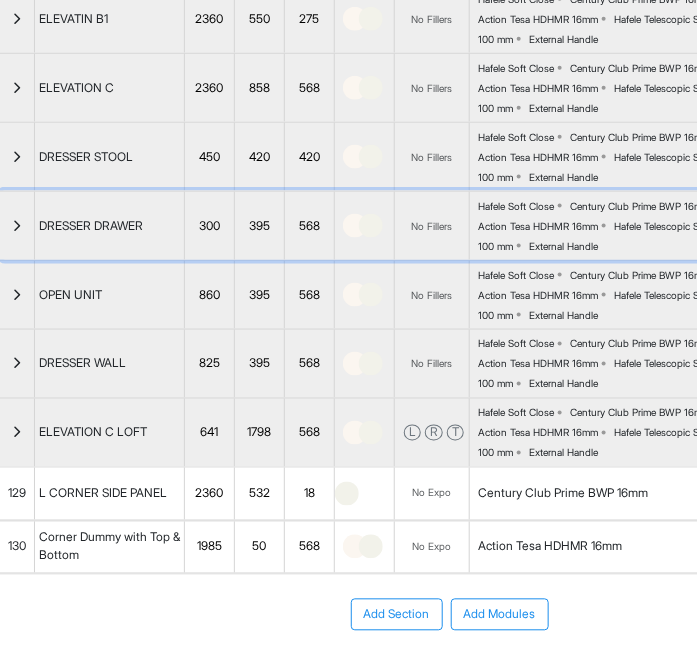 click at bounding box center [17, 226] 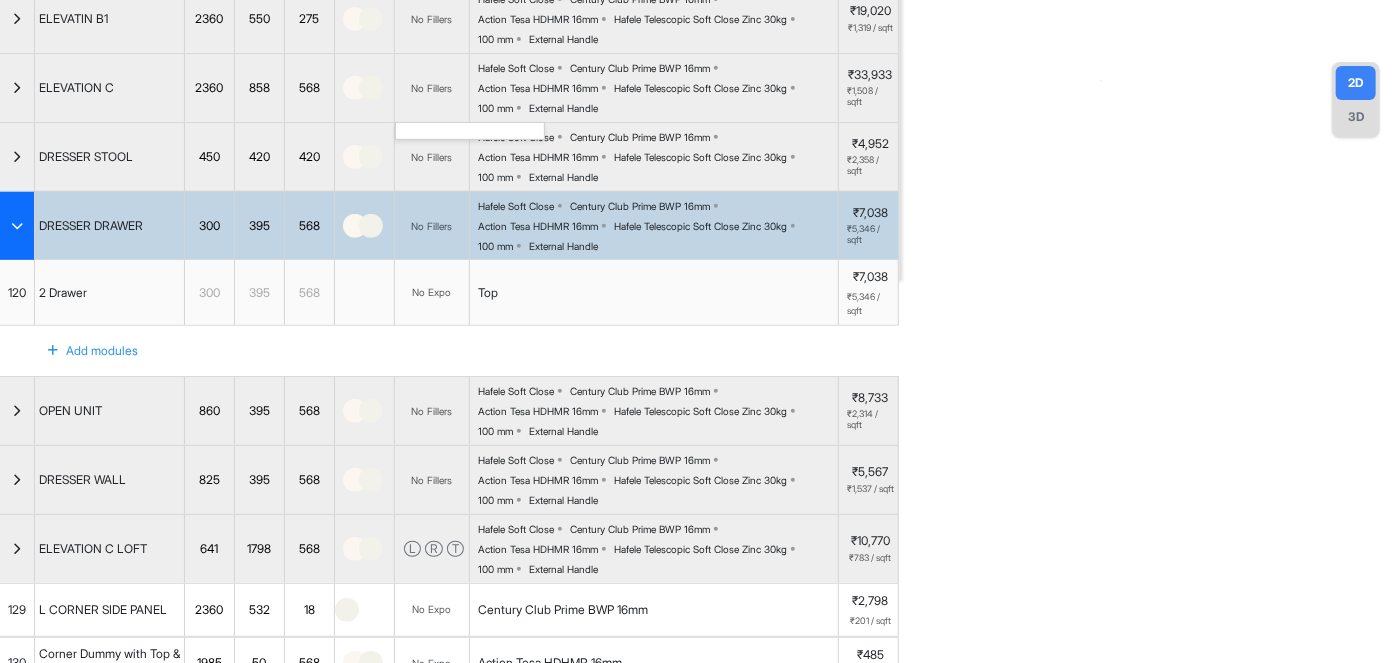 scroll, scrollTop: 0, scrollLeft: 0, axis: both 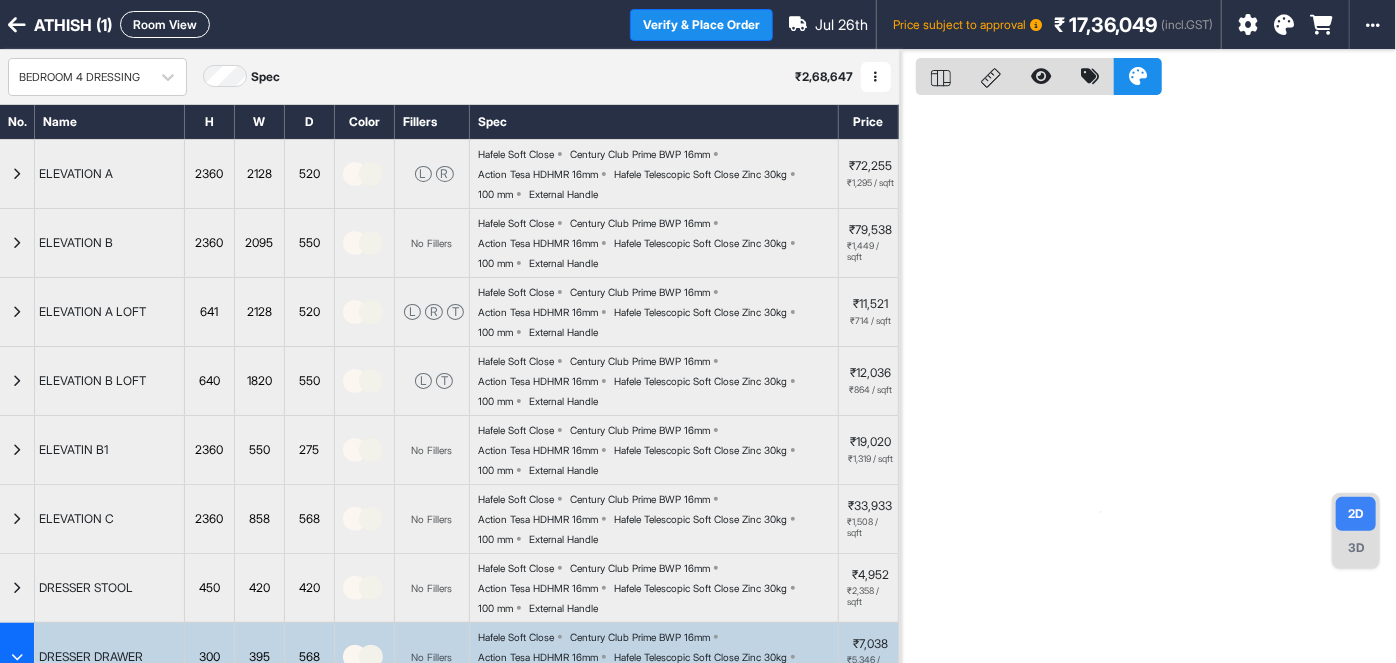 click at bounding box center (1284, 25) 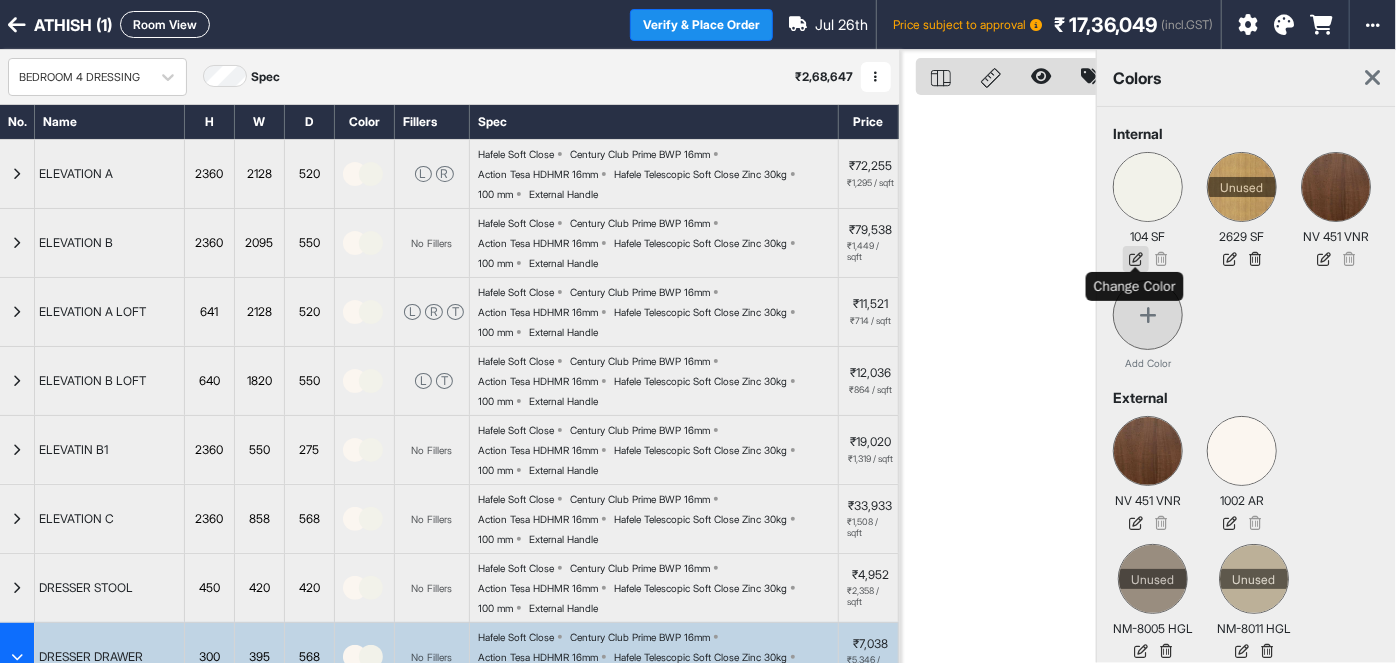 click at bounding box center [1136, 259] 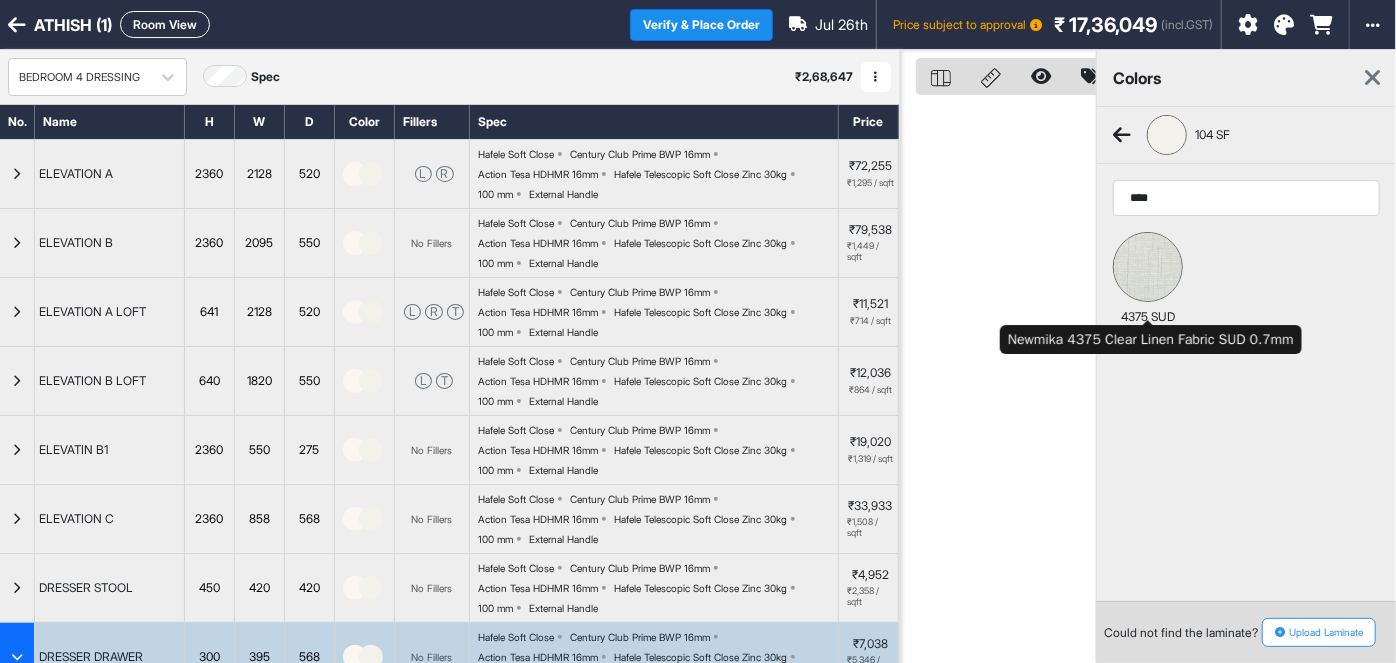 type on "****" 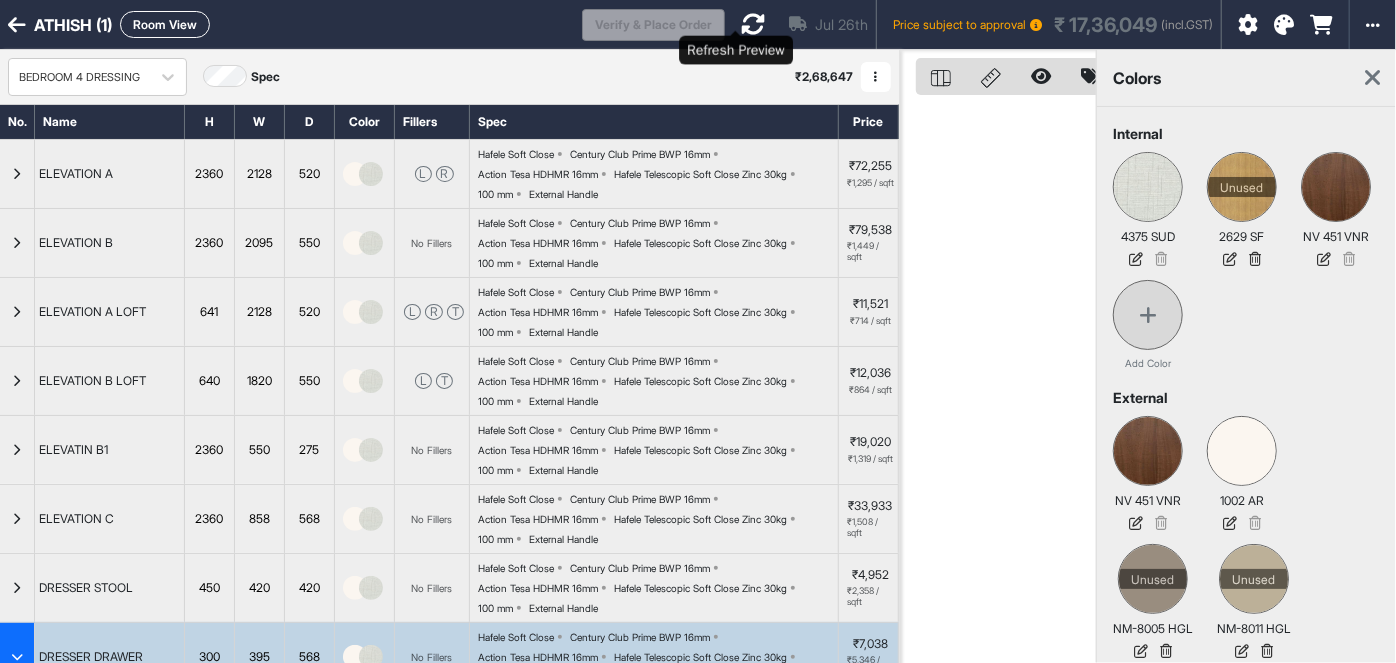 click at bounding box center (753, 24) 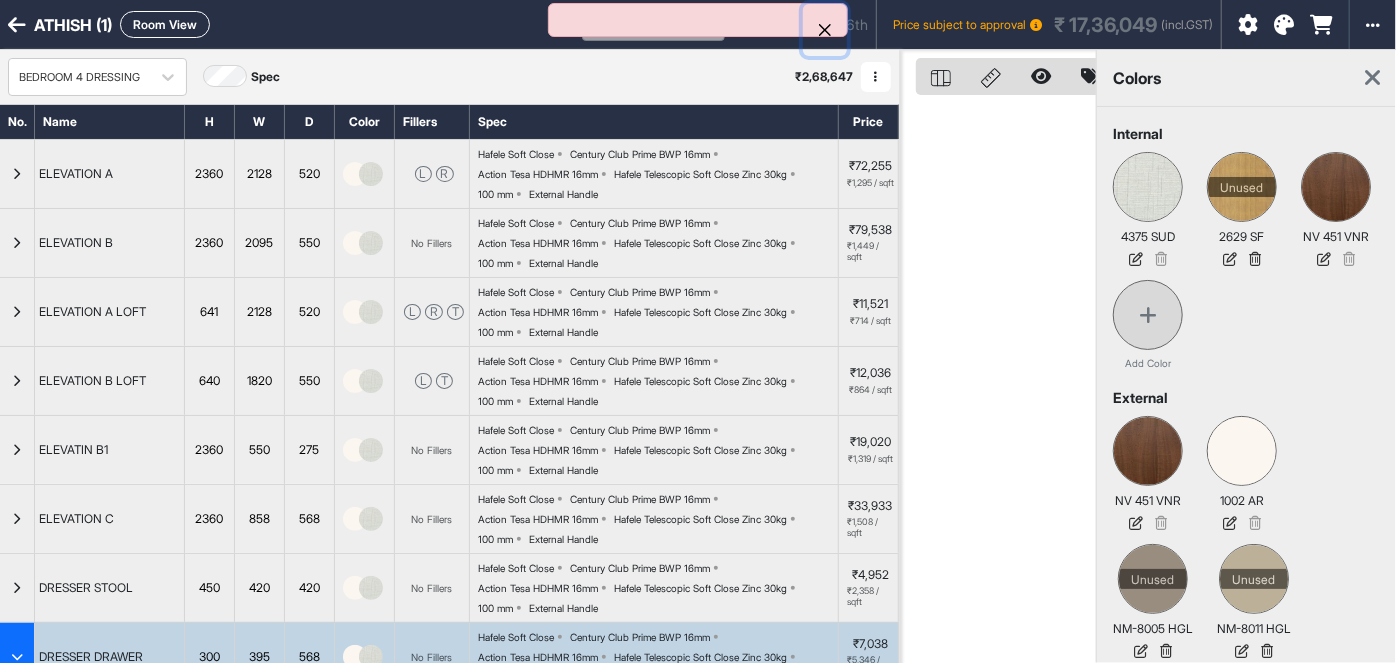 click at bounding box center (825, 30) 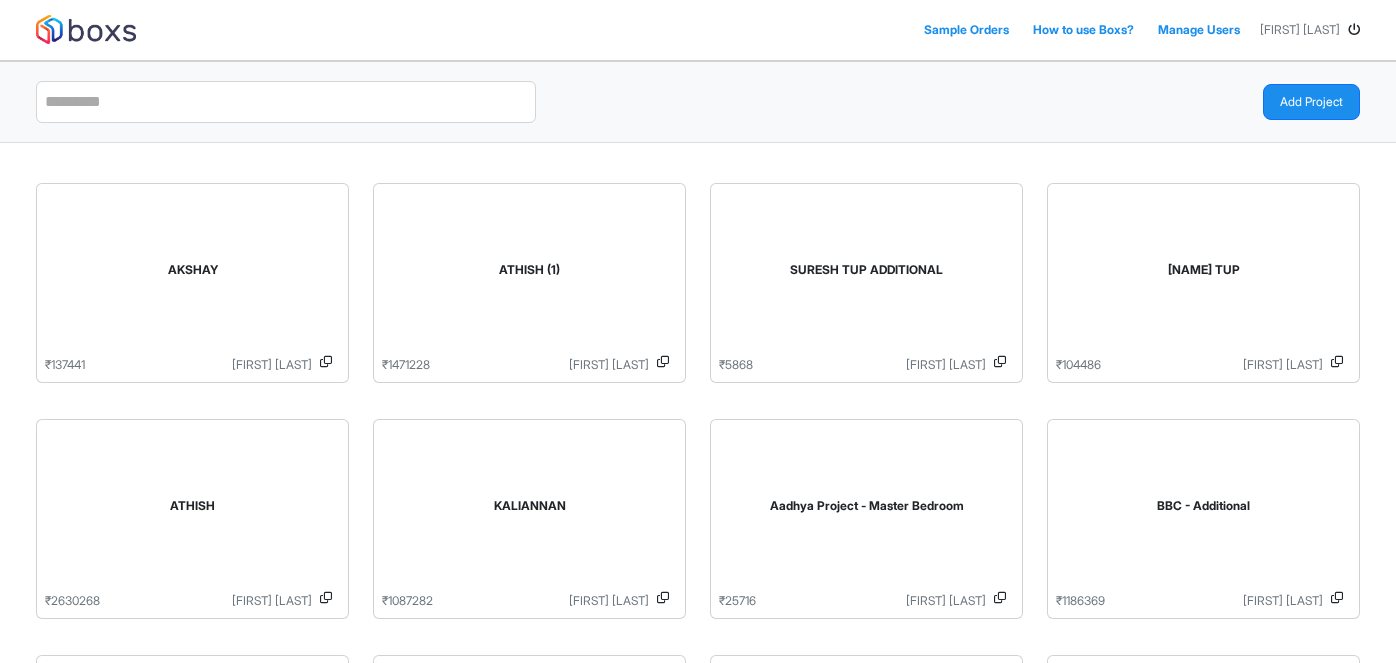 scroll, scrollTop: 0, scrollLeft: 0, axis: both 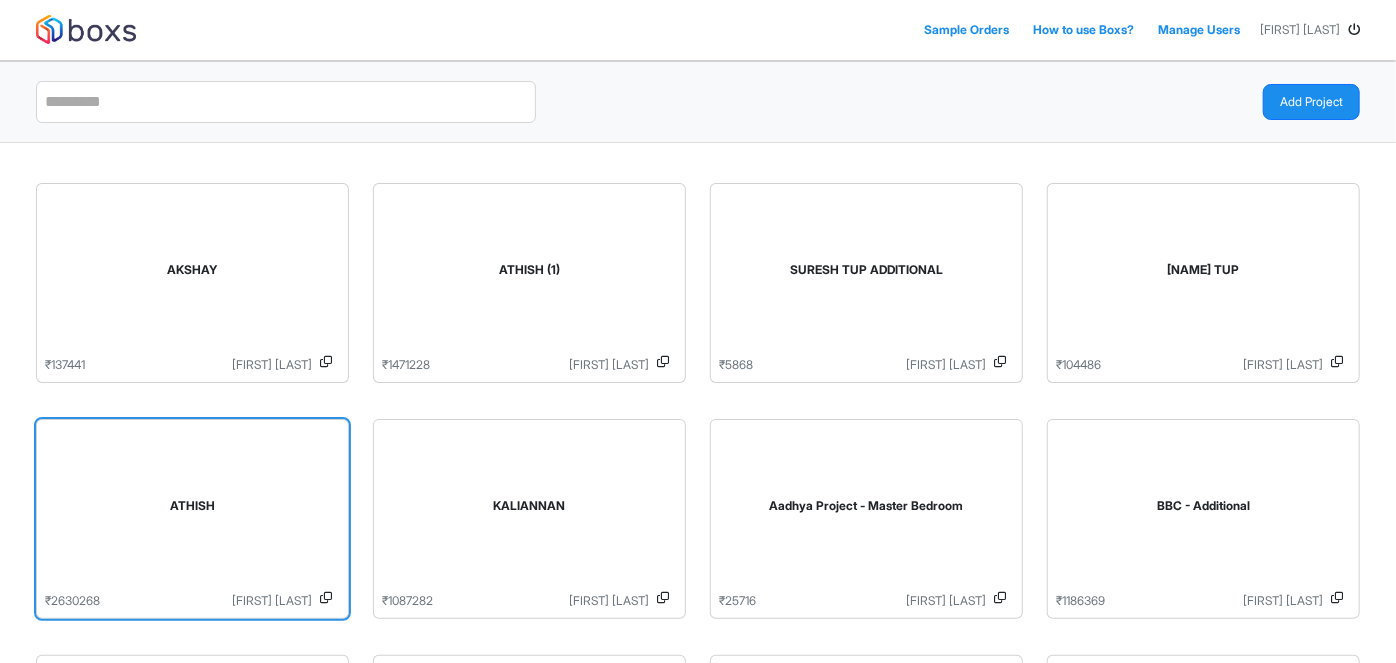 click on "ATHISH" at bounding box center (192, 510) 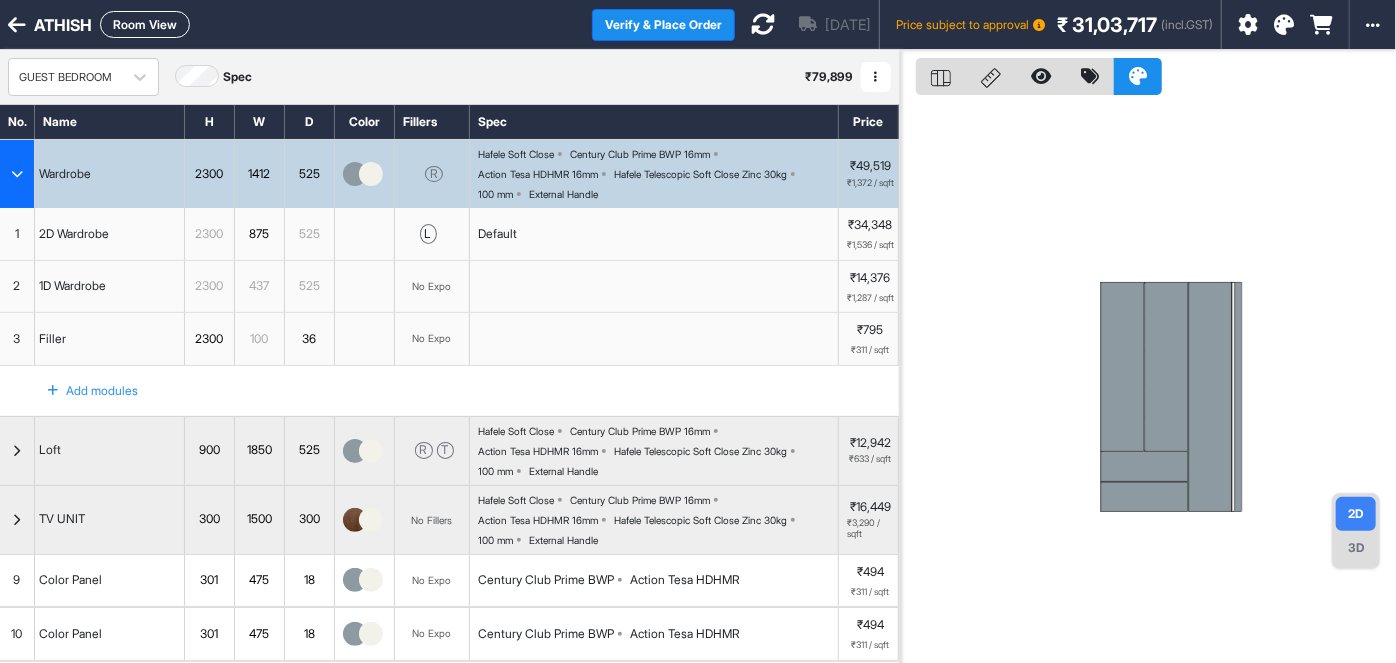 click at bounding box center [17, 174] 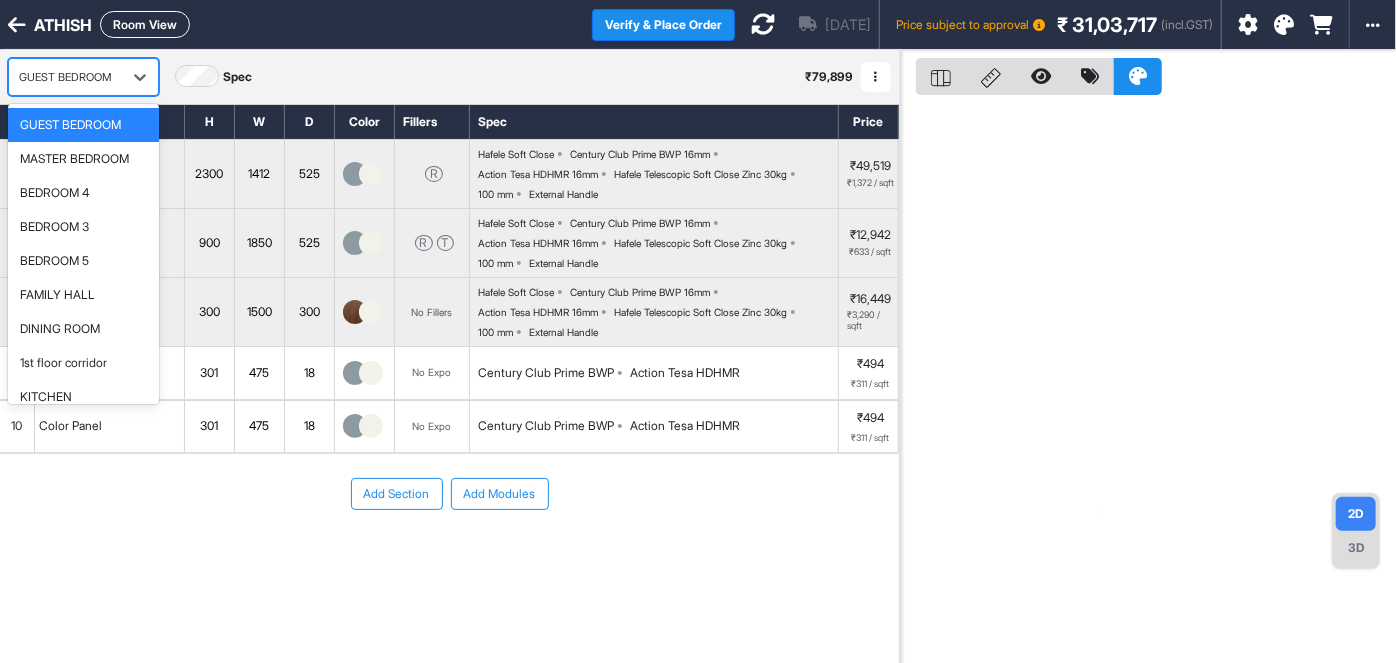 click on "GUEST BEDROOM" at bounding box center (65, 77) 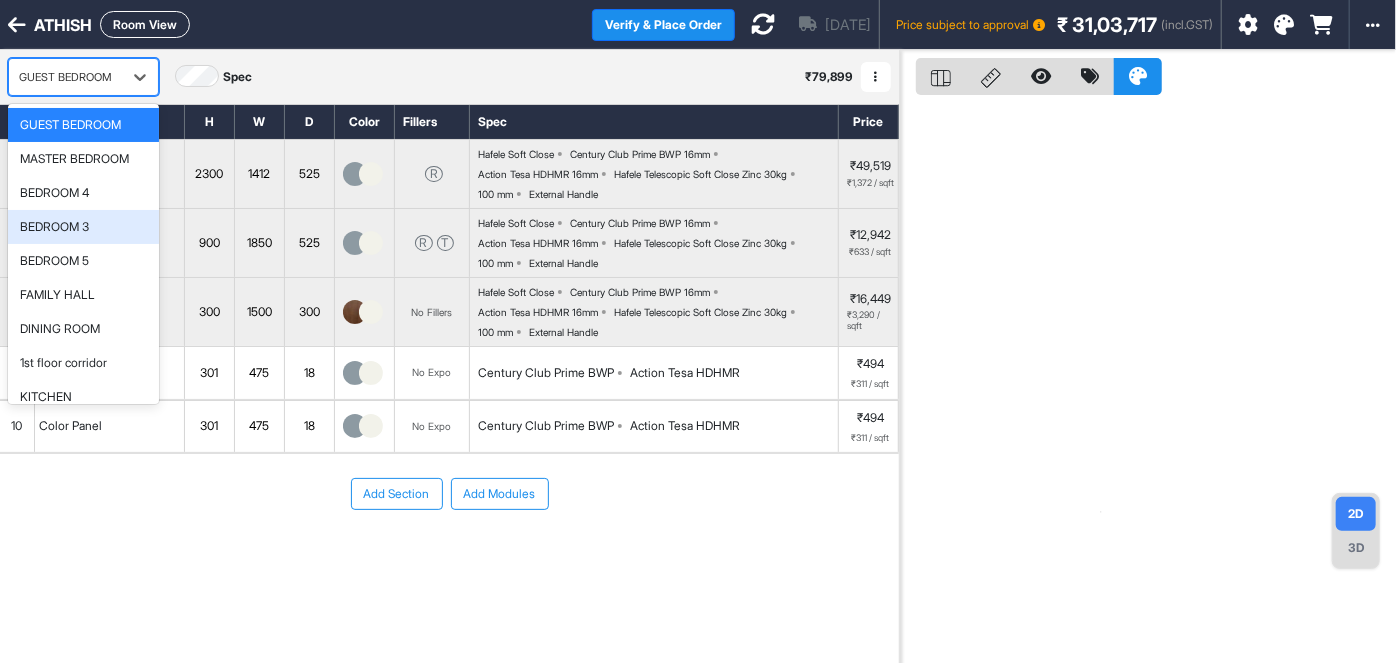 click on "BEDROOM 3" at bounding box center [54, 227] 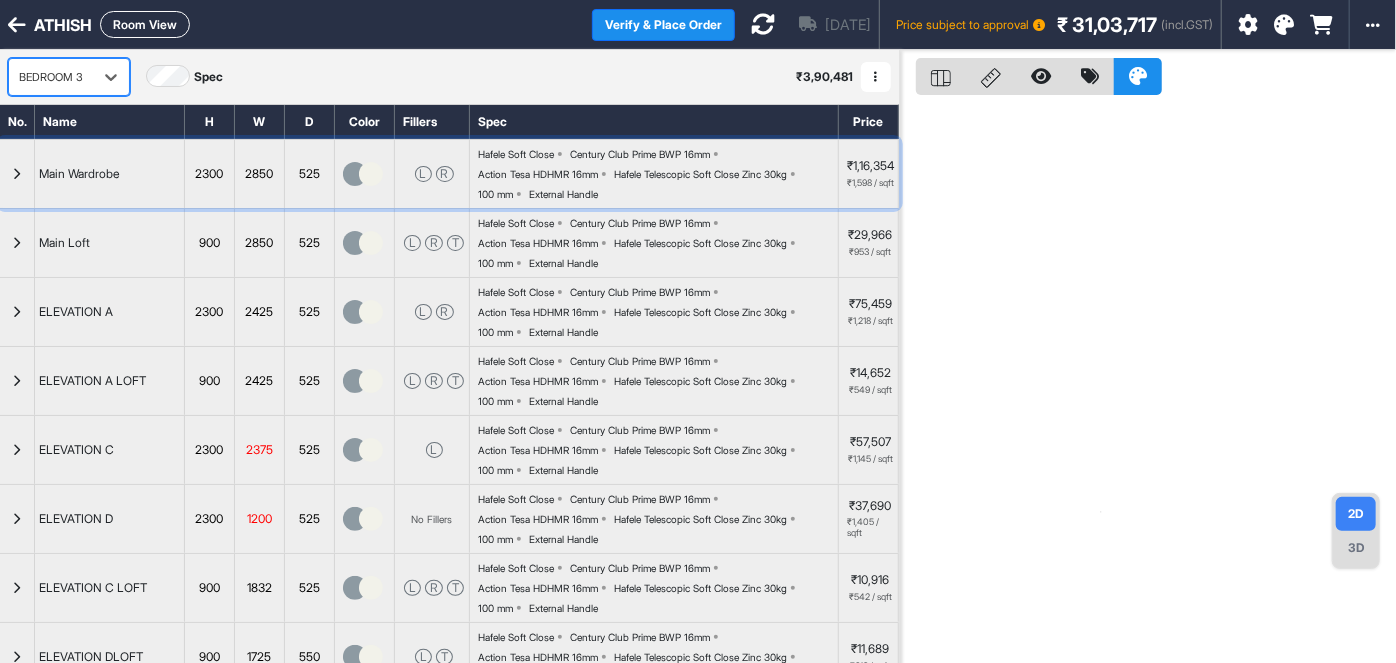 click at bounding box center (17, 174) 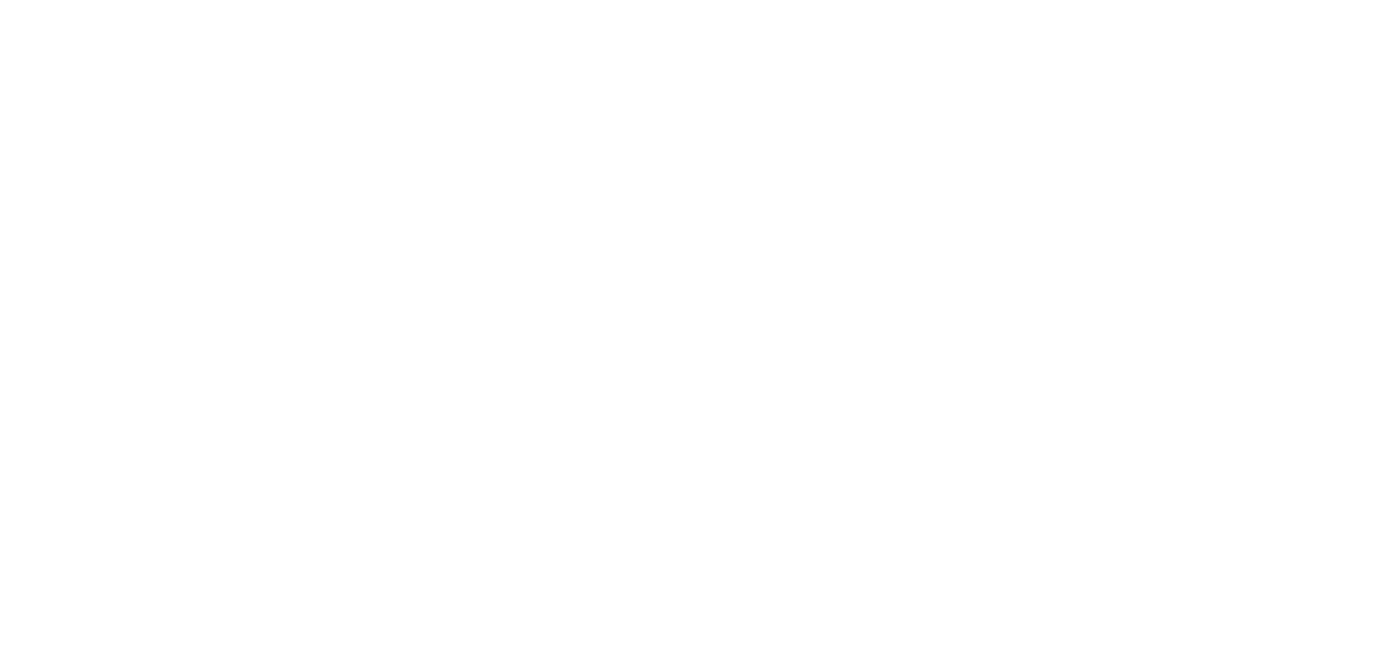 scroll, scrollTop: 0, scrollLeft: 0, axis: both 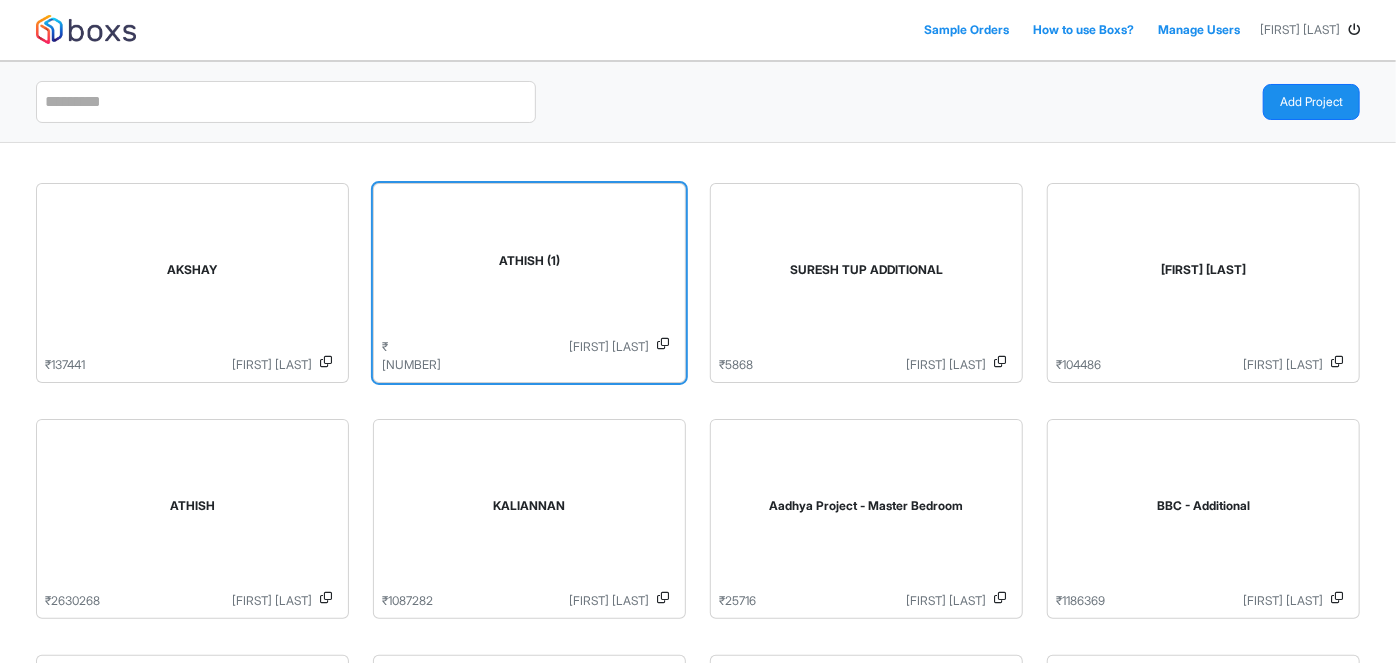 click on "ATHISH (1)" at bounding box center (529, 265) 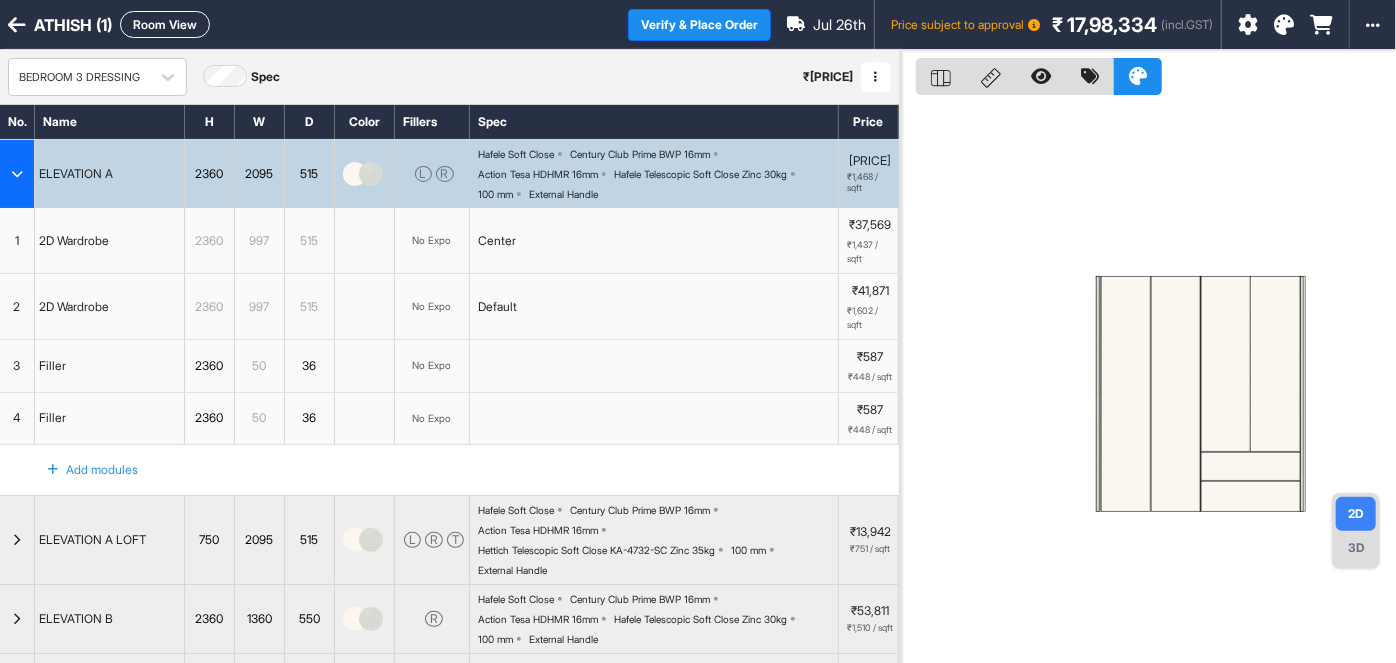 click at bounding box center [17, 174] 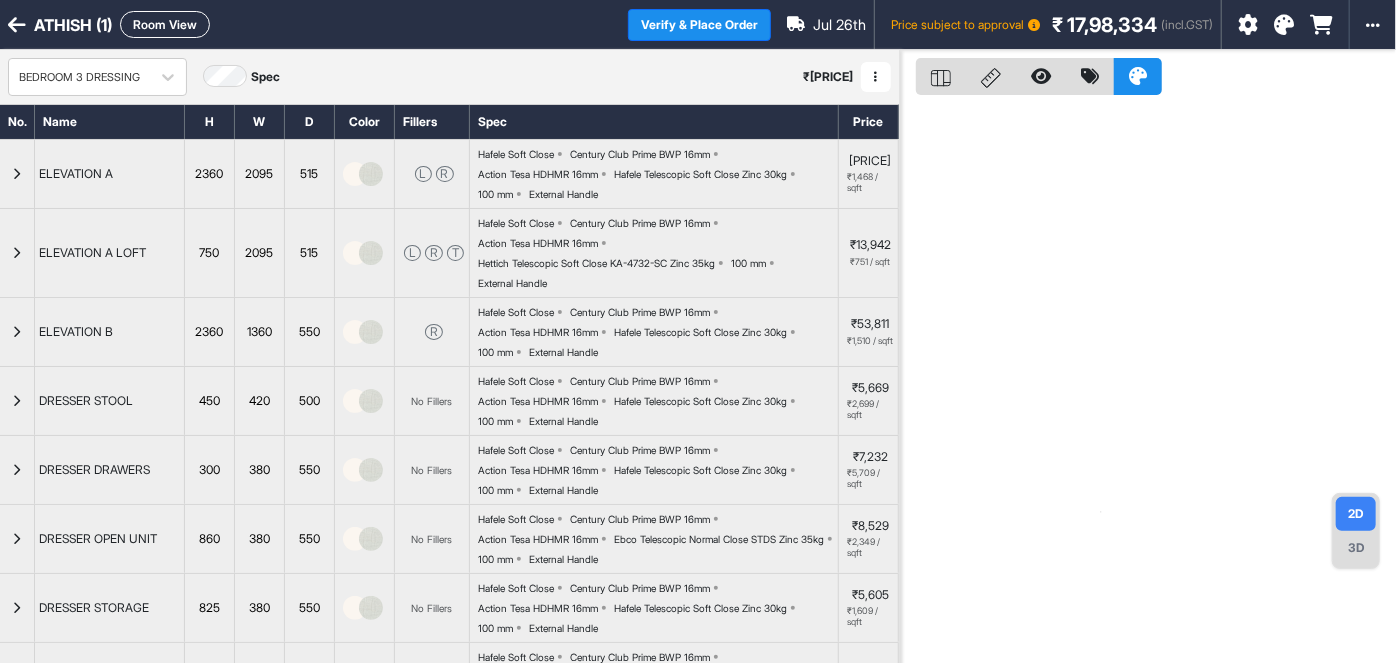 click on "Room View" at bounding box center (165, 24) 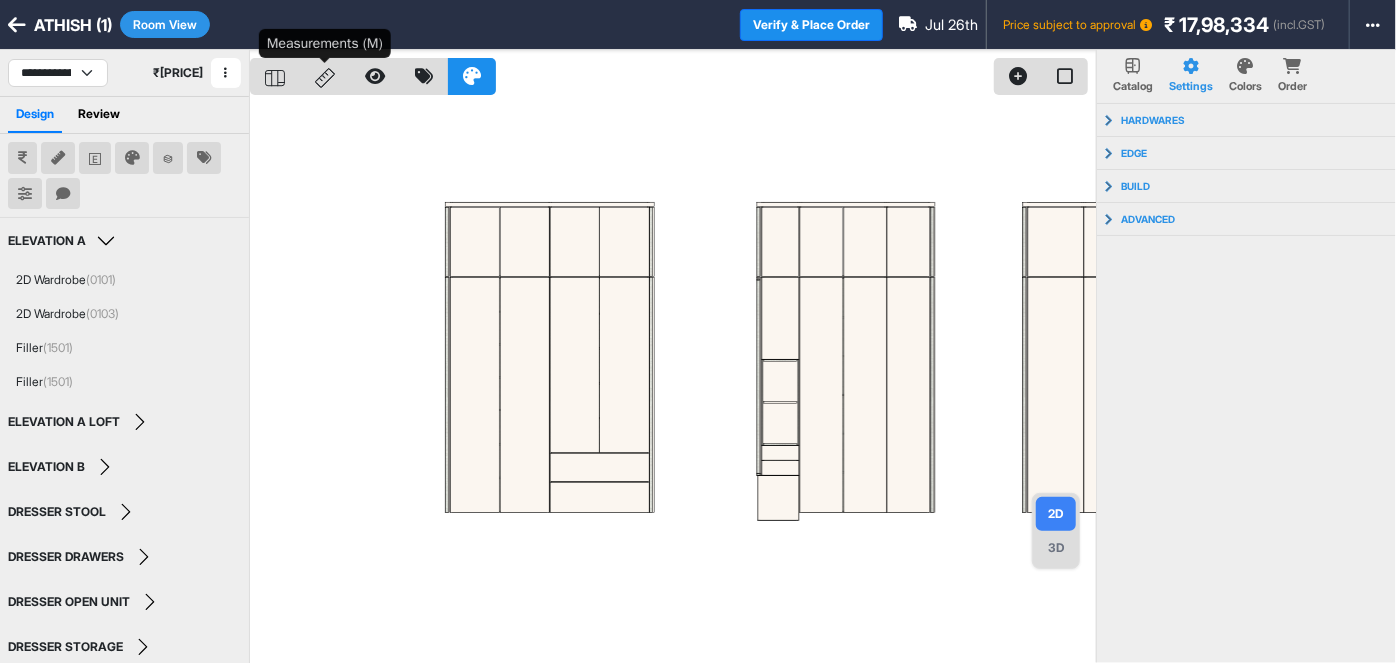 click 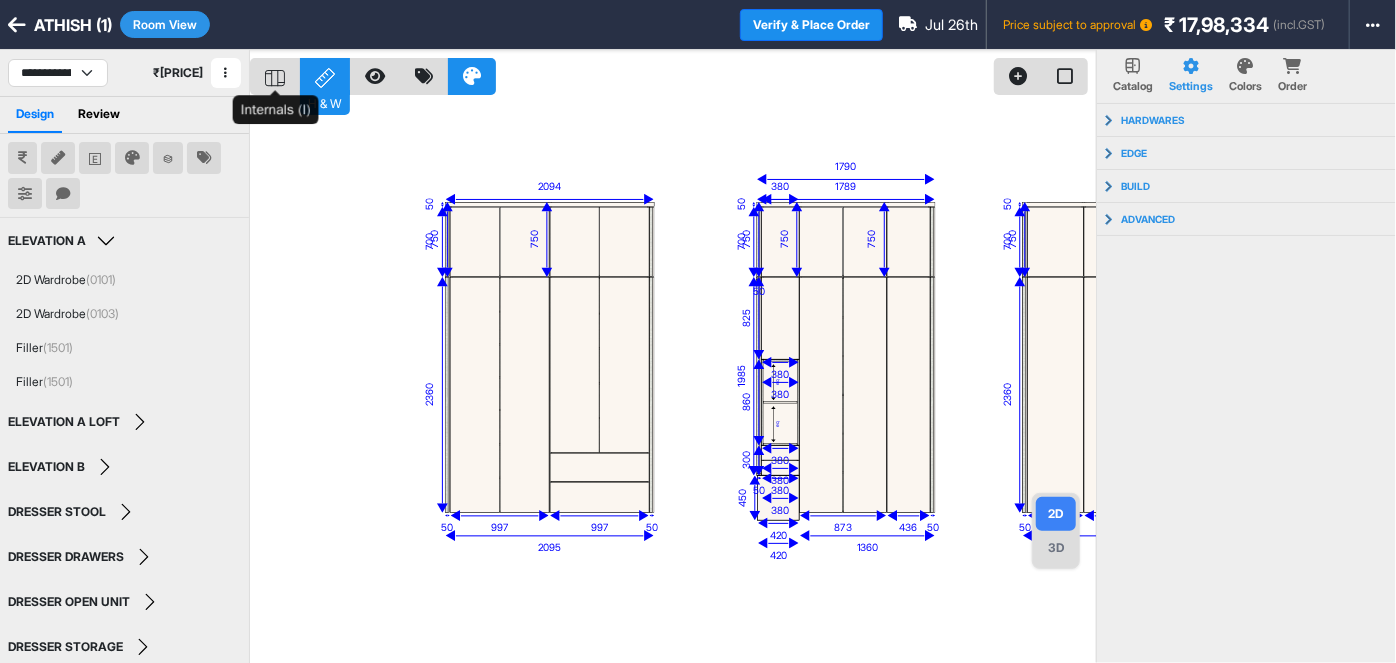 click at bounding box center (275, 76) 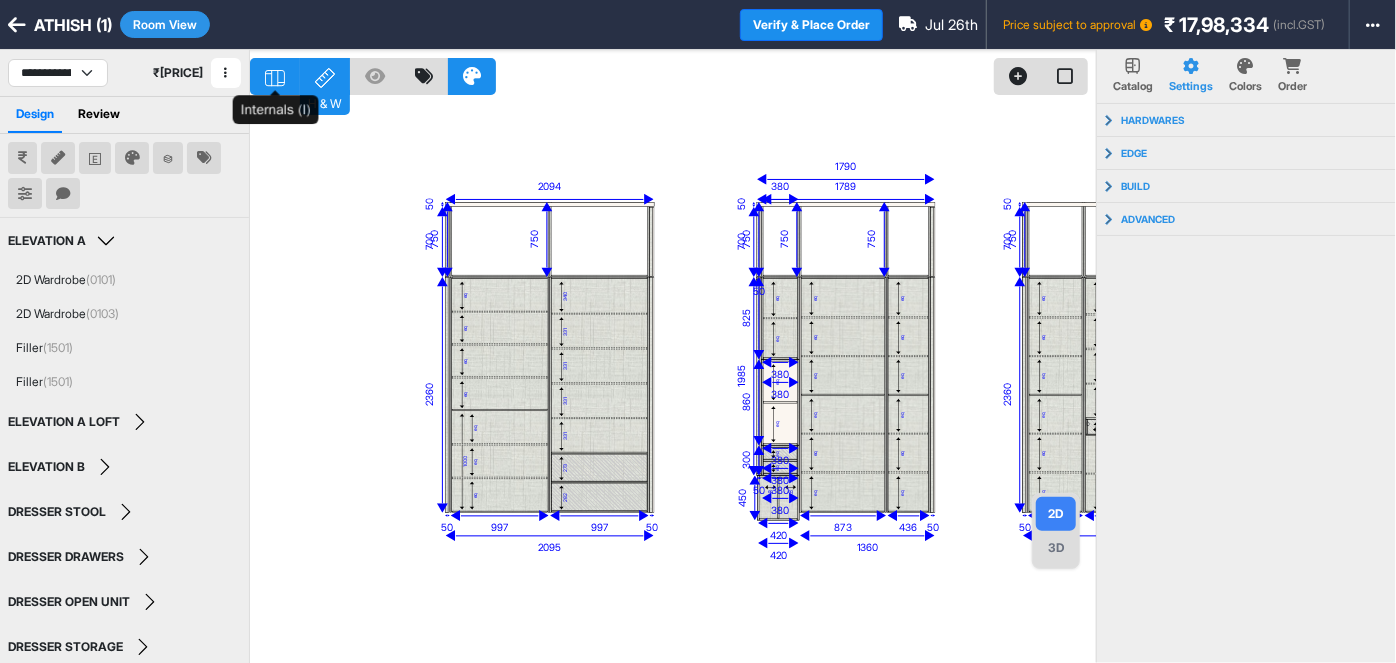 click at bounding box center [275, 76] 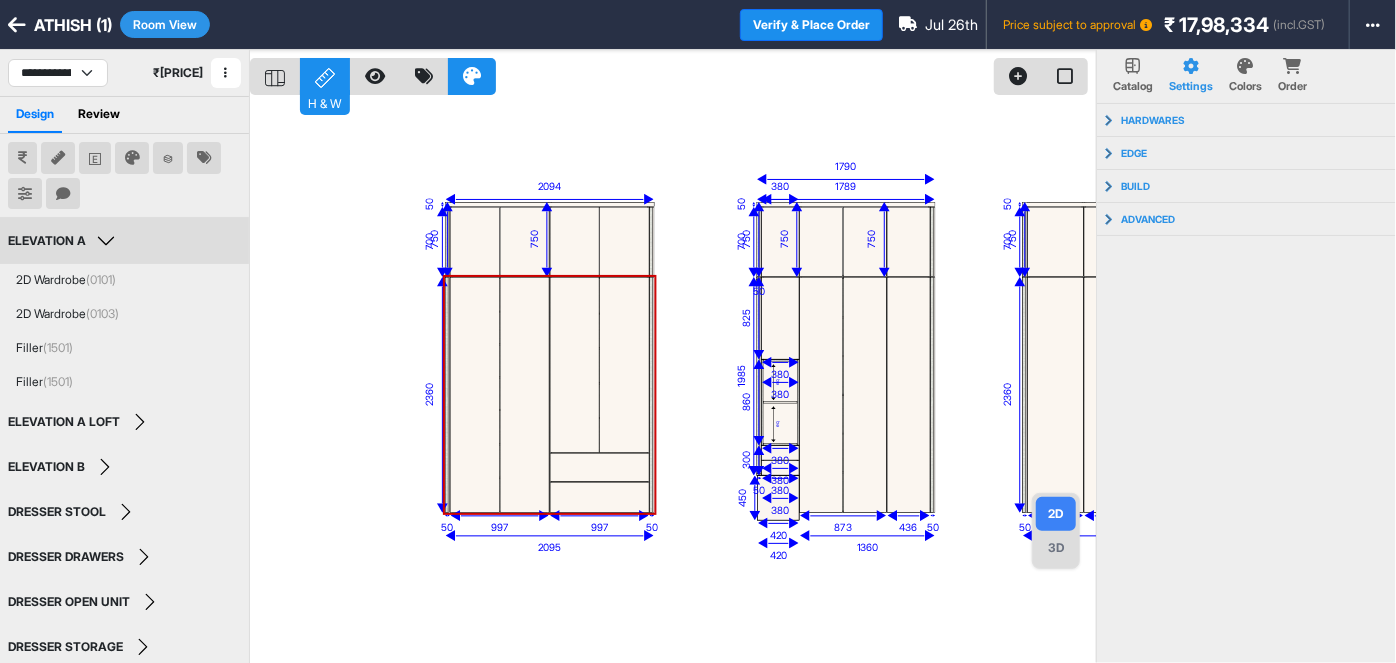 click on "ELEVATION A" at bounding box center (64, 241) 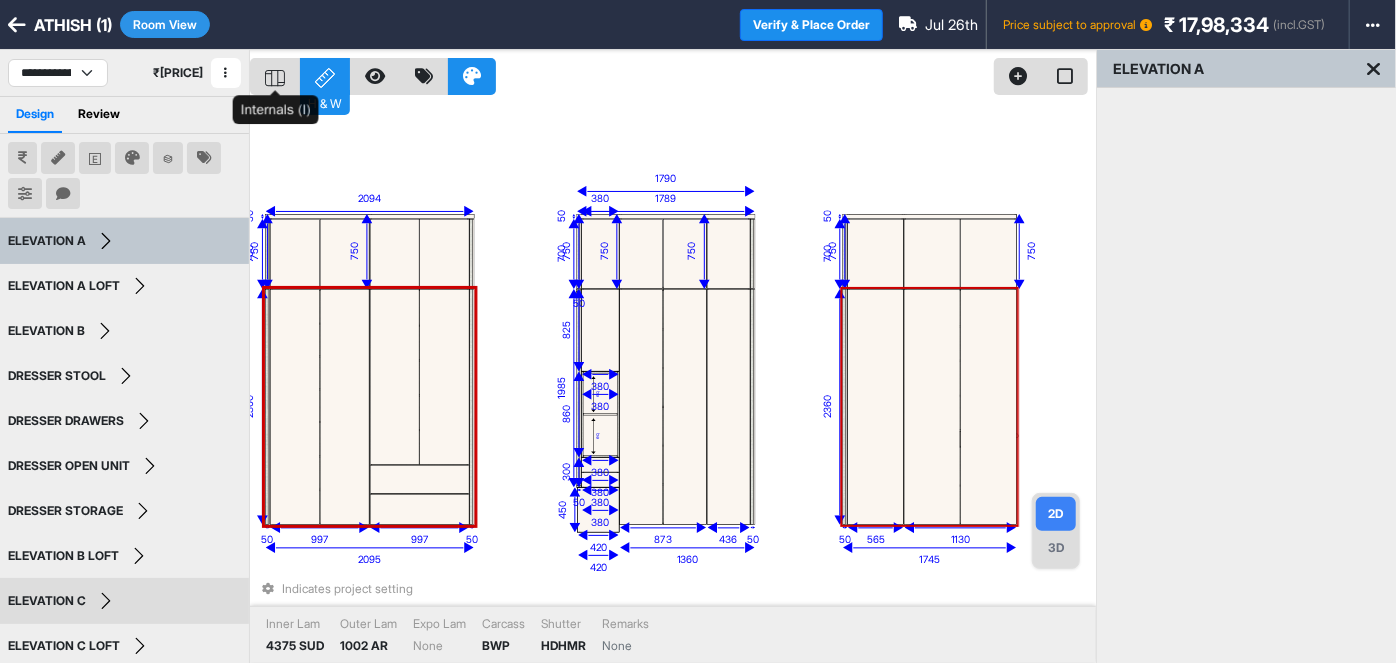 click 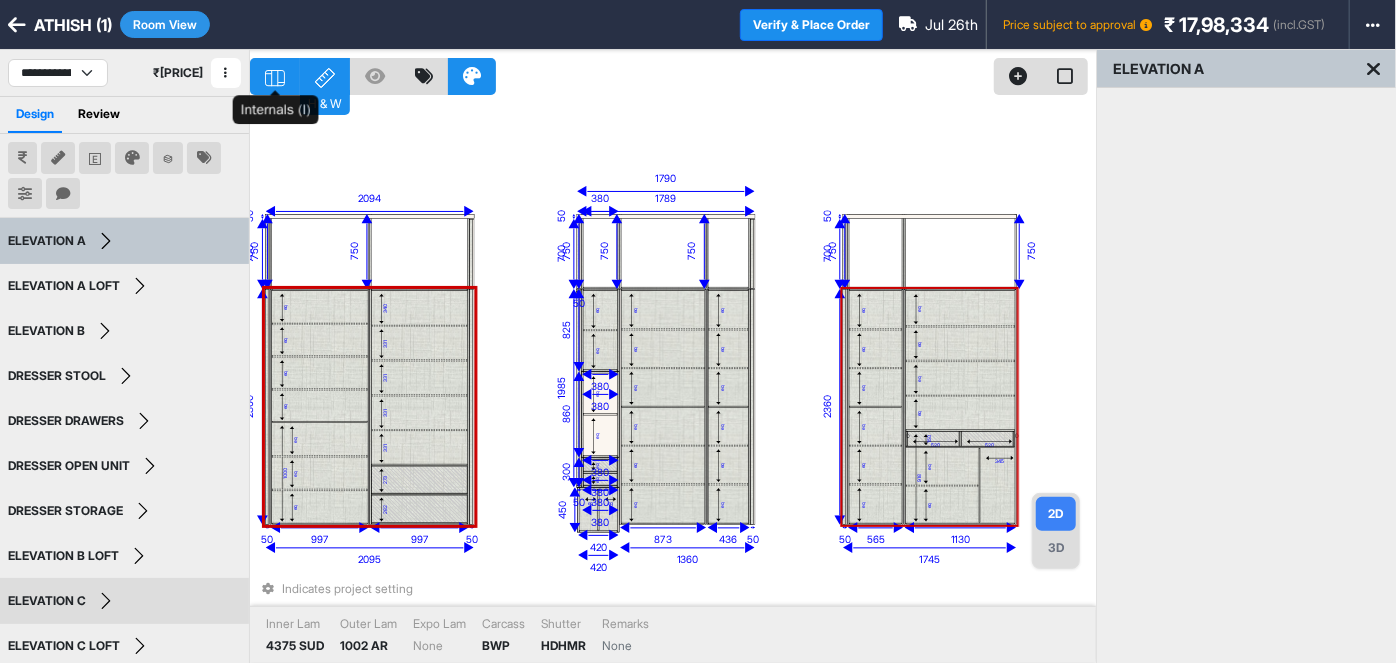 click 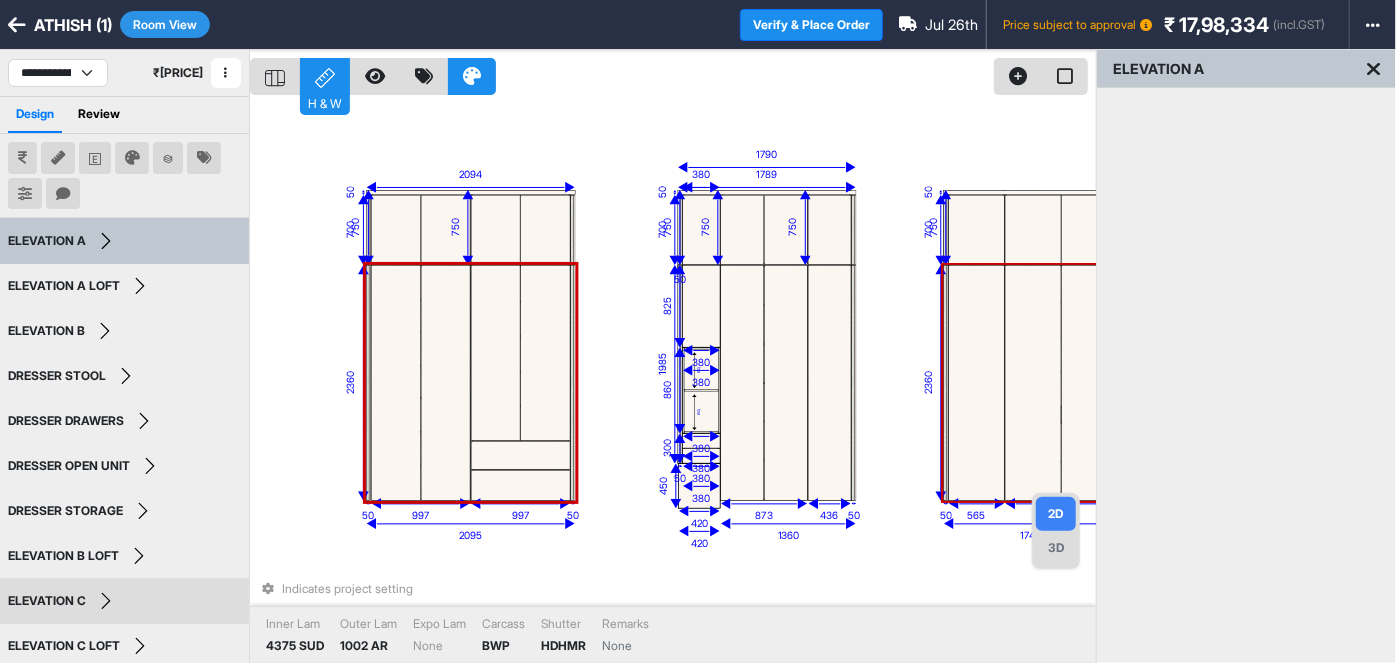 click on "eq eq eq eq eq eq eq 1000 340 331 331 331 331 273 282 eq eq eq eq eq eq eq eq eq eq eq eq eq eq eq eq eq eq eq eq eq eq eq eq eq eq eq eq eq eq 0 520 520 0 150 eq eq 345 918 1985 50 2095 1360 420 380 380 380 1790 1745 997 997 2360 50 50 750 750 700 50 2094 873 436 50 450 420 300 380 860 380 825 380 750 380 750 750 700 50 50 1789 565 1130 2360 50 750 750 700 50 Indicates project setting Inner Lam 4375 SUD Outer Lam 1002 AR Expo Lam None Carcass BWP Shutter HDHMR Remarks None" at bounding box center [673, 381] 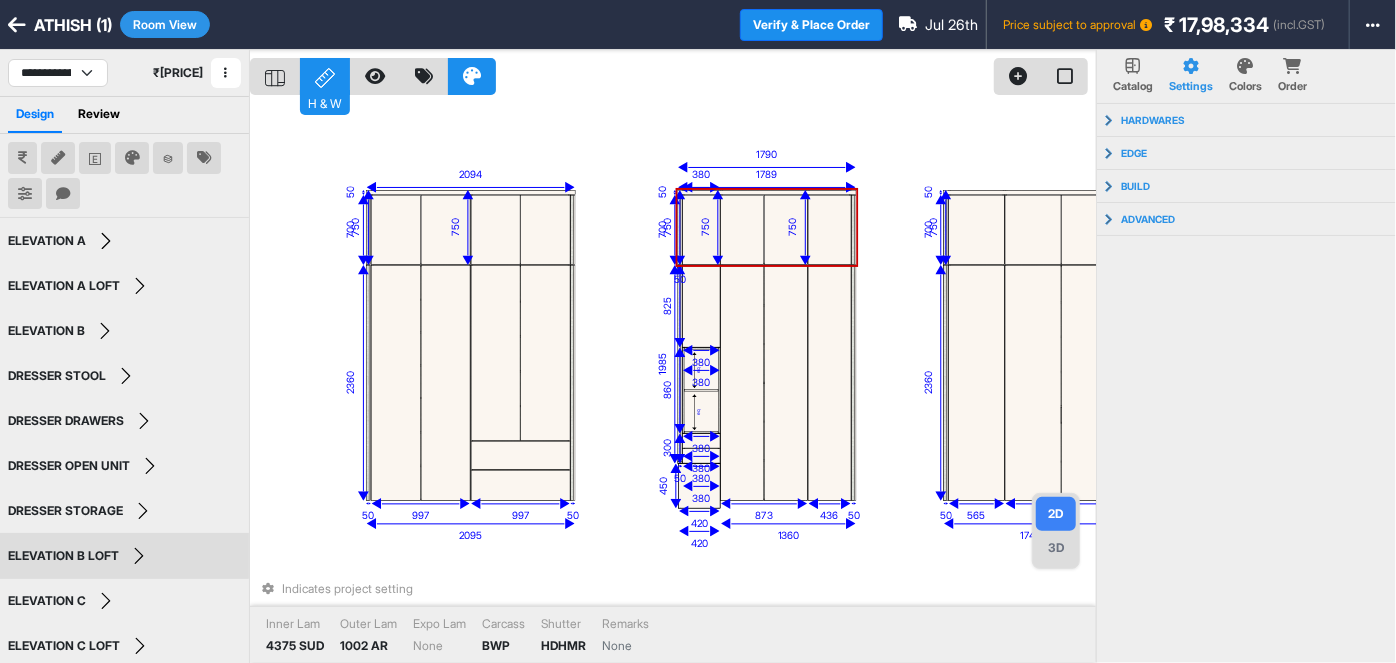 click on "eq eq eq eq eq eq eq 1000 340 331 331 331 331 273 282 eq eq eq eq eq eq eq eq eq eq eq eq eq eq eq eq eq eq eq eq eq eq eq eq eq eq eq eq eq eq 0 520 520 0 150 eq eq 345 918 1985 50 2095 1360 420 380 380 380 1790 1745 997 997 2360 50 50 750 750 700 50 2094 873 436 50 450 420 300 380 860 380 825 380 750 380 750 750 700 50 50 1789 565 1130 2360 50 750 750 700 50 Indicates project setting Inner Lam 4375 SUD Outer Lam 1002 AR Expo Lam None Carcass BWP Shutter HDHMR Remarks None" at bounding box center (673, 381) 